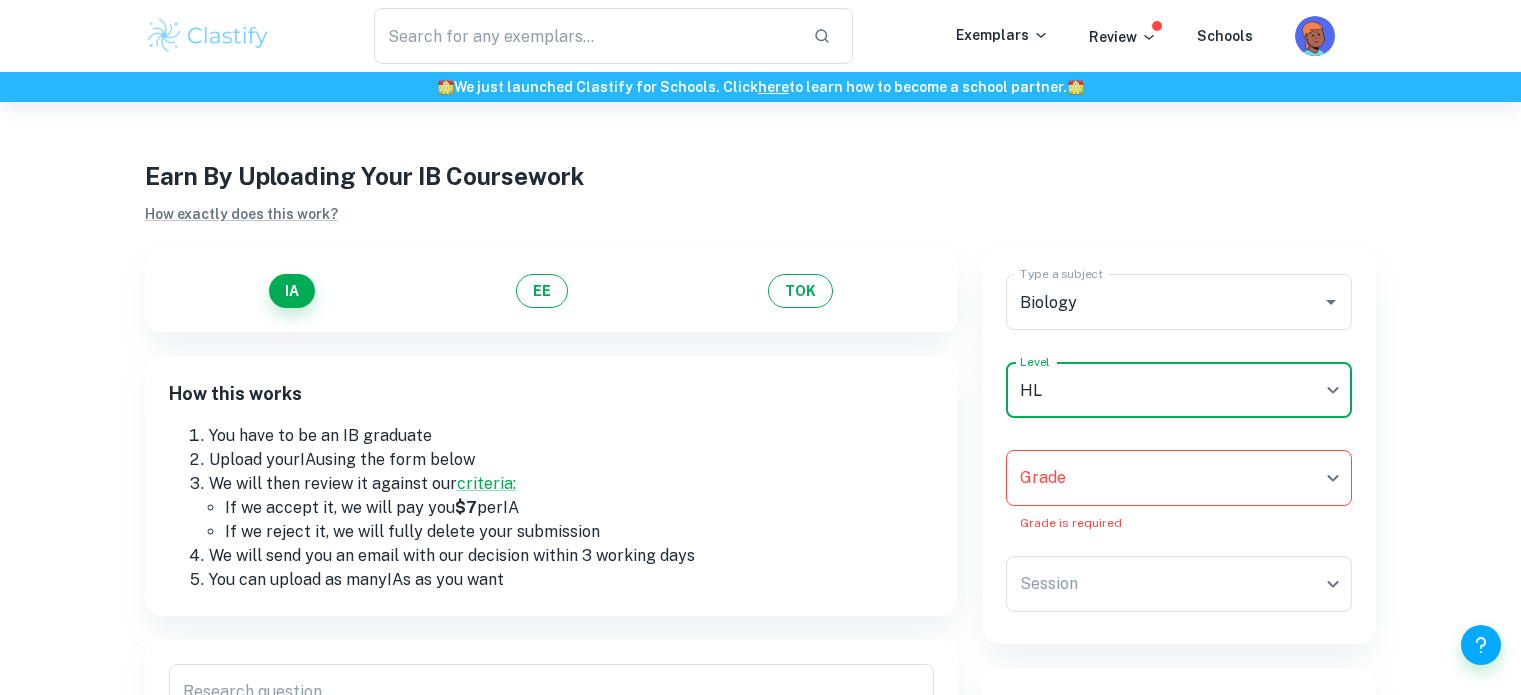 scroll, scrollTop: 100, scrollLeft: 0, axis: vertical 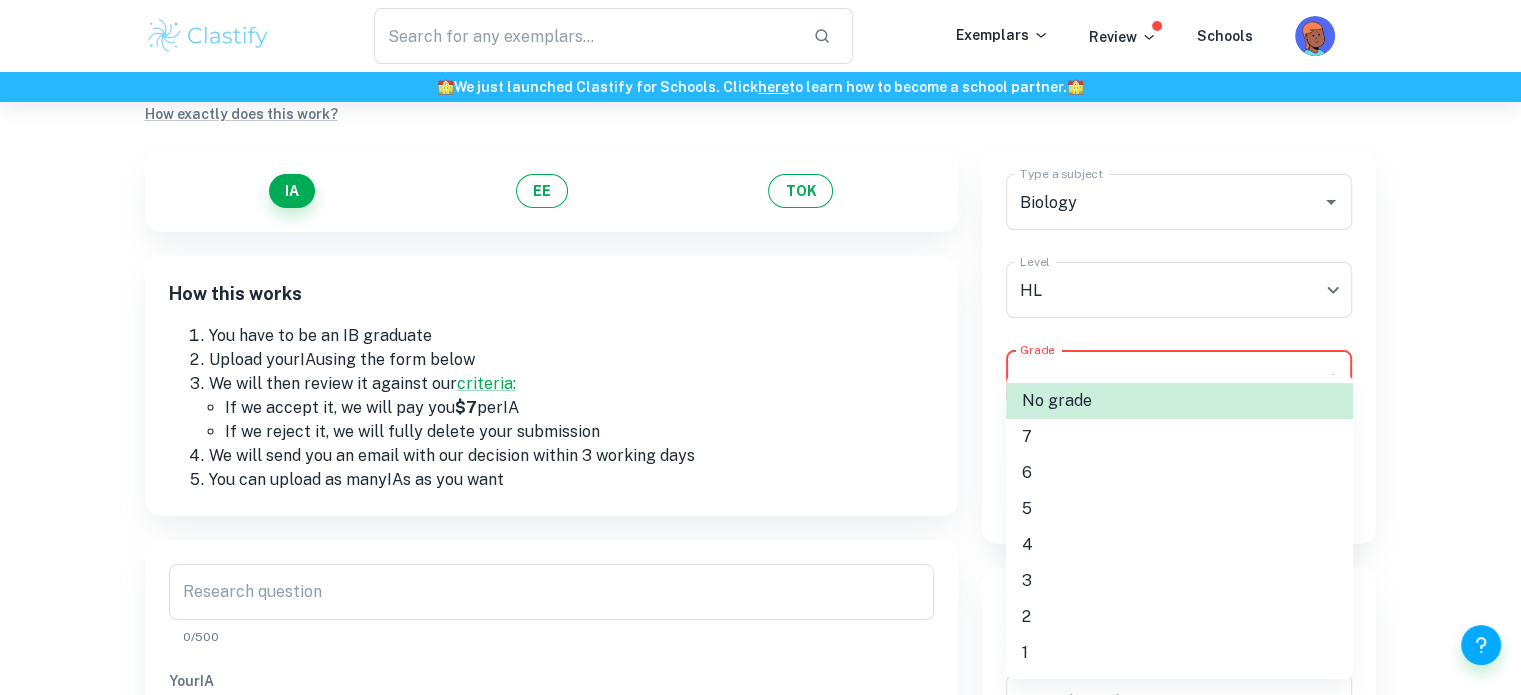 click on "We value your privacy We use cookies to enhance your browsing experience, serve personalised ads or content, and analyse our traffic. By clicking "Accept All", you consent to our use of cookies.   Cookie Policy Customise   Reject All   Accept All   Customise Consent Preferences   We use cookies to help you navigate efficiently and perform certain functions. You will find detailed information about all cookies under each consent category below. The cookies that are categorised as "Necessary" are stored on your browser as they are essential for enabling the basic functionalities of the site. ...  Show more For more information on how Google's third-party cookies operate and handle your data, see:   Google Privacy Policy Necessary Always Active Necessary cookies are required to enable the basic features of this site, such as providing secure log-in or adjusting your consent preferences. These cookies do not store any personally identifiable data. Functional Analytics Performance Advertisement Uncategorised" at bounding box center (760, 349) 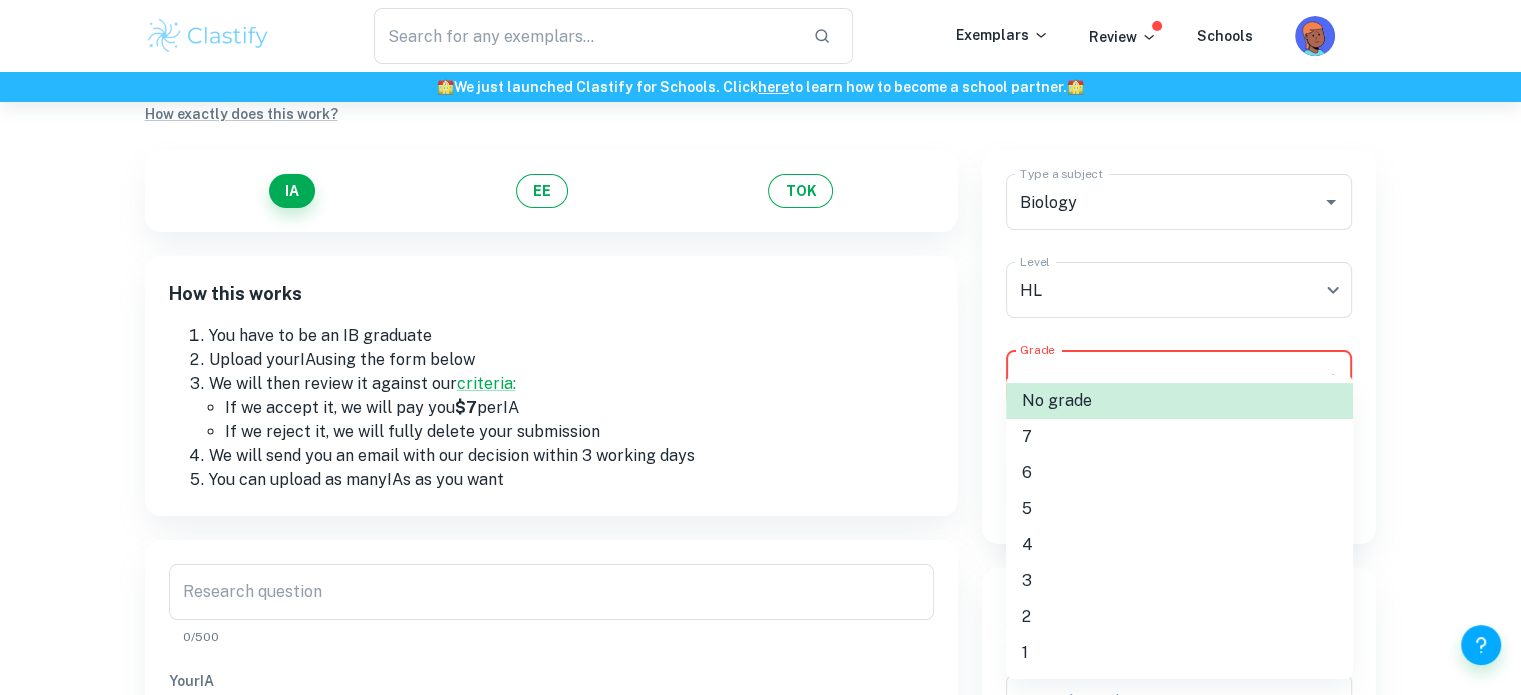 click at bounding box center [760, 347] 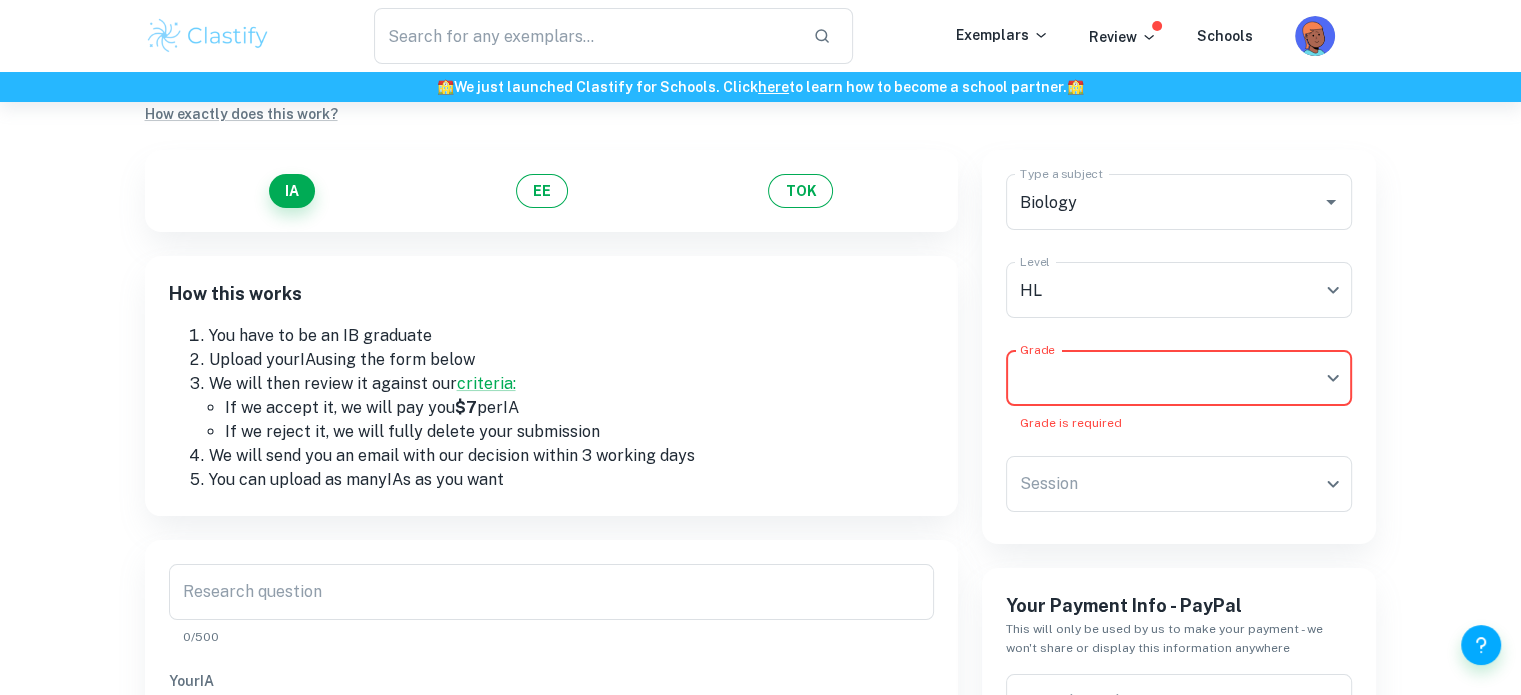 click on "We value your privacy We use cookies to enhance your browsing experience, serve personalised ads or content, and analyse our traffic. By clicking "Accept All", you consent to our use of cookies.   Cookie Policy Customise   Reject All   Accept All   Customise Consent Preferences   We use cookies to help you navigate efficiently and perform certain functions. You will find detailed information about all cookies under each consent category below. The cookies that are categorised as "Necessary" are stored on your browser as they are essential for enabling the basic functionalities of the site. ...  Show more For more information on how Google's third-party cookies operate and handle your data, see:   Google Privacy Policy Necessary Always Active Necessary cookies are required to enable the basic features of this site, such as providing secure log-in or adjusting your consent preferences. These cookies do not store any personally identifiable data. Functional Analytics Performance Advertisement Uncategorised" at bounding box center [760, 349] 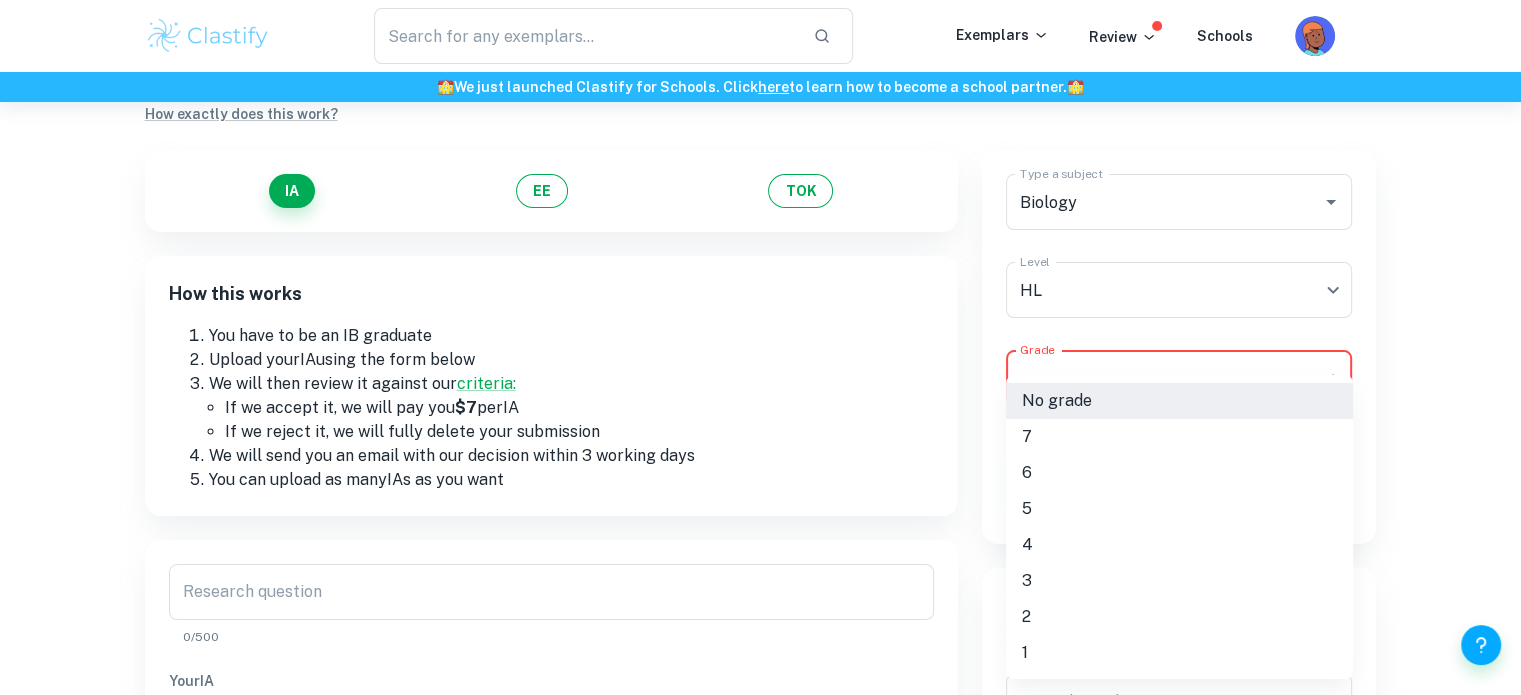 click at bounding box center [760, 347] 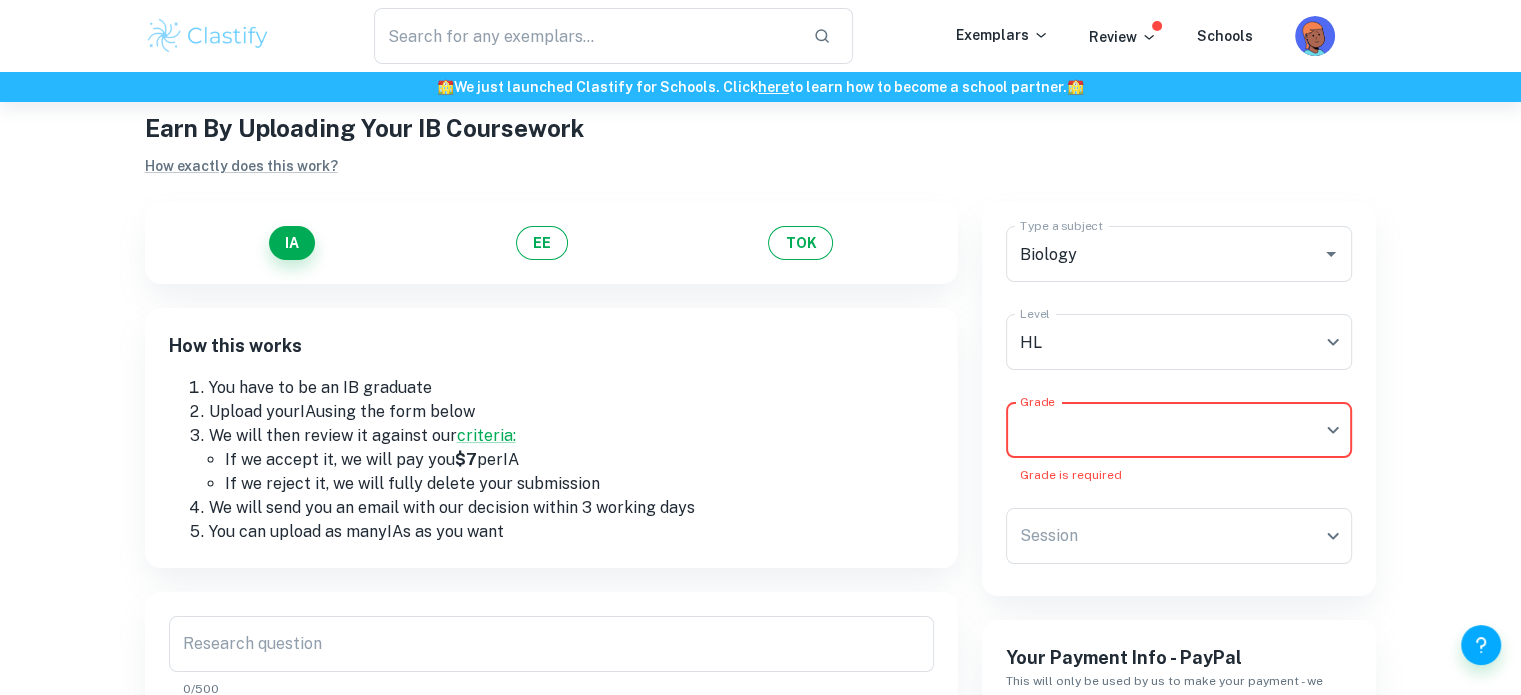 scroll, scrollTop: 0, scrollLeft: 0, axis: both 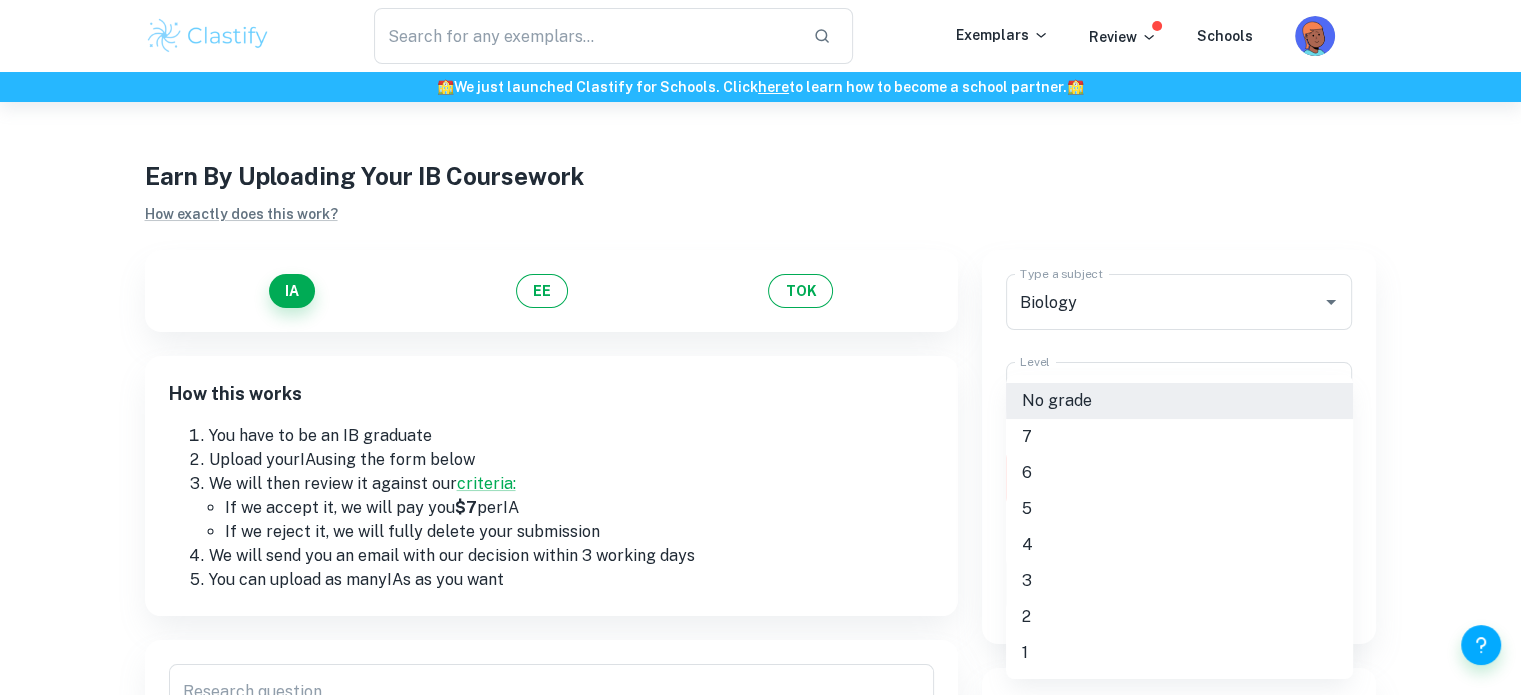 click on "We value your privacy We use cookies to enhance your browsing experience, serve personalised ads or content, and analyse our traffic. By clicking "Accept All", you consent to our use of cookies.   Cookie Policy Customise   Reject All   Accept All   Customise Consent Preferences   We use cookies to help you navigate efficiently and perform certain functions. You will find detailed information about all cookies under each consent category below. The cookies that are categorised as "Necessary" are stored on your browser as they are essential for enabling the basic functionalities of the site. ...  Show more For more information on how Google's third-party cookies operate and handle your data, see:   Google Privacy Policy Necessary Always Active Necessary cookies are required to enable the basic features of this site, such as providing secure log-in or adjusting your consent preferences. These cookies do not store any personally identifiable data. Functional Analytics Performance Advertisement Uncategorised" at bounding box center [760, 449] 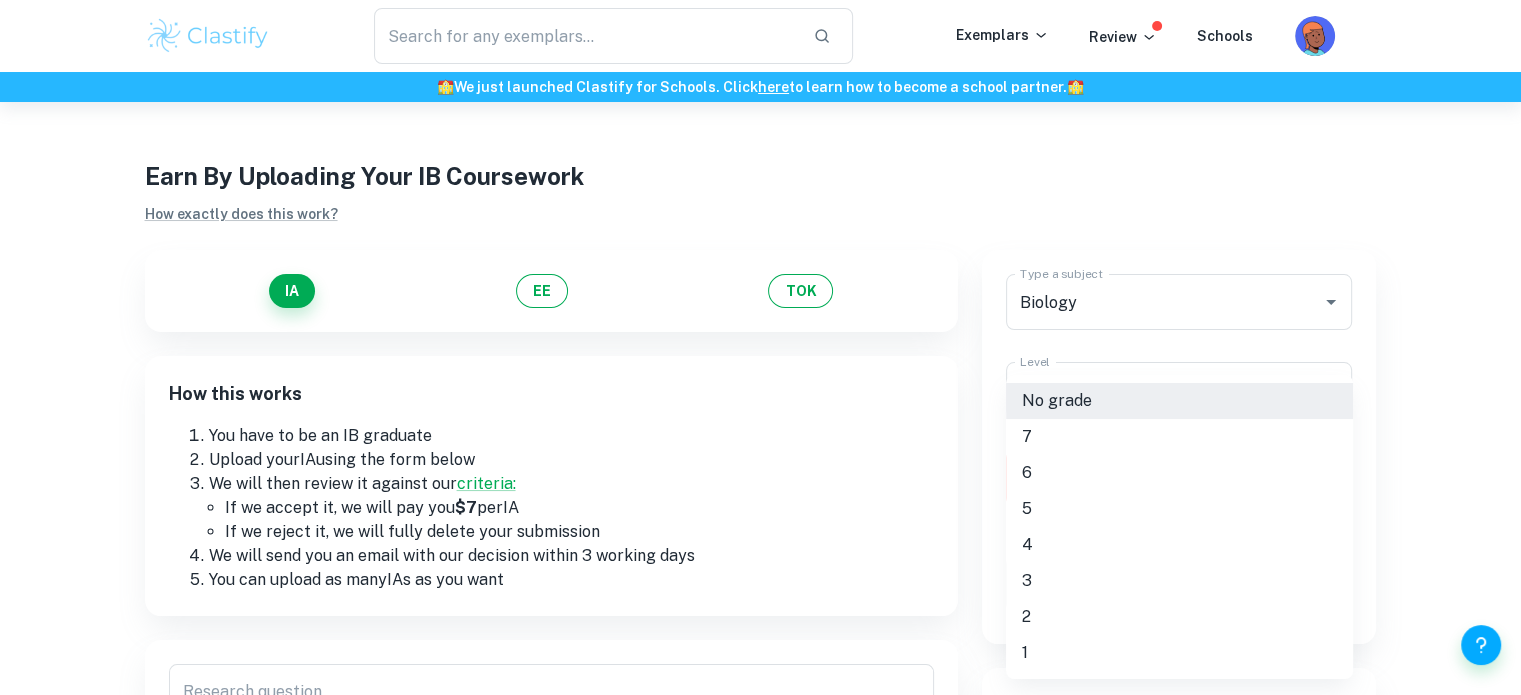 click on "4" at bounding box center [1179, 545] 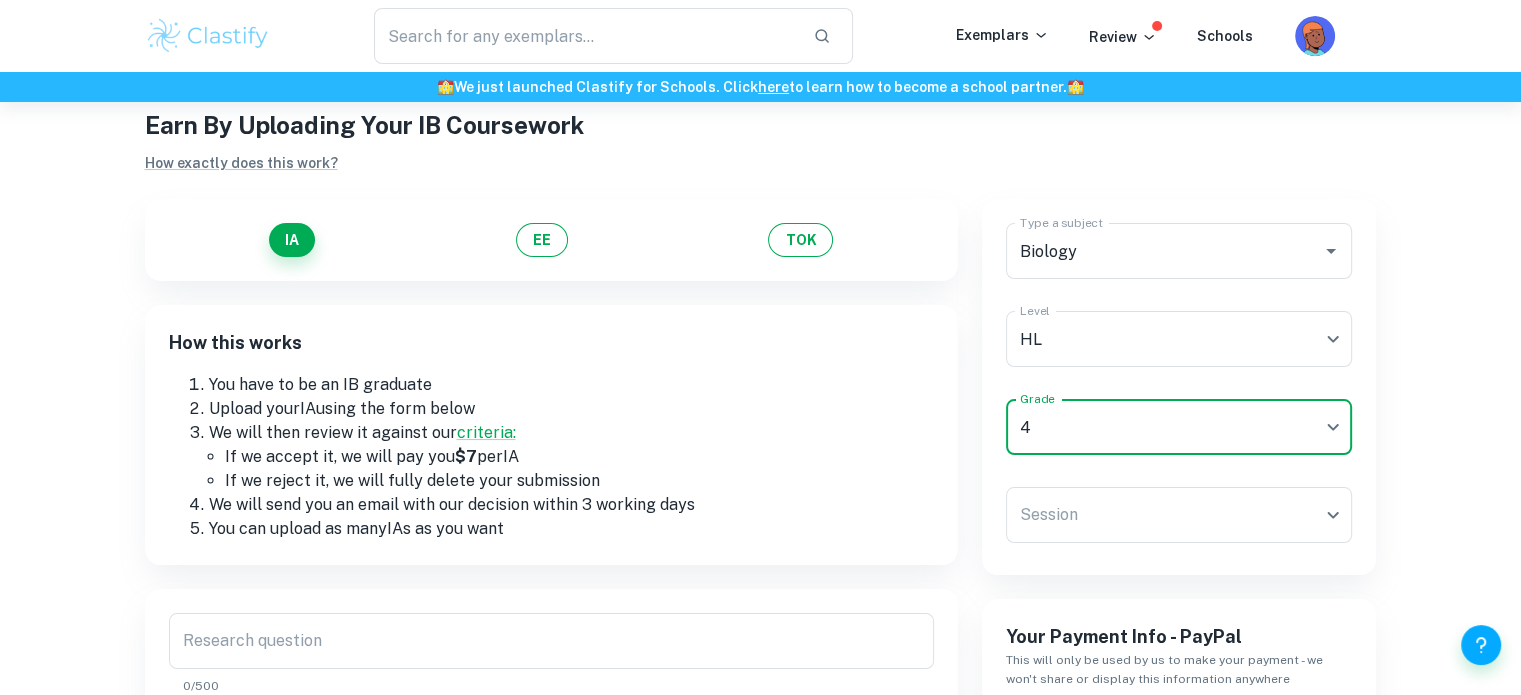 scroll, scrollTop: 100, scrollLeft: 0, axis: vertical 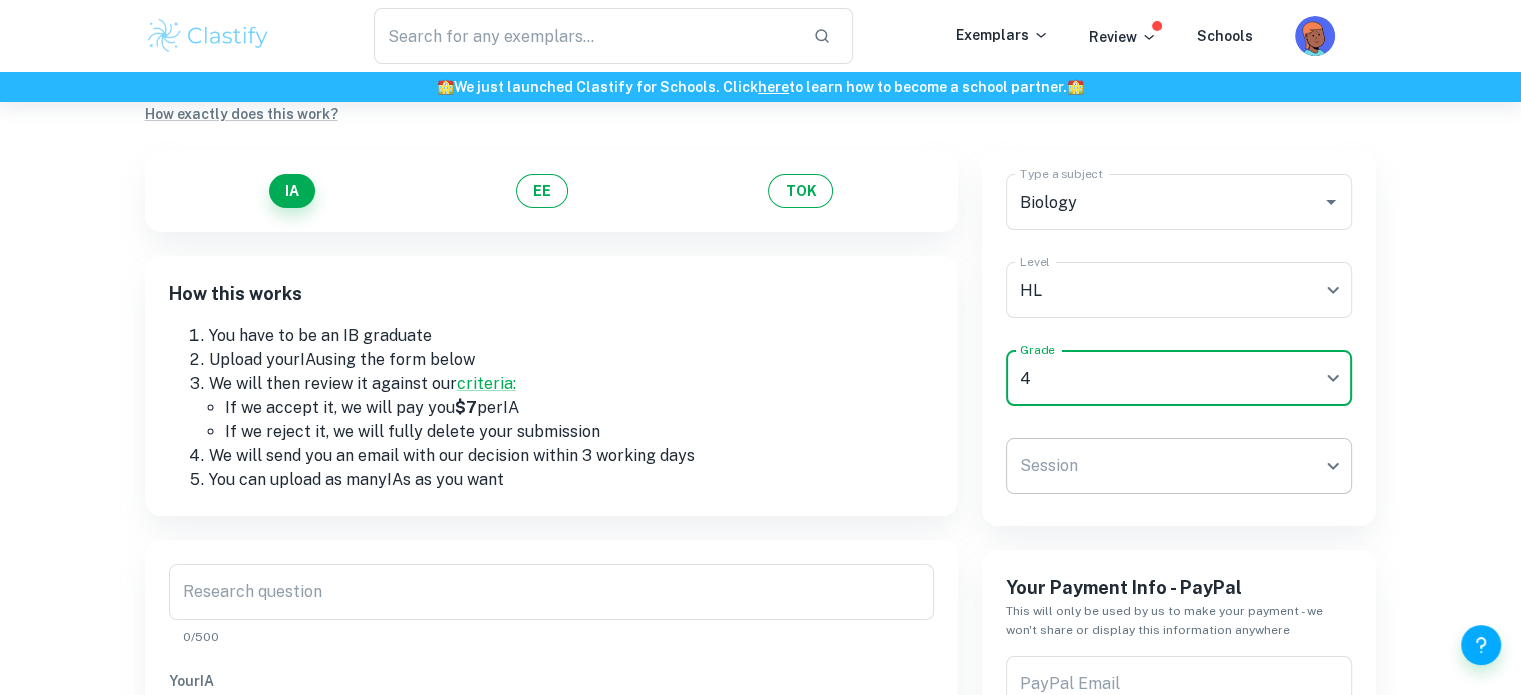 click on "We value your privacy We use cookies to enhance your browsing experience, serve personalised ads or content, and analyse our traffic. By clicking "Accept All", you consent to our use of cookies.   Cookie Policy Customise   Reject All   Accept All   Customise Consent Preferences   We use cookies to help you navigate efficiently and perform certain functions. You will find detailed information about all cookies under each consent category below. The cookies that are categorised as "Necessary" are stored on your browser as they are essential for enabling the basic functionalities of the site. ...  Show more For more information on how Google's third-party cookies operate and handle your data, see:   Google Privacy Policy Necessary Always Active Necessary cookies are required to enable the basic features of this site, such as providing secure log-in or adjusting your consent preferences. These cookies do not store any personally identifiable data. Functional Analytics Performance Advertisement Uncategorised" at bounding box center (760, 349) 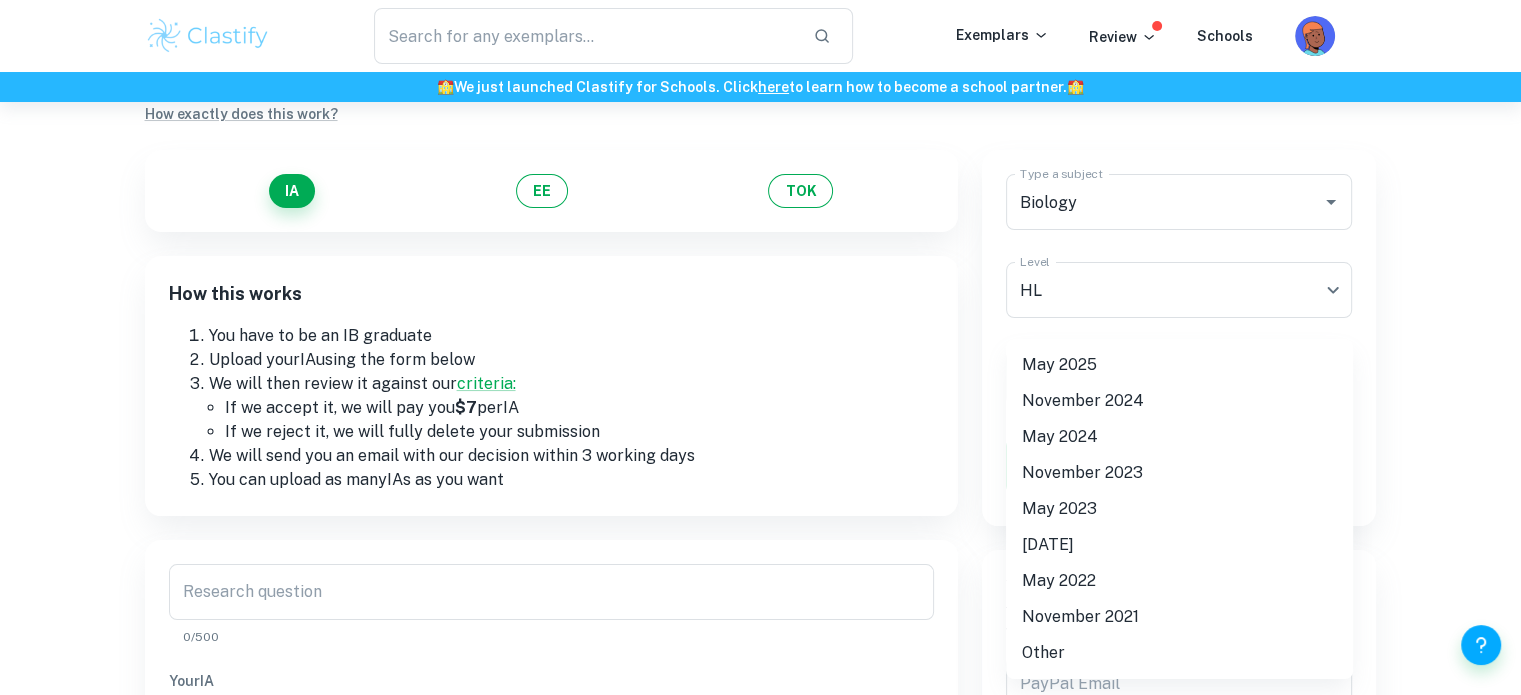 click on "May 2025" at bounding box center [1179, 365] 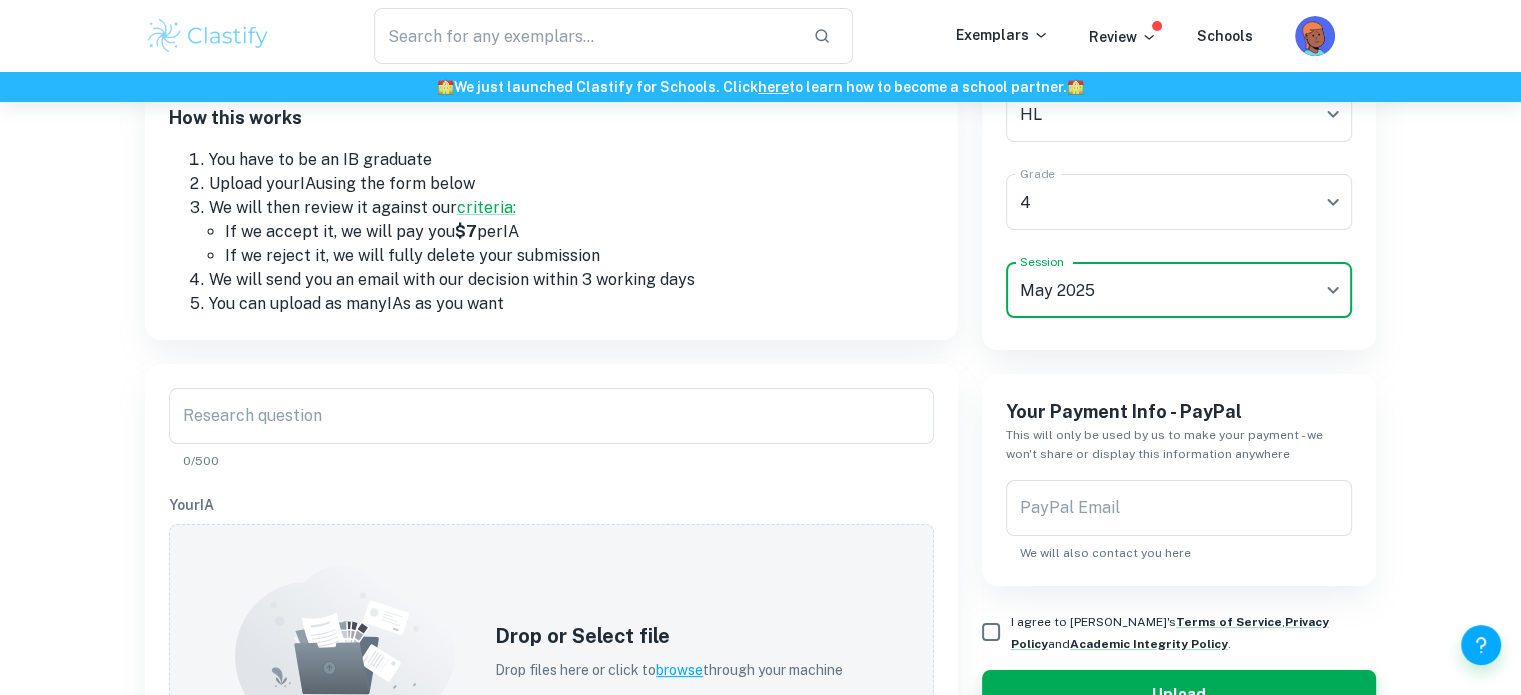 scroll, scrollTop: 300, scrollLeft: 0, axis: vertical 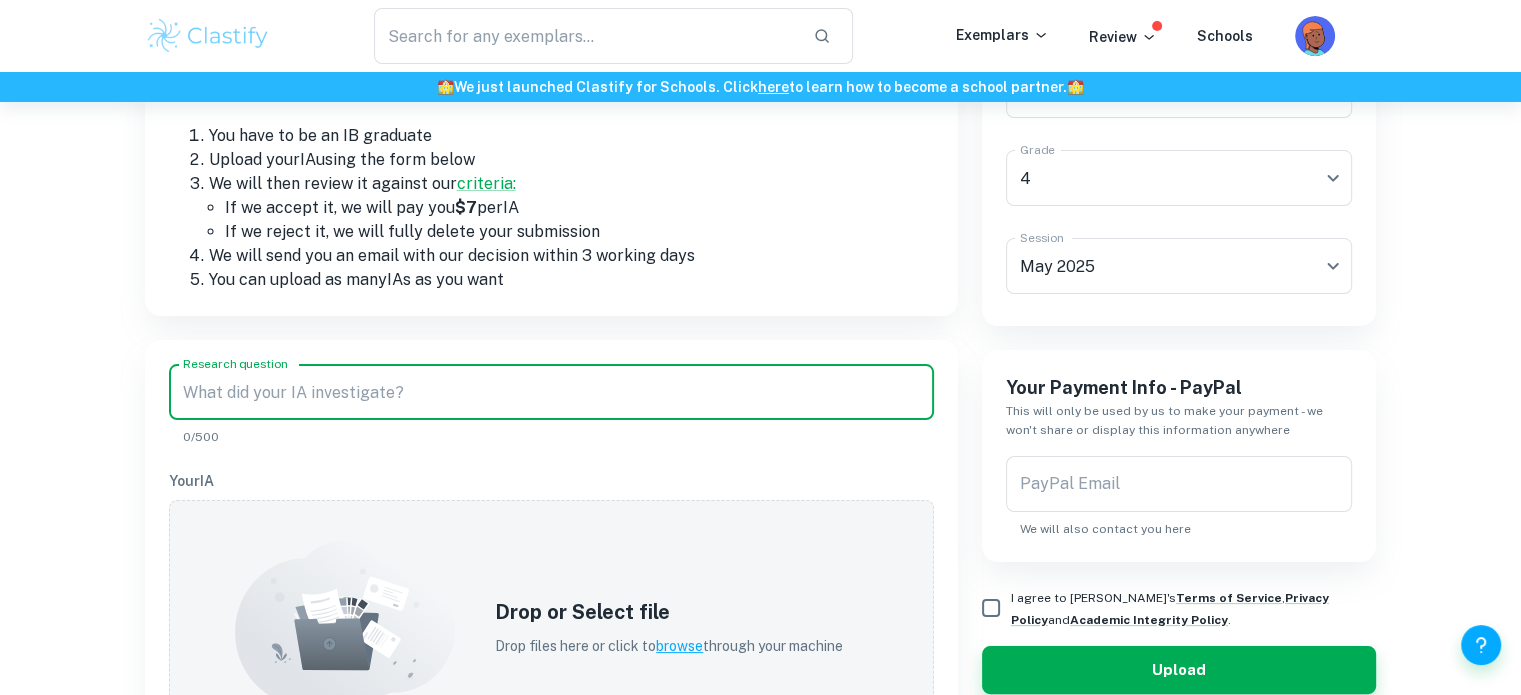 click on "Research question" at bounding box center [551, 392] 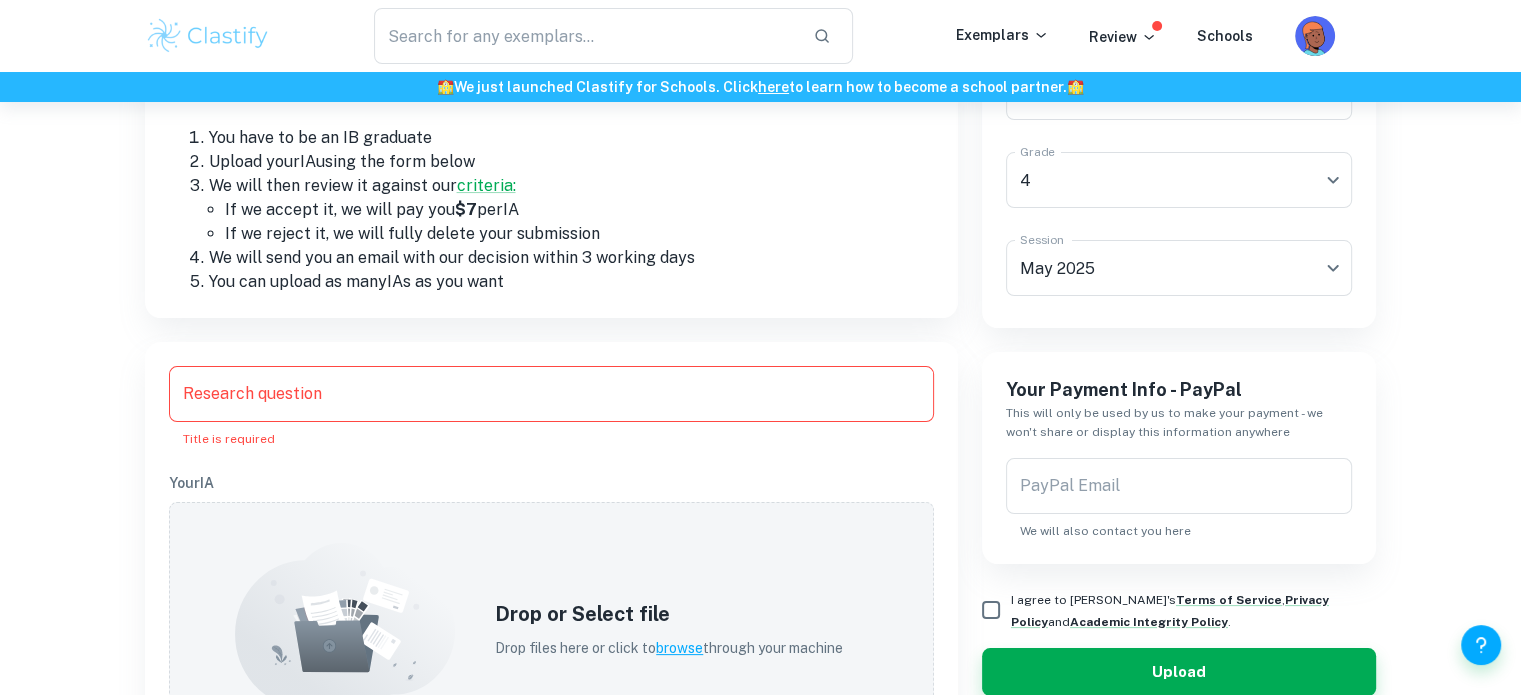 scroll, scrollTop: 200, scrollLeft: 0, axis: vertical 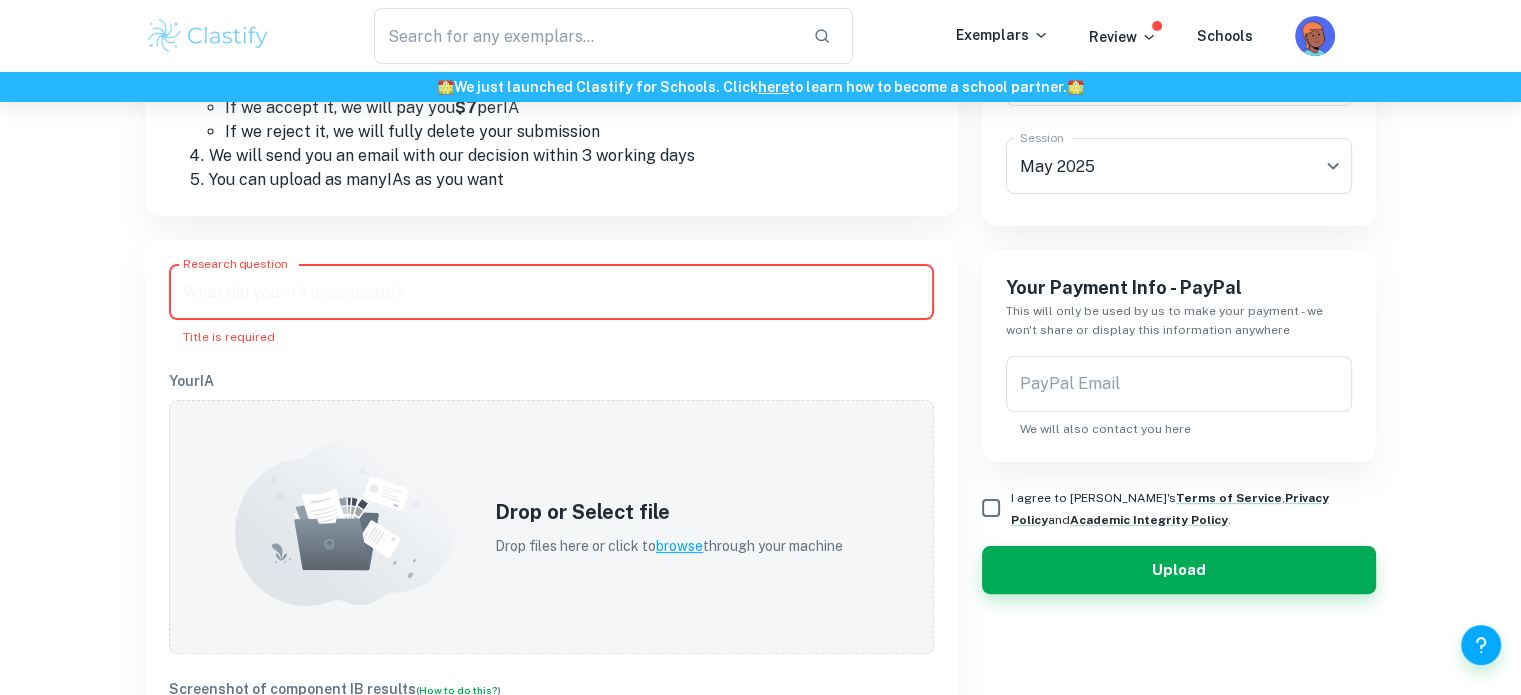 paste on "How do varying concentrations (0.5%, 1.0%, and 3.0%) of calcium nitrate (Ca(NO₃)₂) and potassium nitrate (KNO₃) solutions affect the root length (±0.1 cm), leaf length (±0.1 cm), and bulb diameter (±0.1 cm) of shallots (Allium ascalonicum) over a three-week period under hydroponic conditions?" 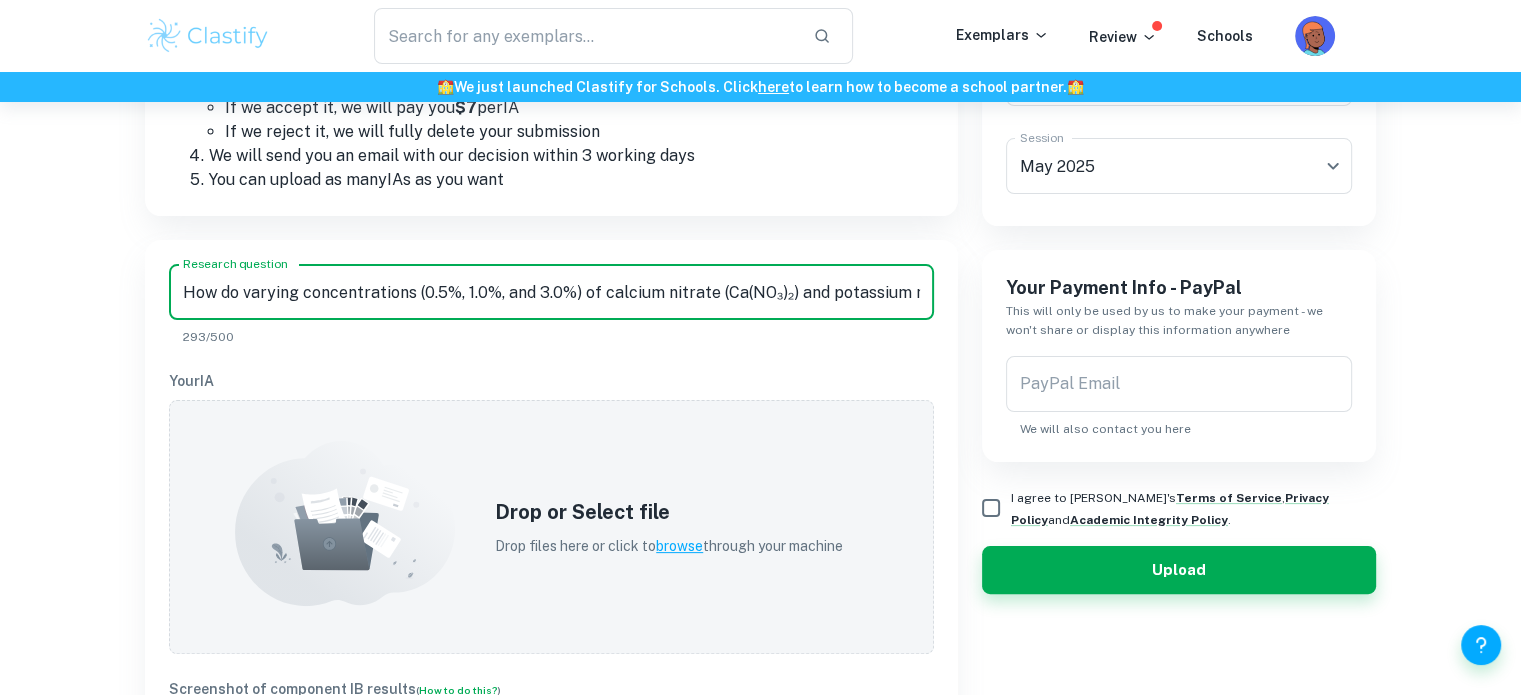 scroll, scrollTop: 0, scrollLeft: 1416, axis: horizontal 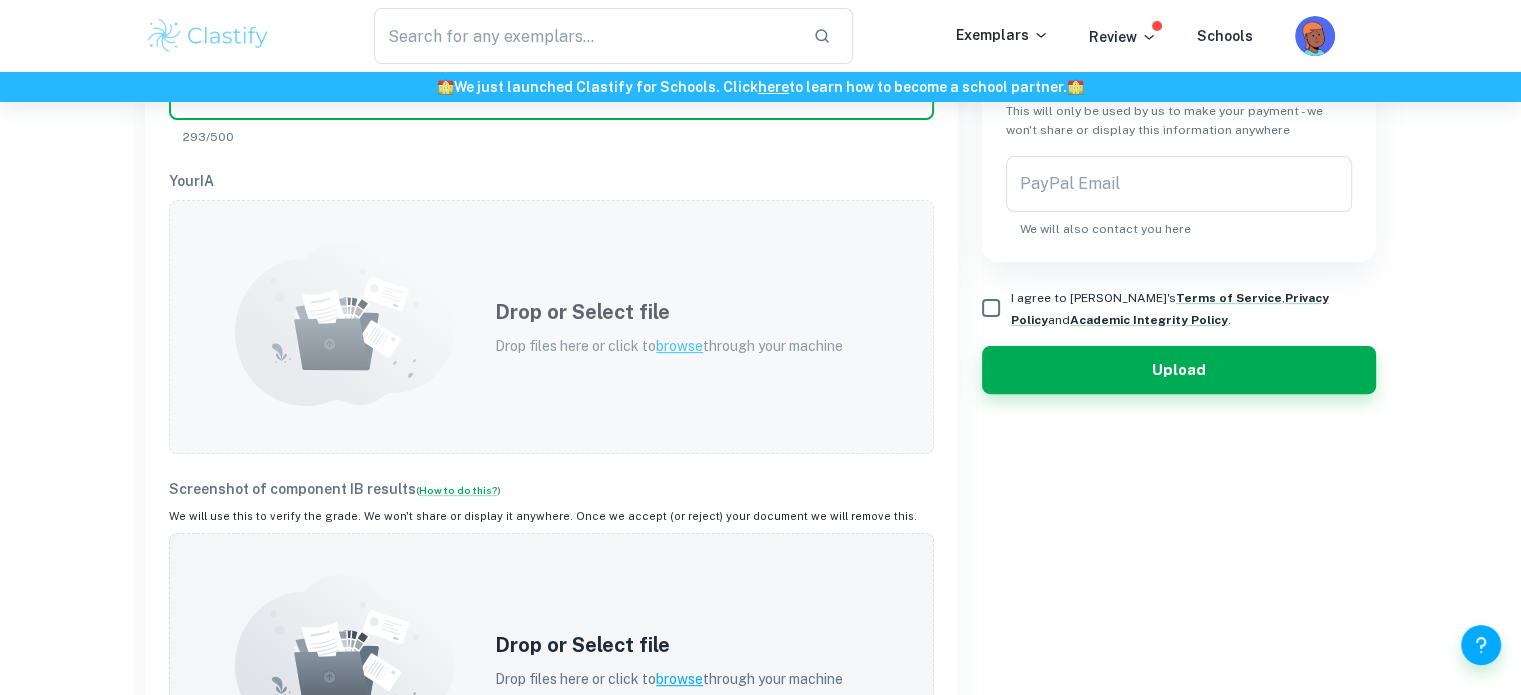 type on "How do varying concentrations (0.5%, 1.0%, and 3.0%) of calcium nitrate (Ca(NO₃)₂) and potassium nitrate (KNO₃) solutions affect the root length (±0.1 cm), leaf length (±0.1 cm), and bulb diameter (±0.1 cm) of shallots (Allium ascalonicum) over a three-week period under hydroponic conditions?" 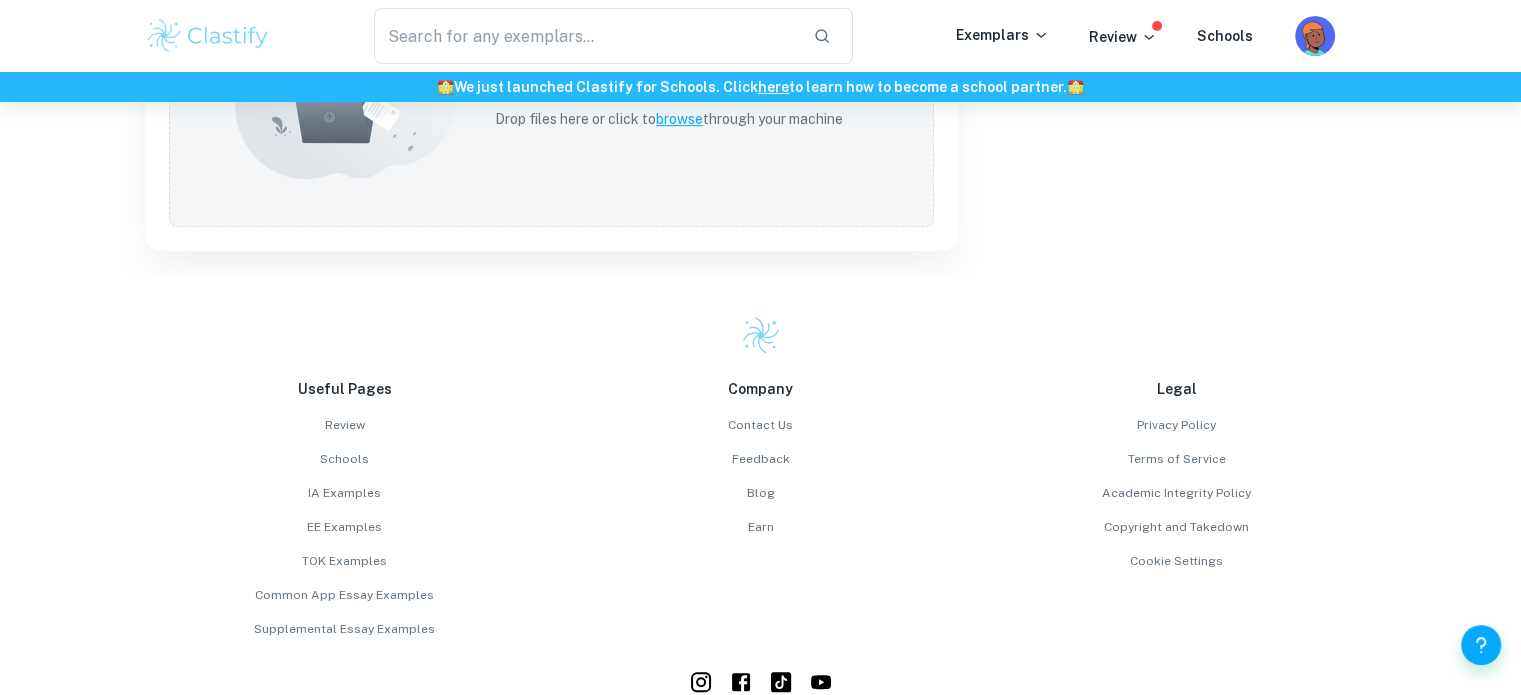 scroll, scrollTop: 1100, scrollLeft: 0, axis: vertical 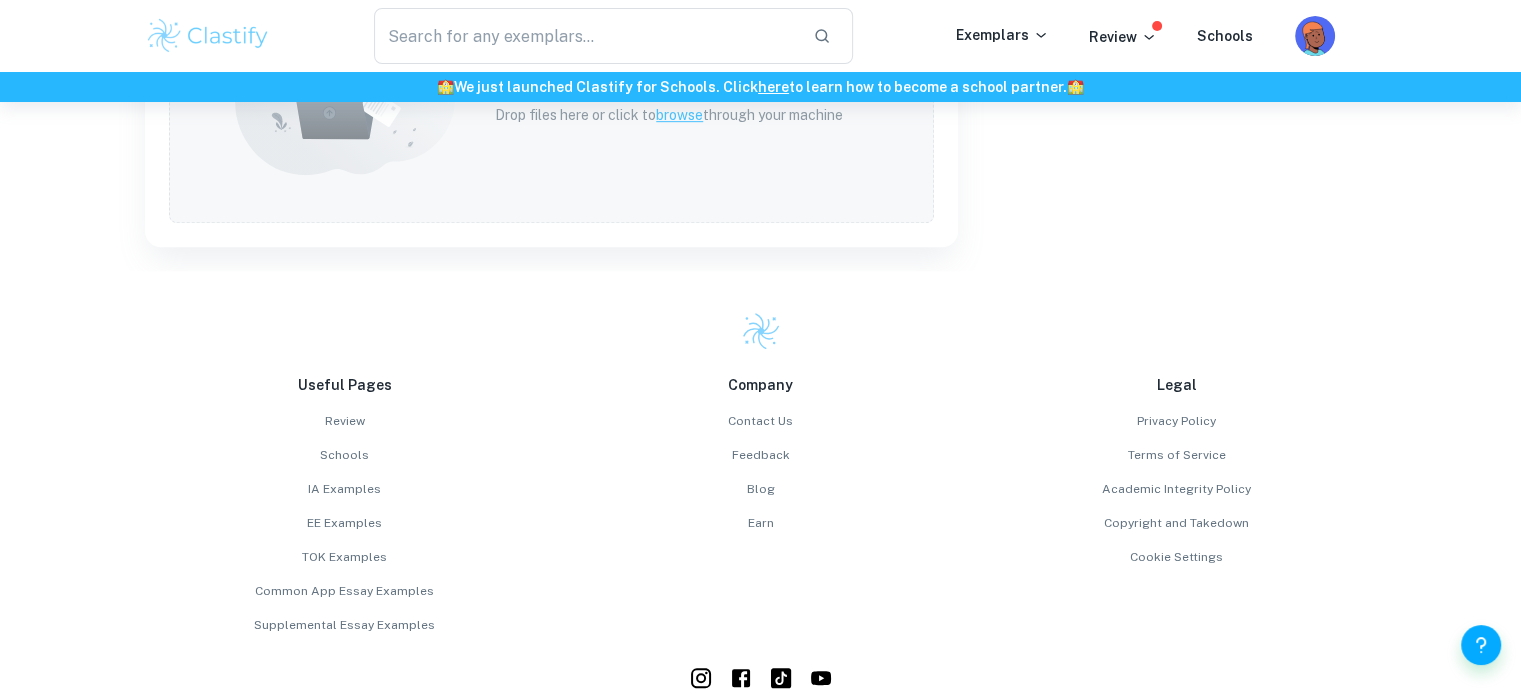 click on "browse" at bounding box center (679, 115) 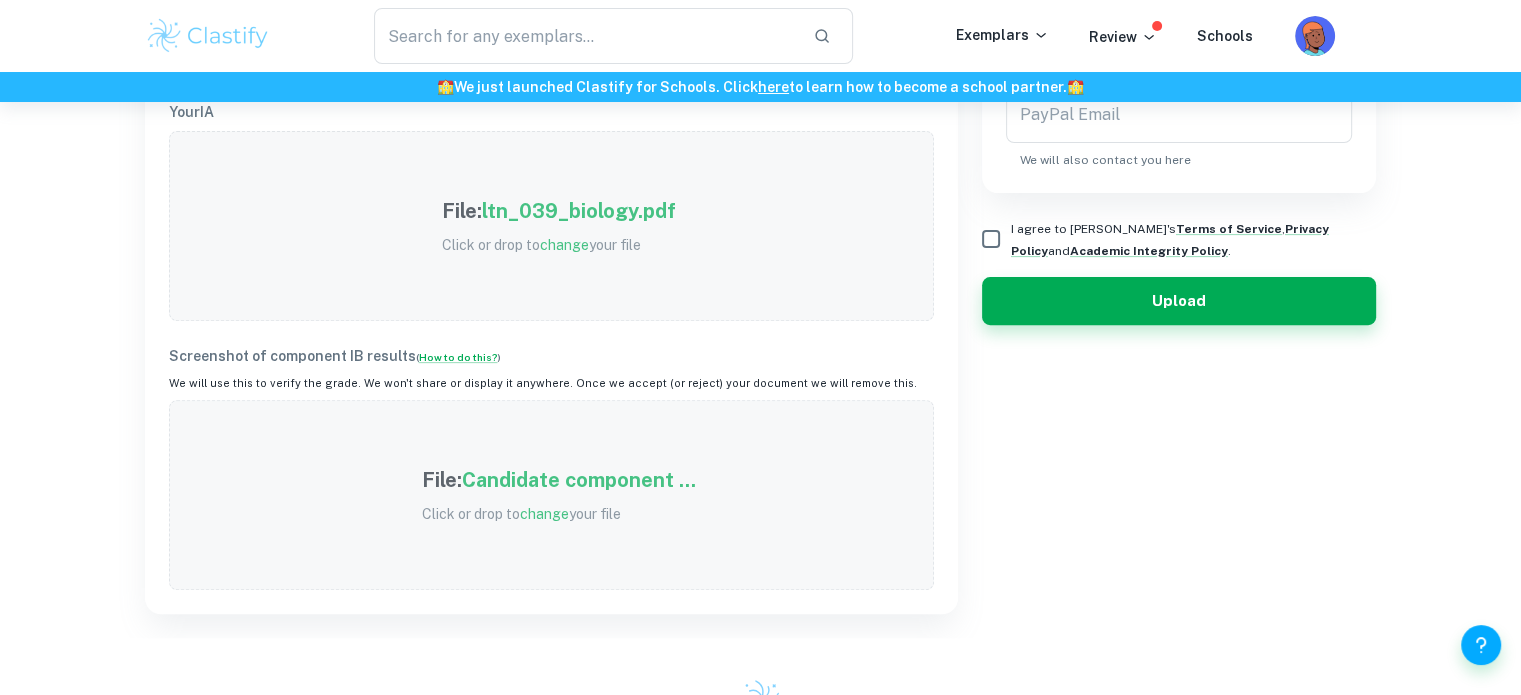 scroll, scrollTop: 468, scrollLeft: 0, axis: vertical 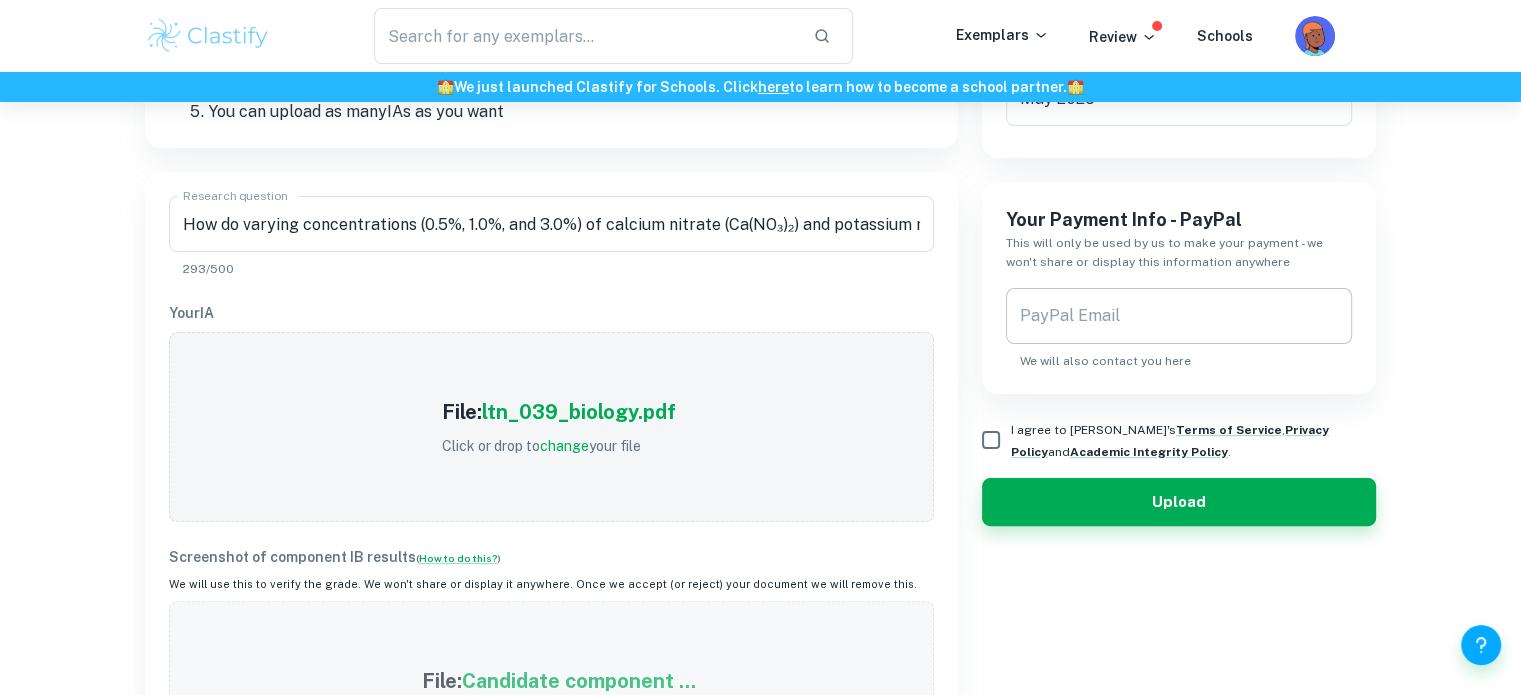 click on "PayPal Email" at bounding box center [1179, 316] 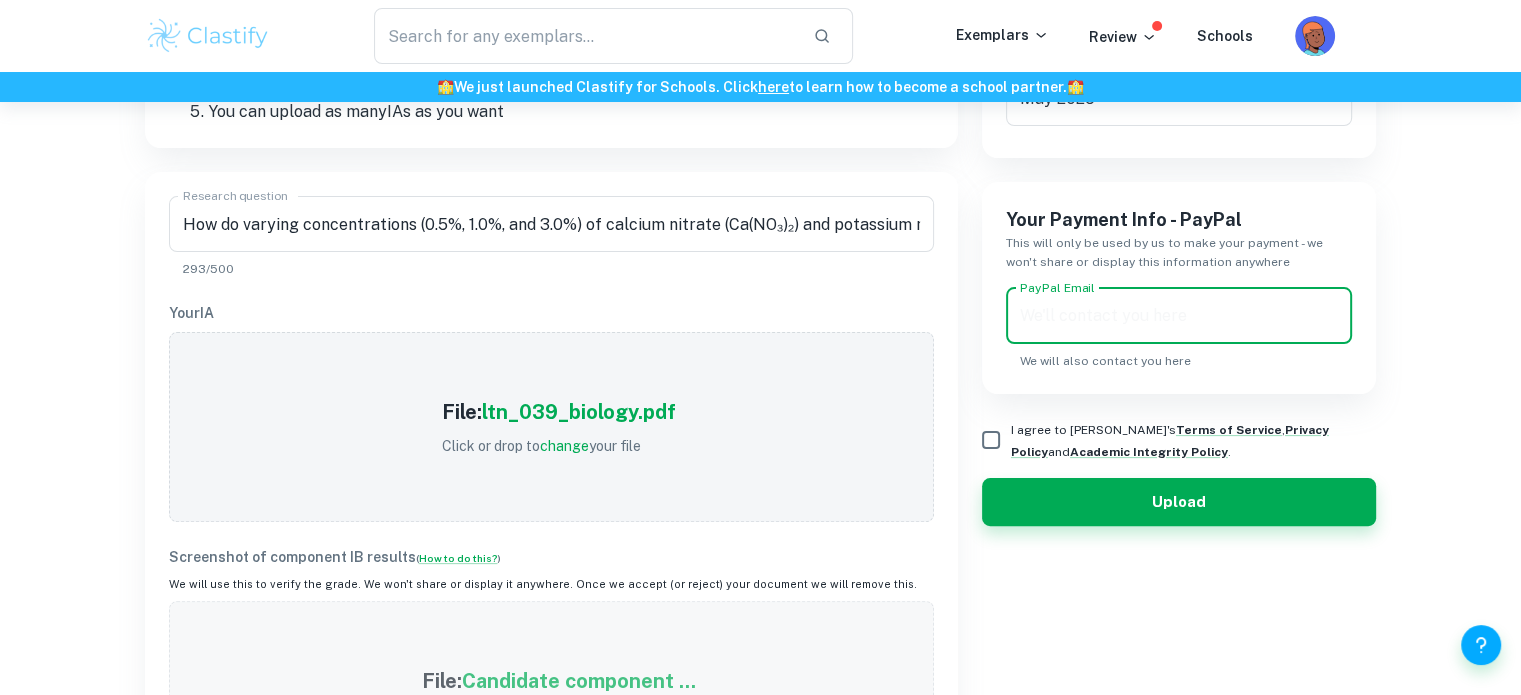 type on "[EMAIL_ADDRESS][DOMAIN_NAME]" 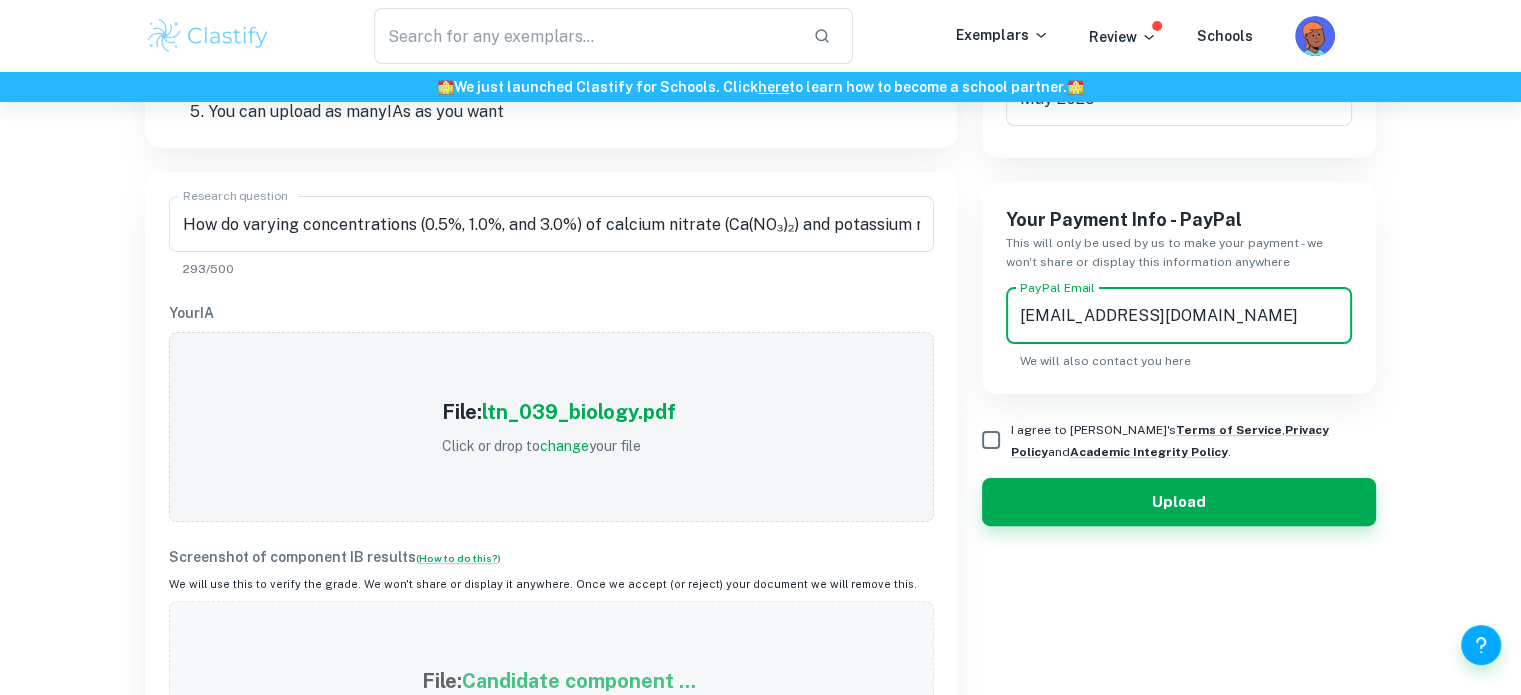 click on "I agree to [PERSON_NAME]'s  Terms of Service ,  Privacy Policy  and  Academic Integrity Policy ." at bounding box center [991, 440] 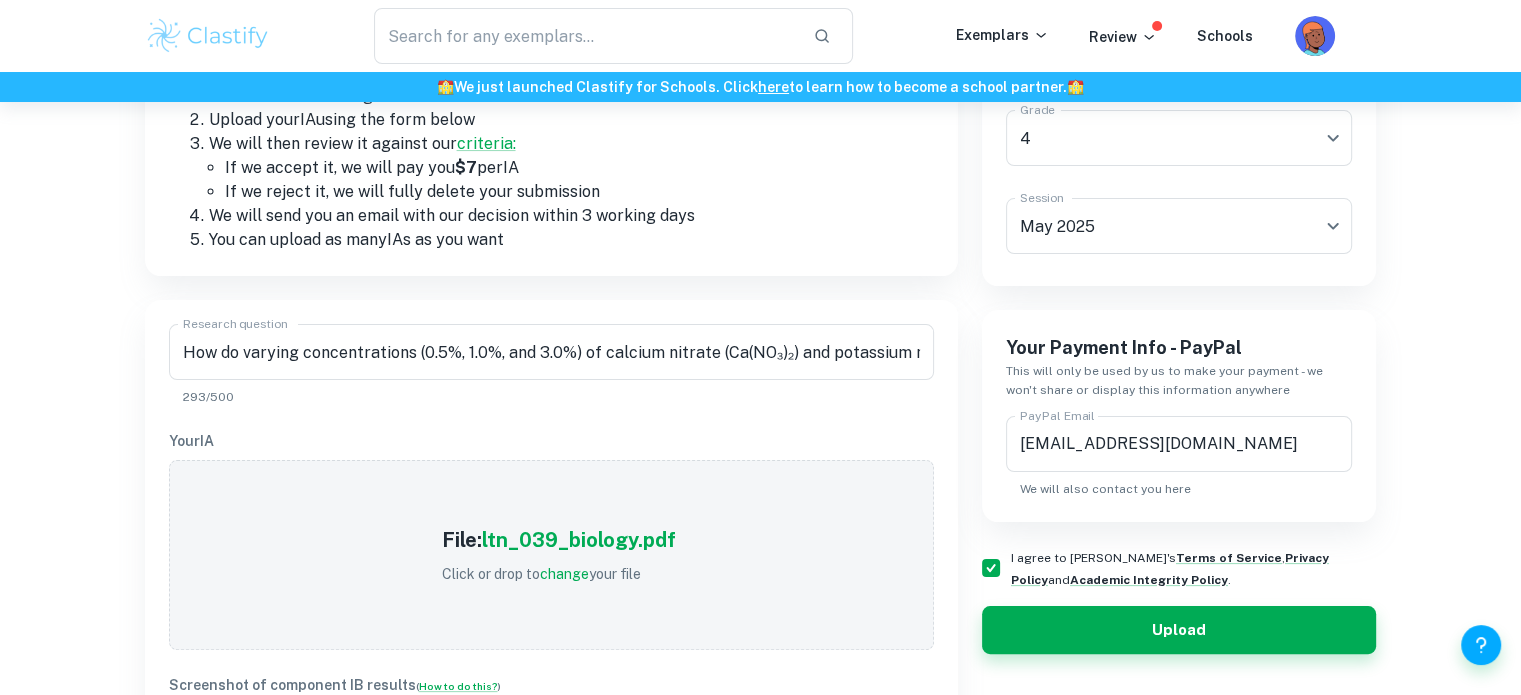 scroll, scrollTop: 400, scrollLeft: 0, axis: vertical 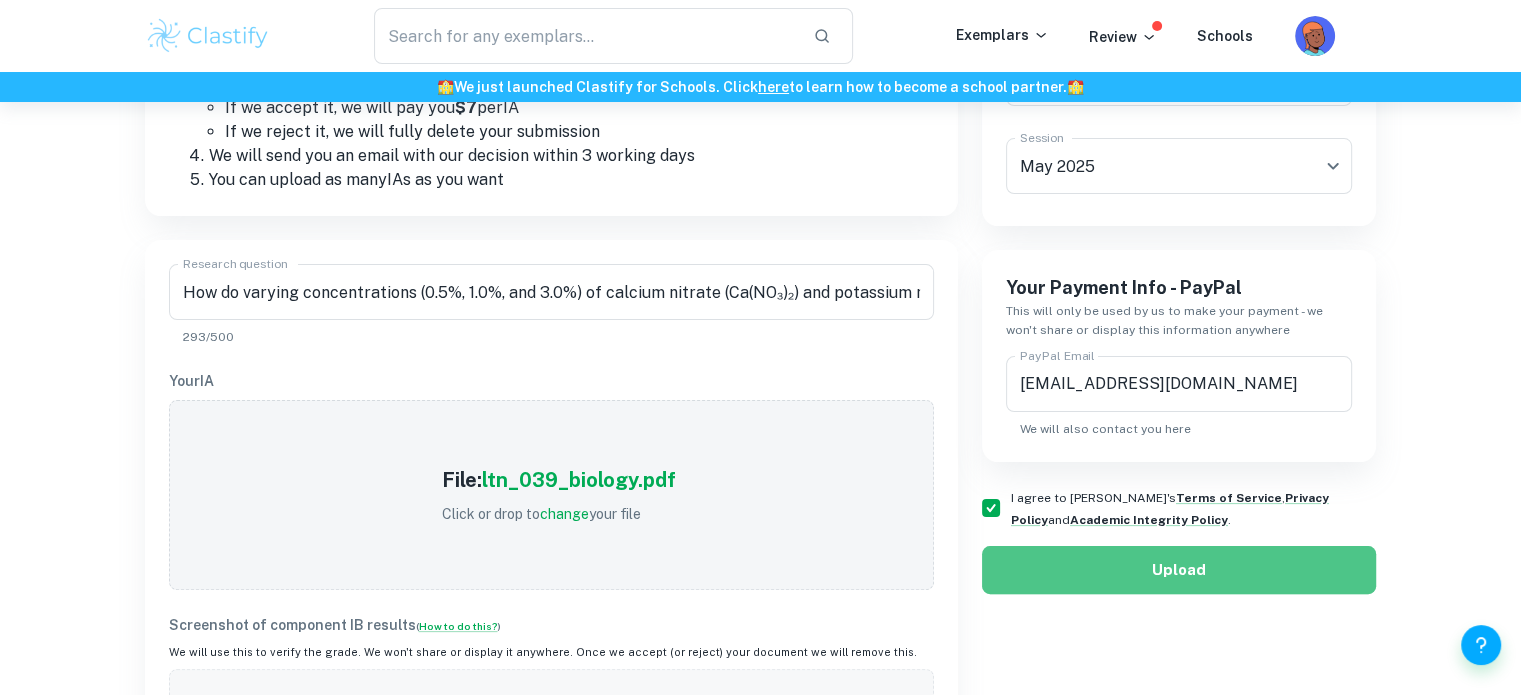 click on "Upload" at bounding box center [1179, 570] 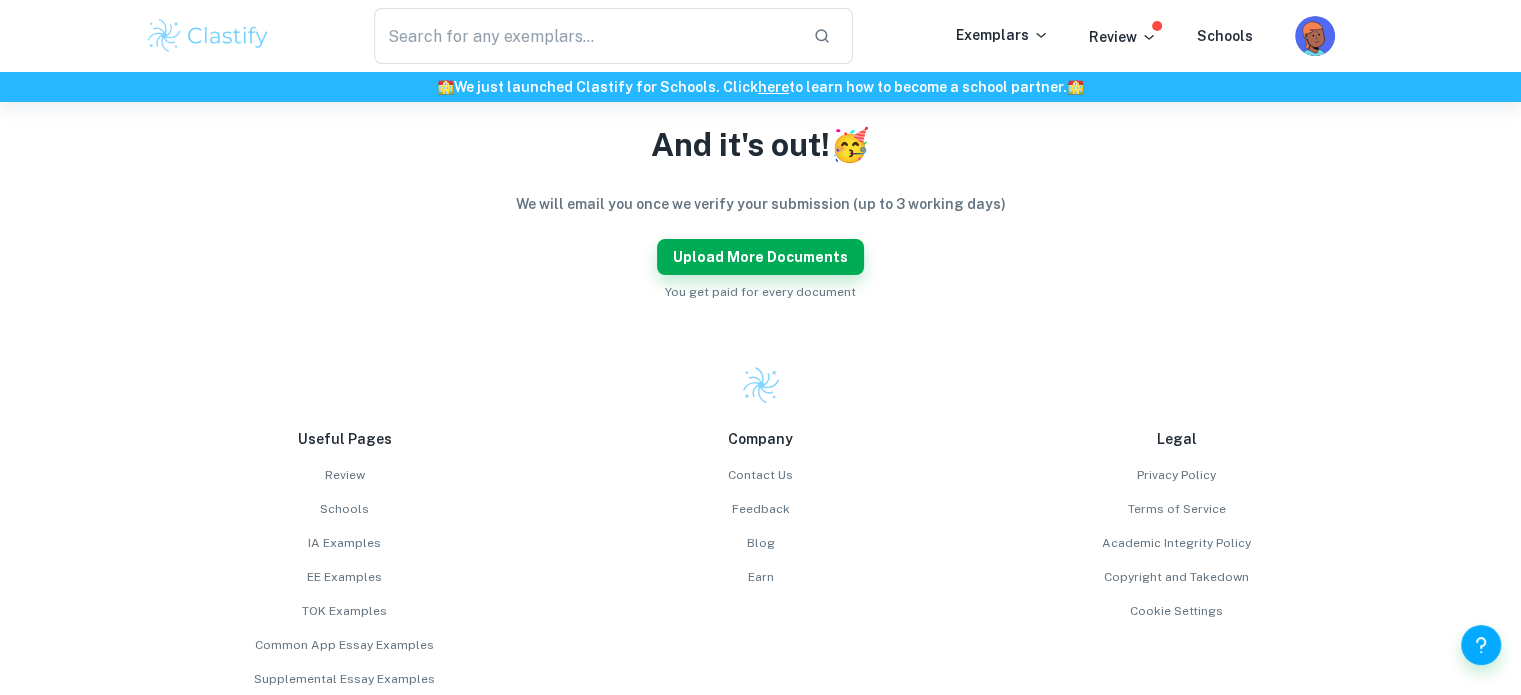 scroll, scrollTop: 500, scrollLeft: 0, axis: vertical 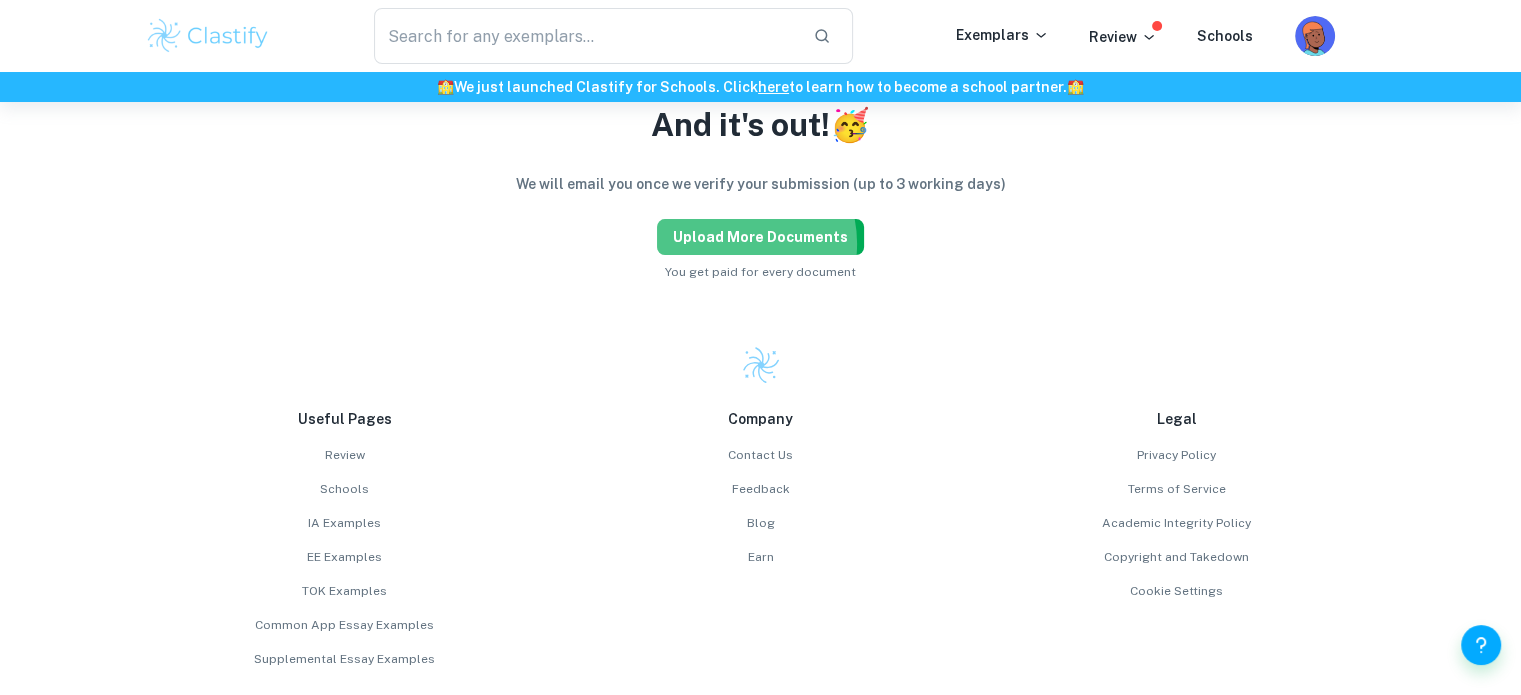 click on "Upload more documents" at bounding box center (760, 237) 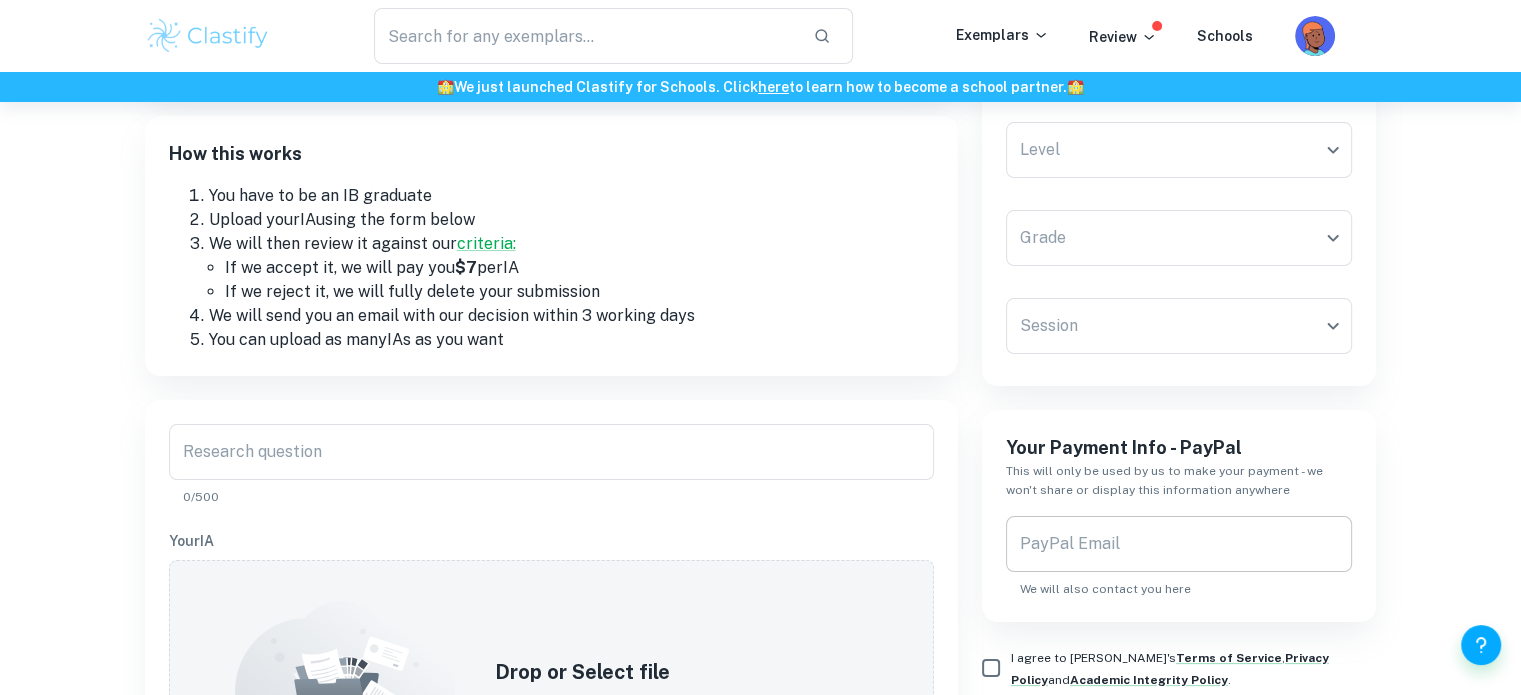 scroll, scrollTop: 0, scrollLeft: 0, axis: both 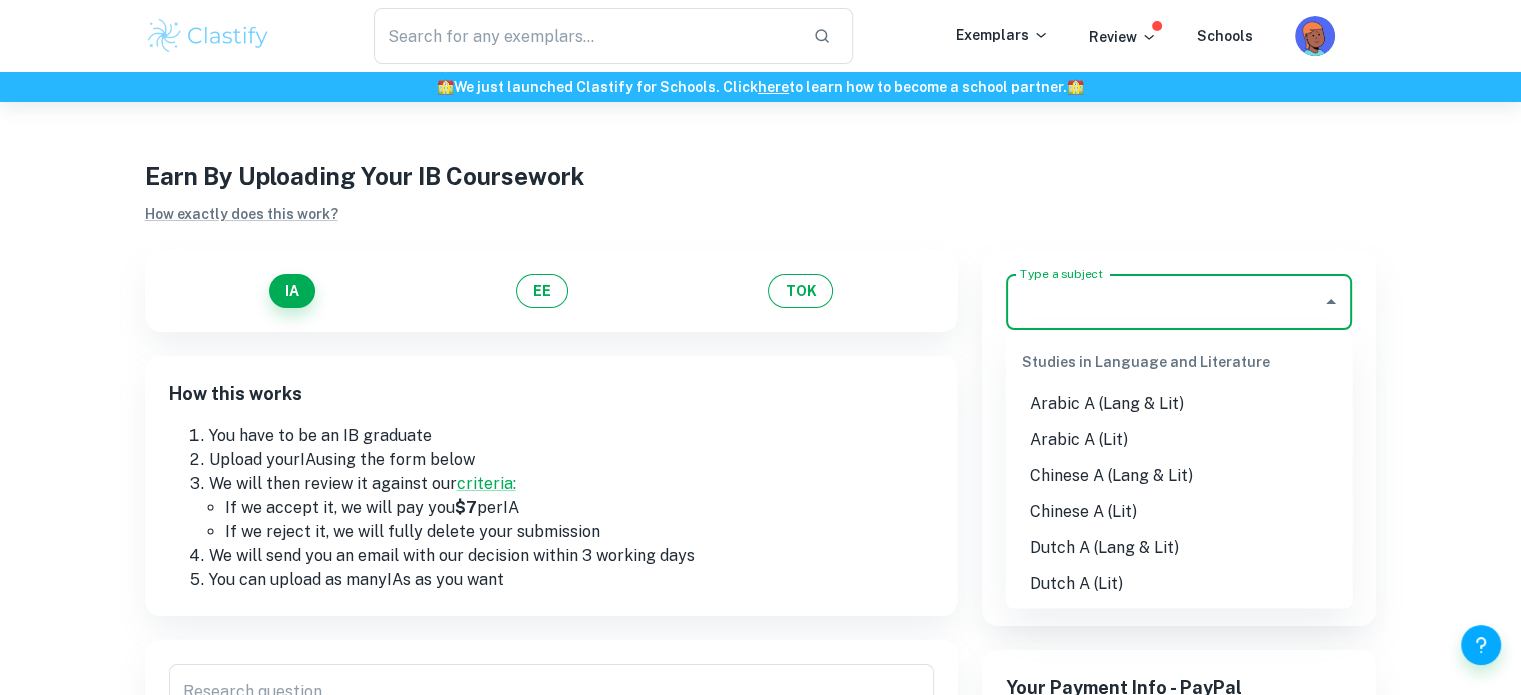 click on "Type a subject" at bounding box center (1164, 302) 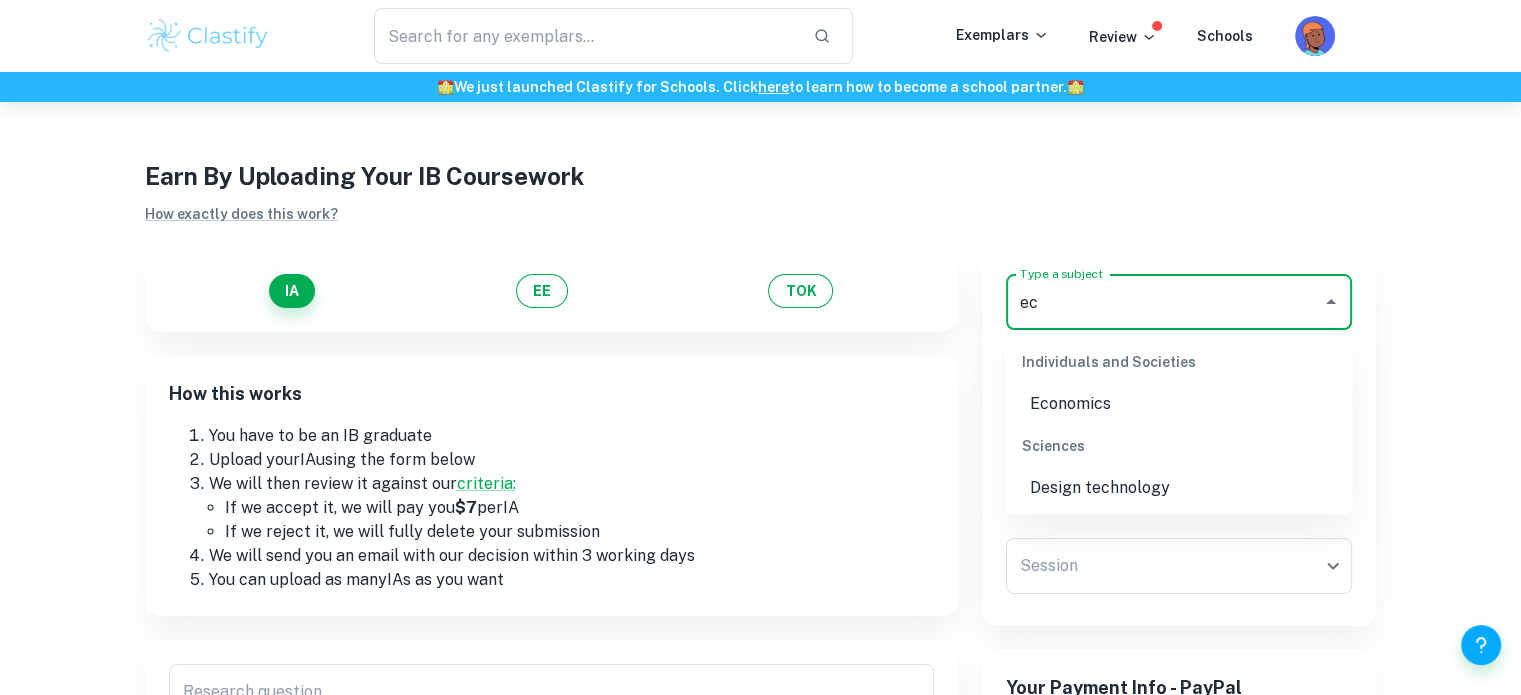 click on "Economics" at bounding box center [1179, 404] 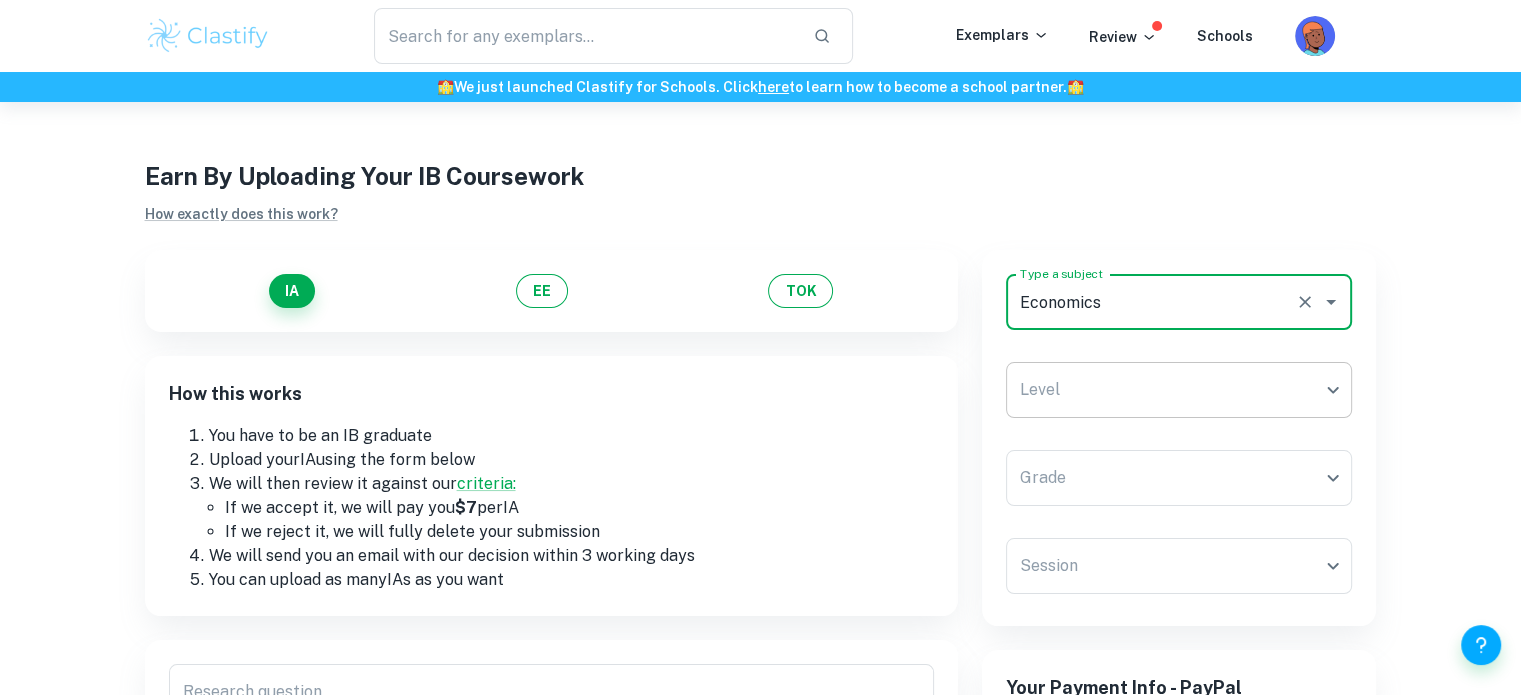 type on "Economics" 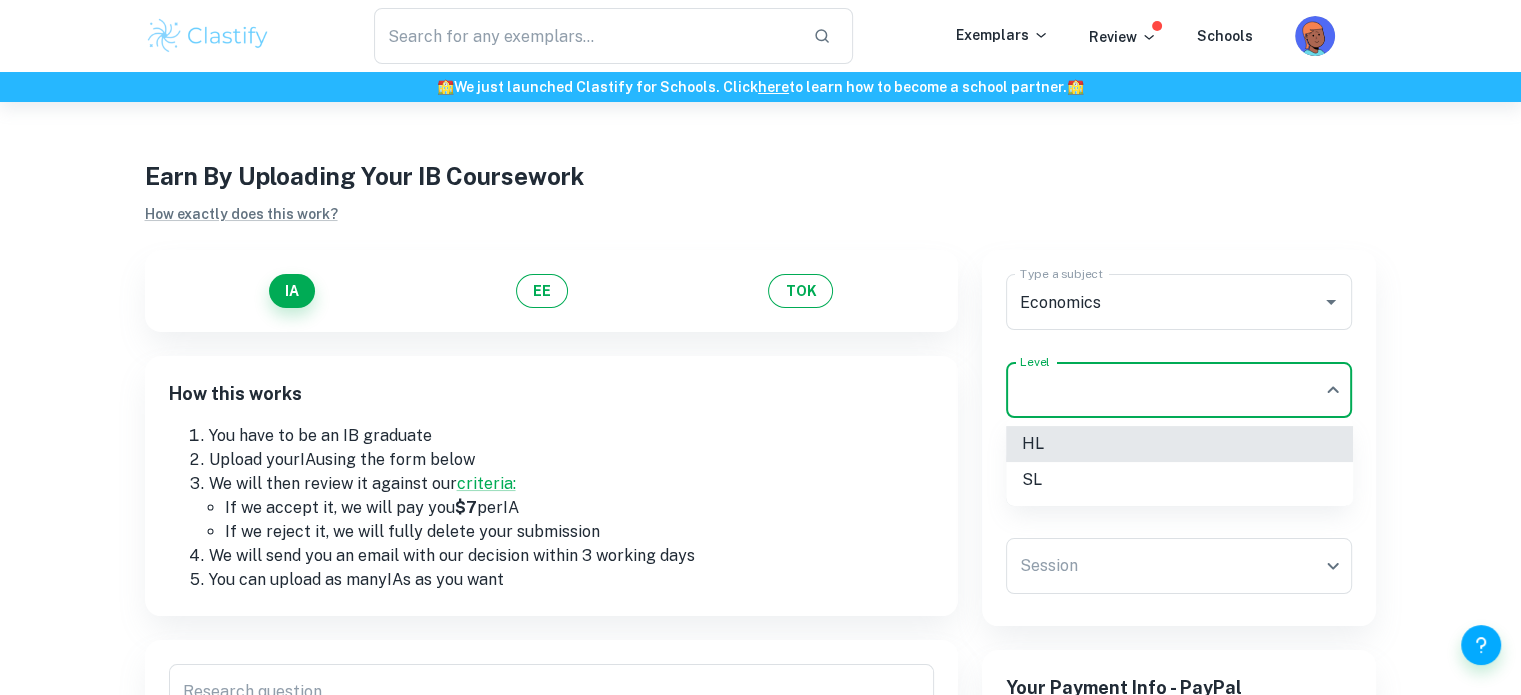 click on "SL" at bounding box center (1179, 480) 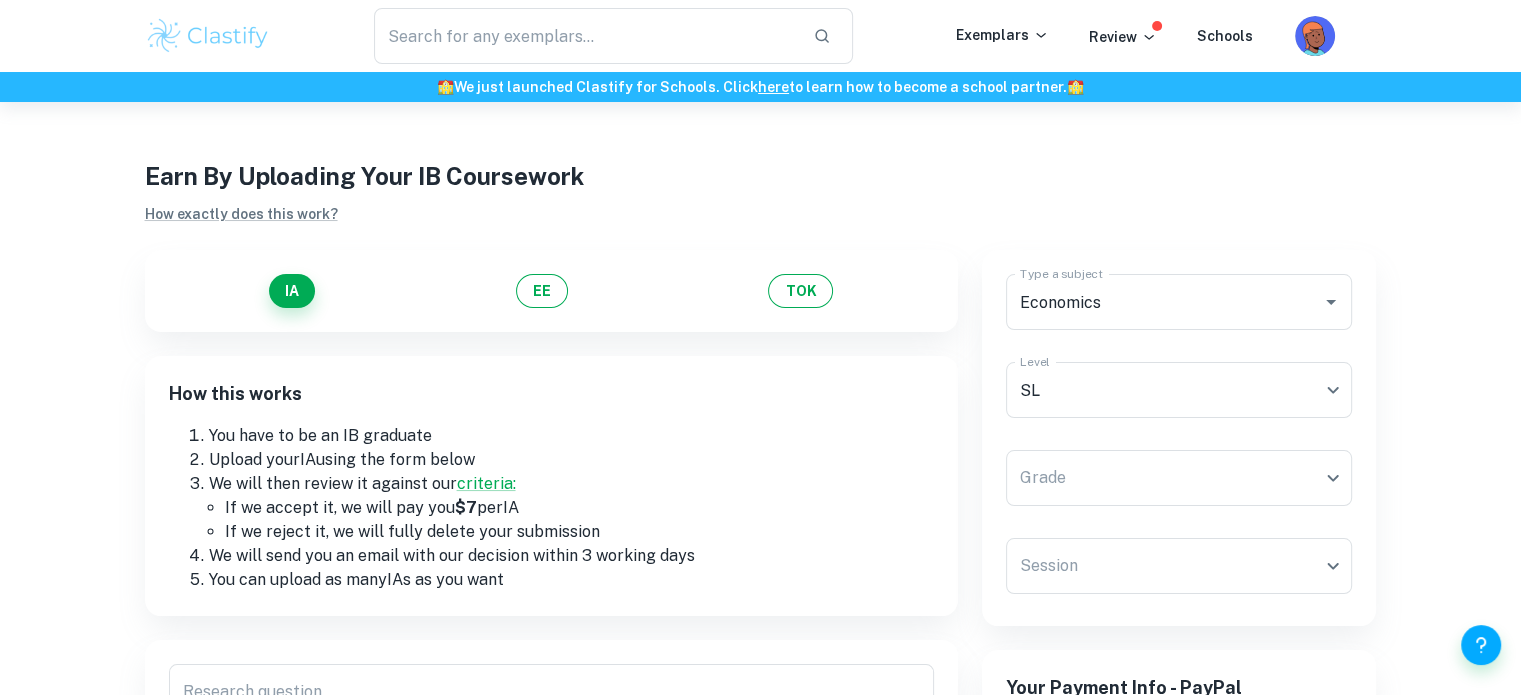 click on "We value your privacy We use cookies to enhance your browsing experience, serve personalised ads or content, and analyse our traffic. By clicking "Accept All", you consent to our use of cookies.   Cookie Policy Customise   Reject All   Accept All   Customise Consent Preferences   We use cookies to help you navigate efficiently and perform certain functions. You will find detailed information about all cookies under each consent category below. The cookies that are categorised as "Necessary" are stored on your browser as they are essential for enabling the basic functionalities of the site. ...  Show more For more information on how Google's third-party cookies operate and handle your data, see:   Google Privacy Policy Necessary Always Active Necessary cookies are required to enable the basic features of this site, such as providing secure log-in or adjusting your consent preferences. These cookies do not store any personally identifiable data. Functional Analytics Performance Advertisement Uncategorised" at bounding box center [760, 449] 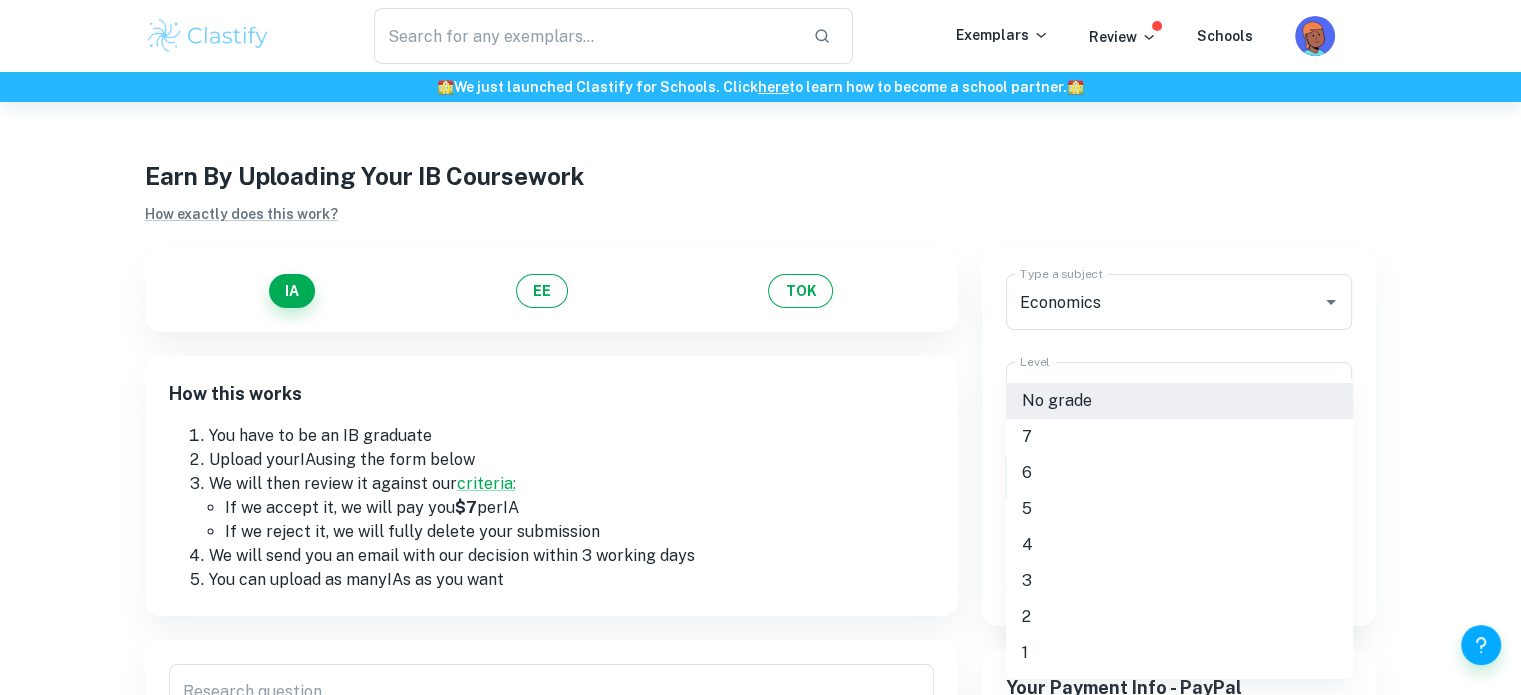 type 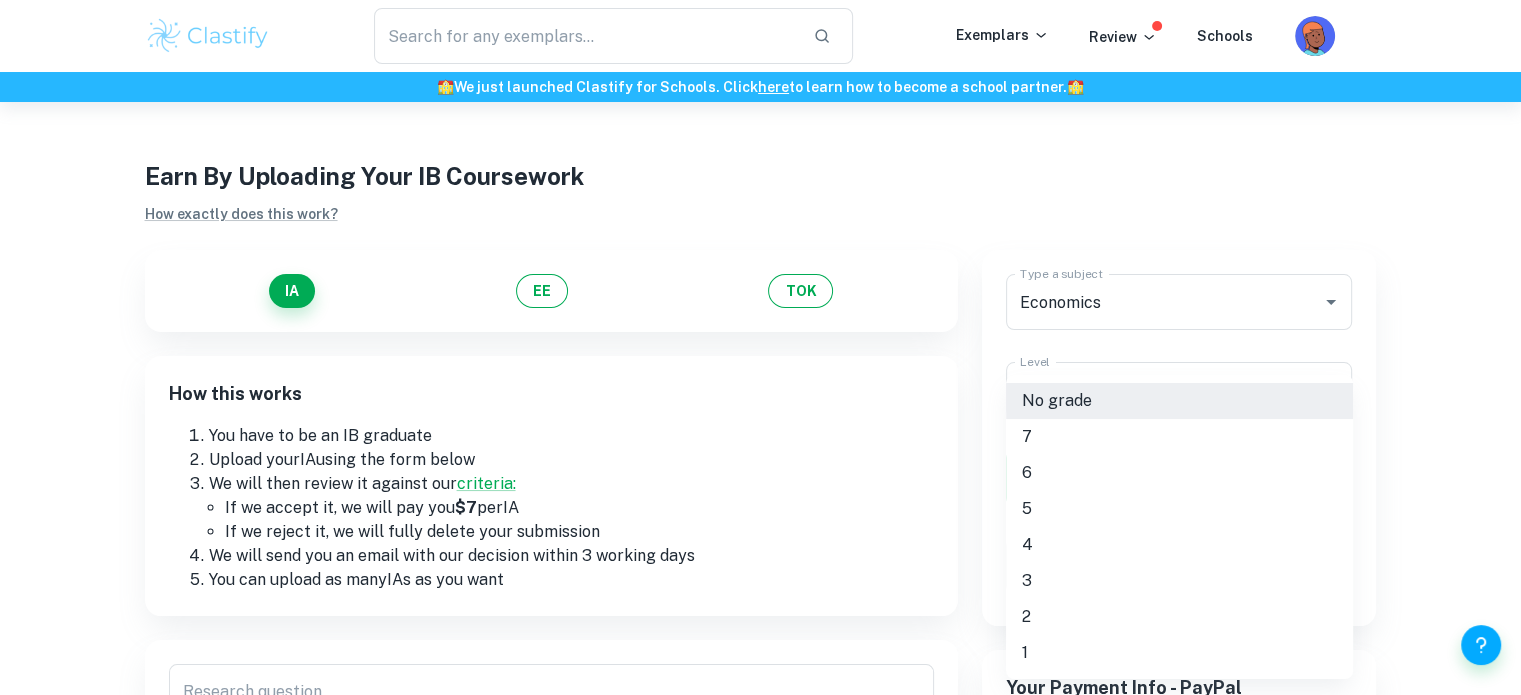 click on "5" at bounding box center (1179, 509) 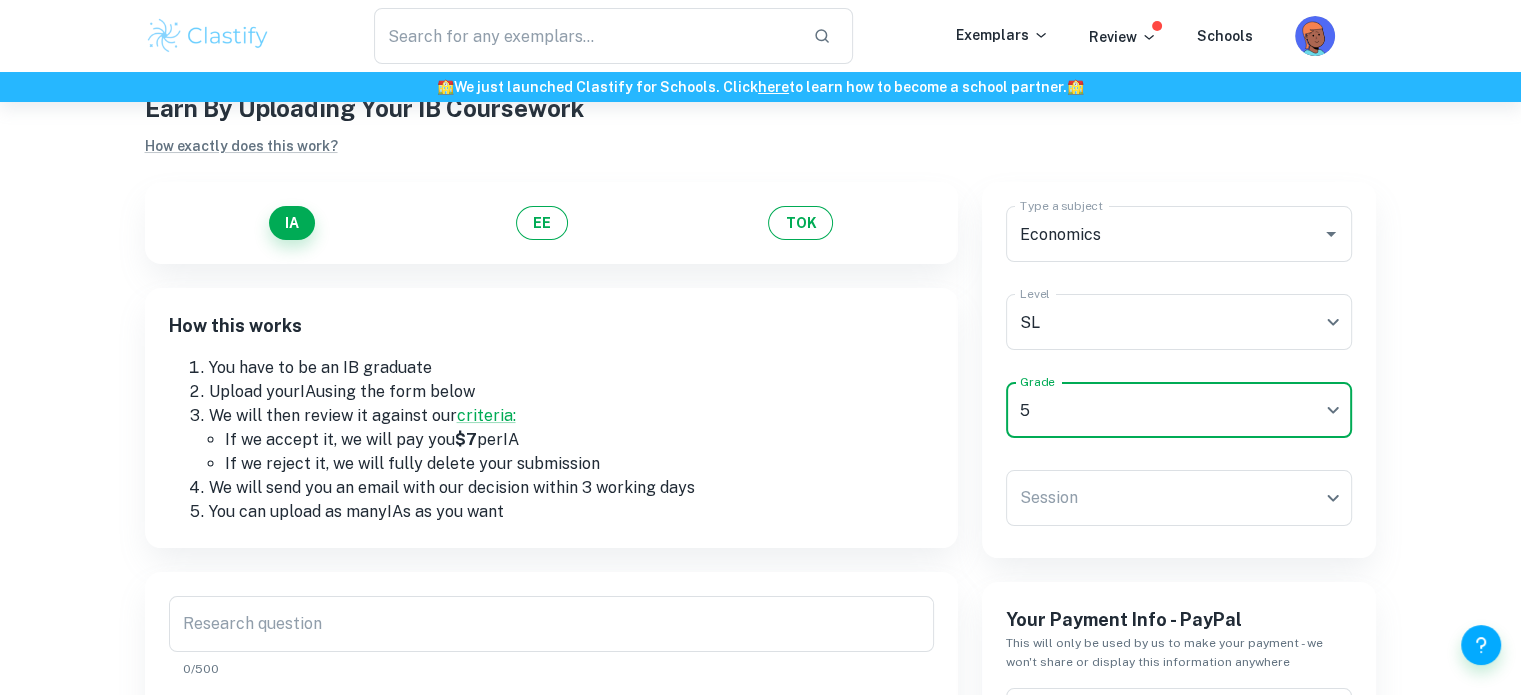 scroll, scrollTop: 200, scrollLeft: 0, axis: vertical 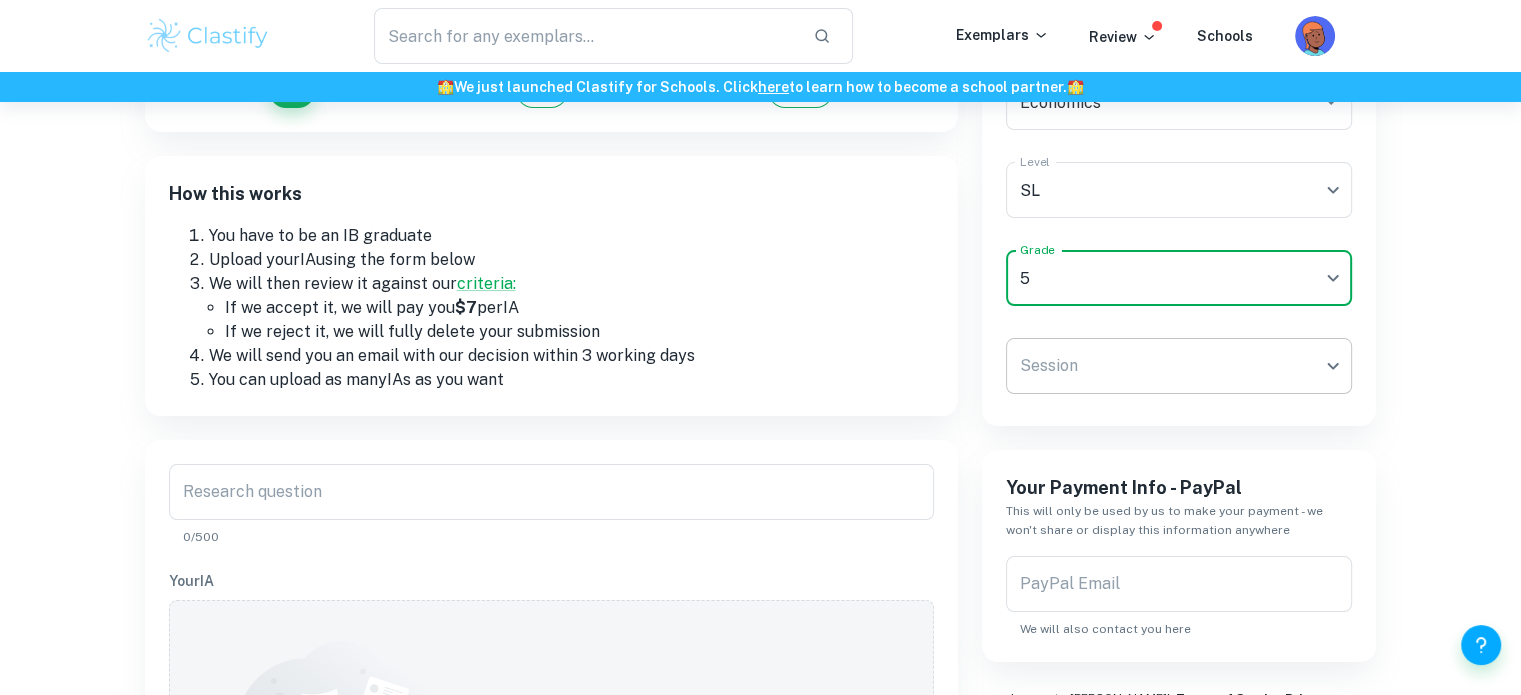 click on "We value your privacy We use cookies to enhance your browsing experience, serve personalised ads or content, and analyse our traffic. By clicking "Accept All", you consent to our use of cookies.   Cookie Policy Customise   Reject All   Accept All   Customise Consent Preferences   We use cookies to help you navigate efficiently and perform certain functions. You will find detailed information about all cookies under each consent category below. The cookies that are categorised as "Necessary" are stored on your browser as they are essential for enabling the basic functionalities of the site. ...  Show more For more information on how Google's third-party cookies operate and handle your data, see:   Google Privacy Policy Necessary Always Active Necessary cookies are required to enable the basic features of this site, such as providing secure log-in or adjusting your consent preferences. These cookies do not store any personally identifiable data. Functional Analytics Performance Advertisement Uncategorised" at bounding box center (760, 249) 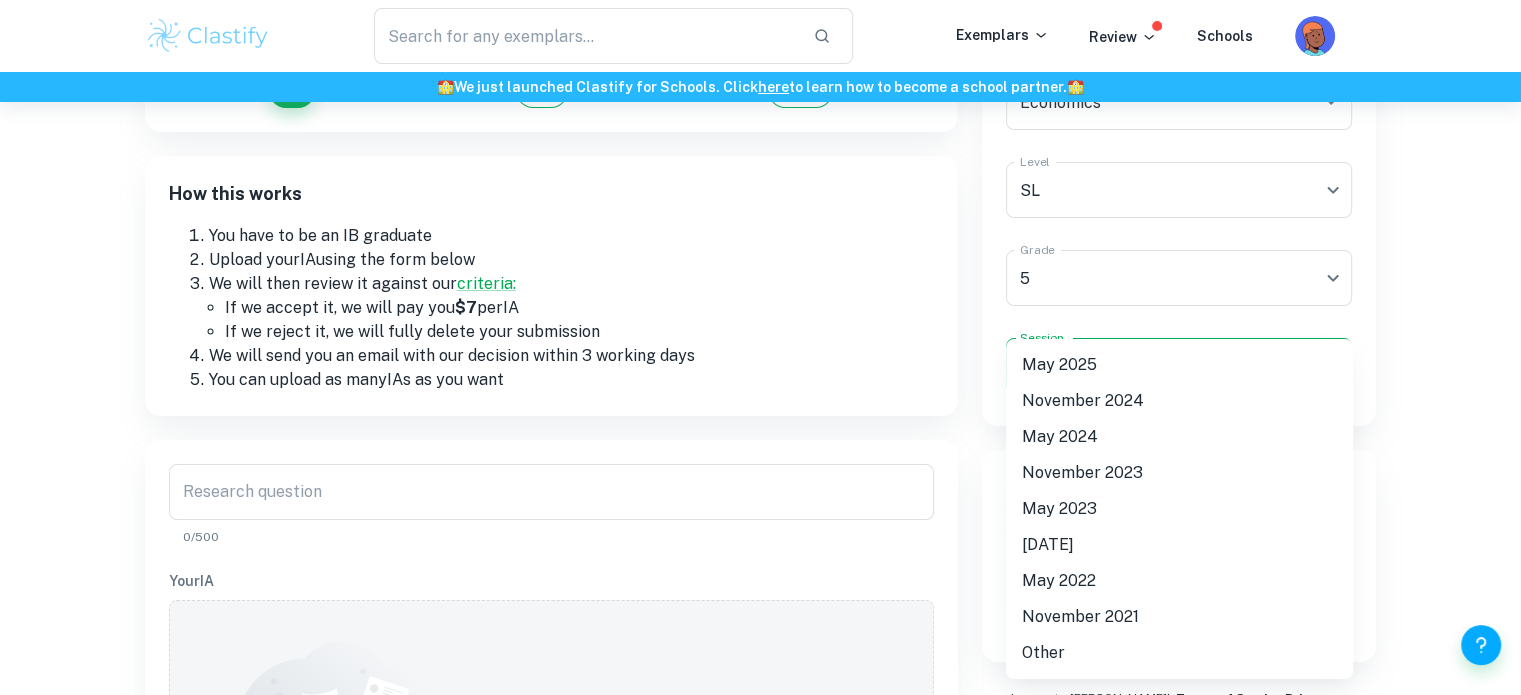 click on "May 2025" at bounding box center (1179, 365) 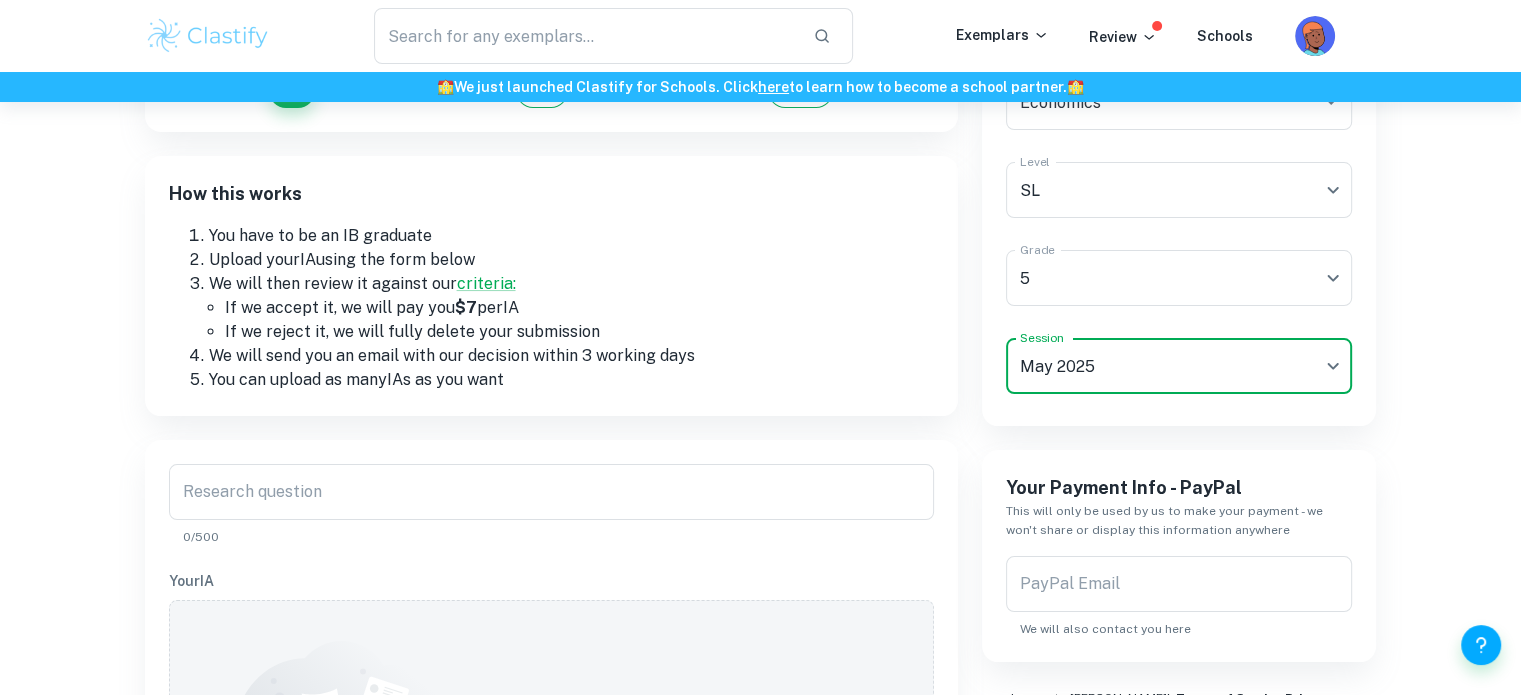 scroll, scrollTop: 400, scrollLeft: 0, axis: vertical 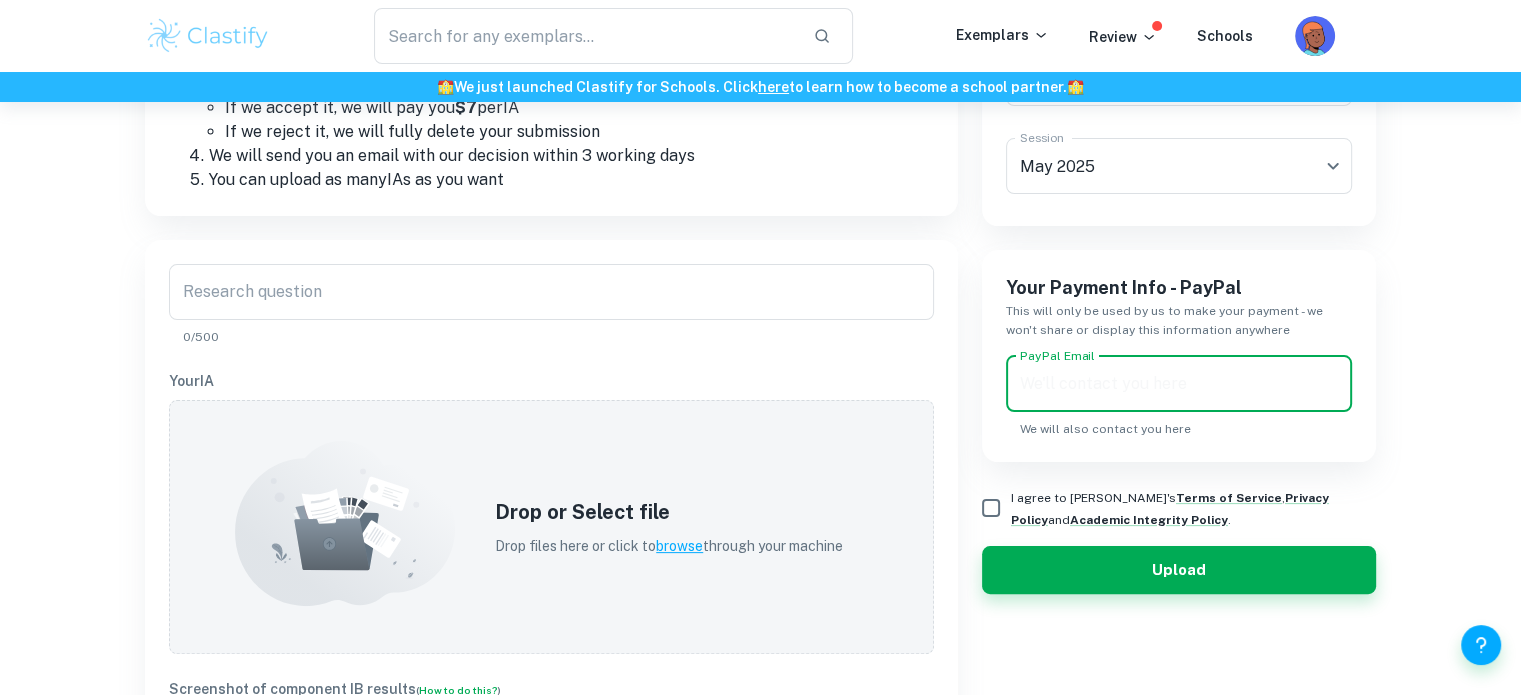 drag, startPoint x: 1036, startPoint y: 375, endPoint x: 1040, endPoint y: 397, distance: 22.36068 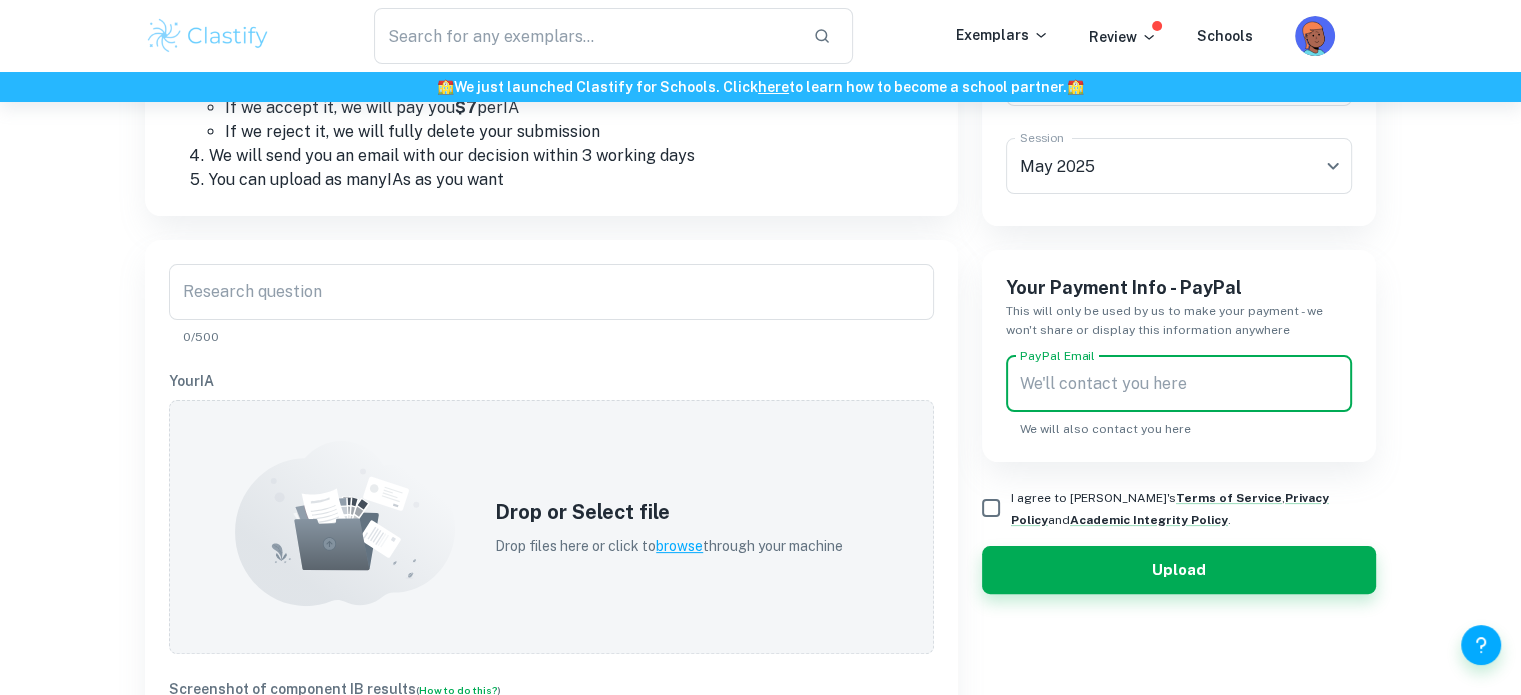 click on "PayPal Email PayPal Email We will also contact you here" at bounding box center [1179, 397] 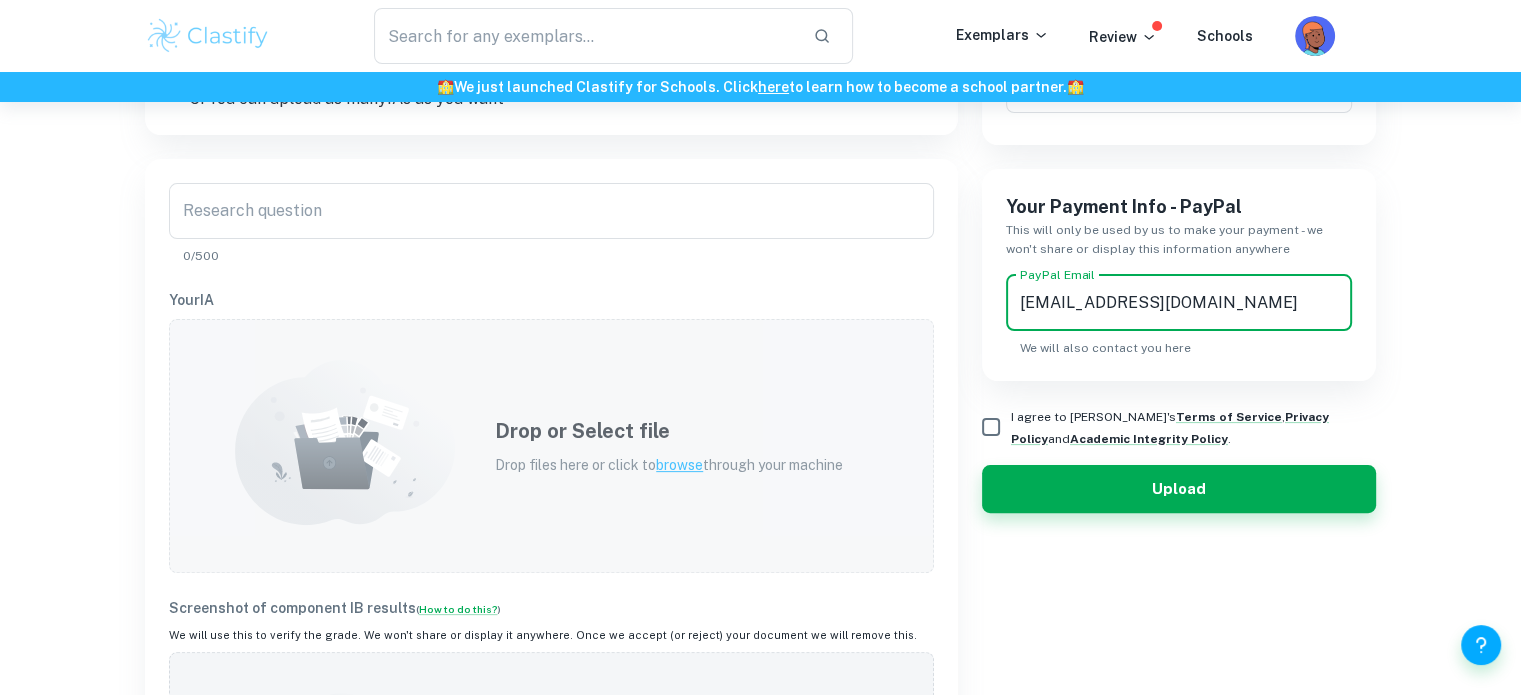 scroll, scrollTop: 600, scrollLeft: 0, axis: vertical 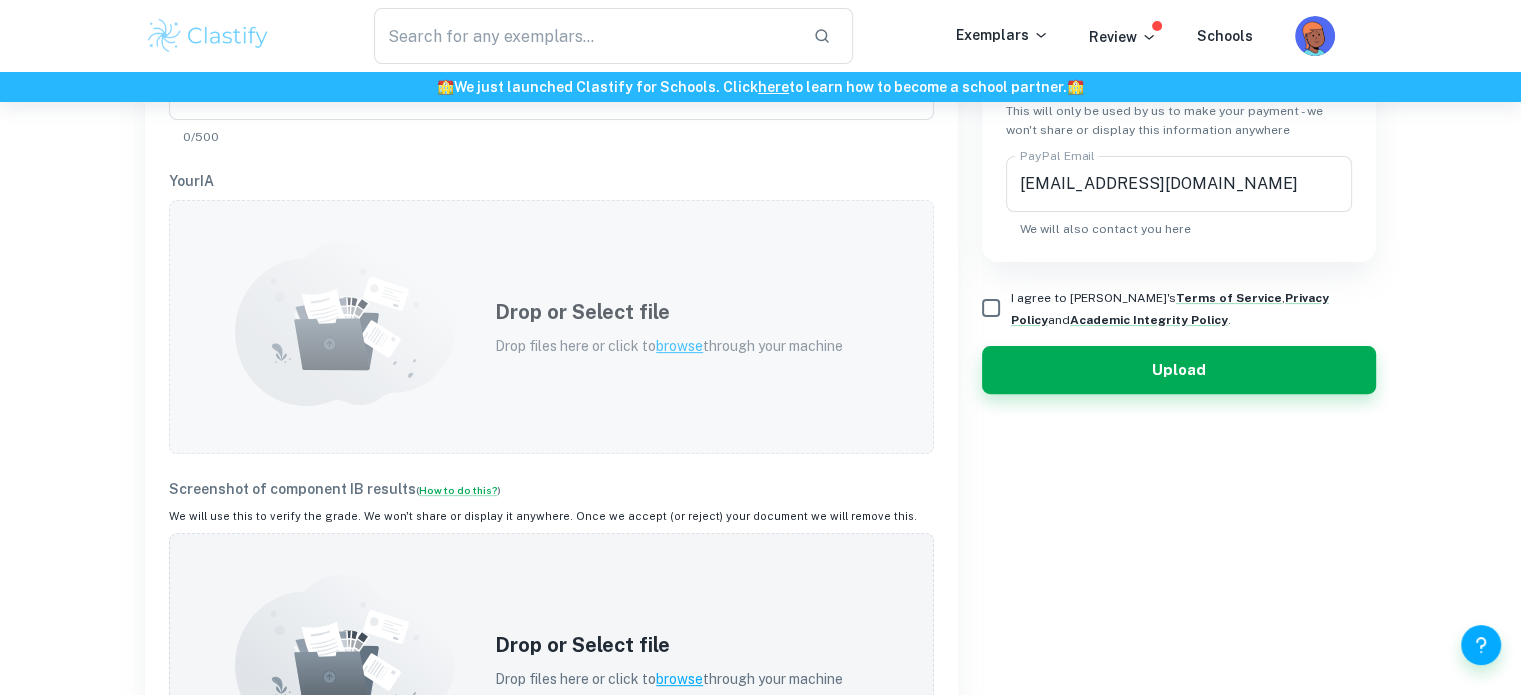 click on "Drop or Select file Drop files here or click to  browse  through your machine" at bounding box center (669, 327) 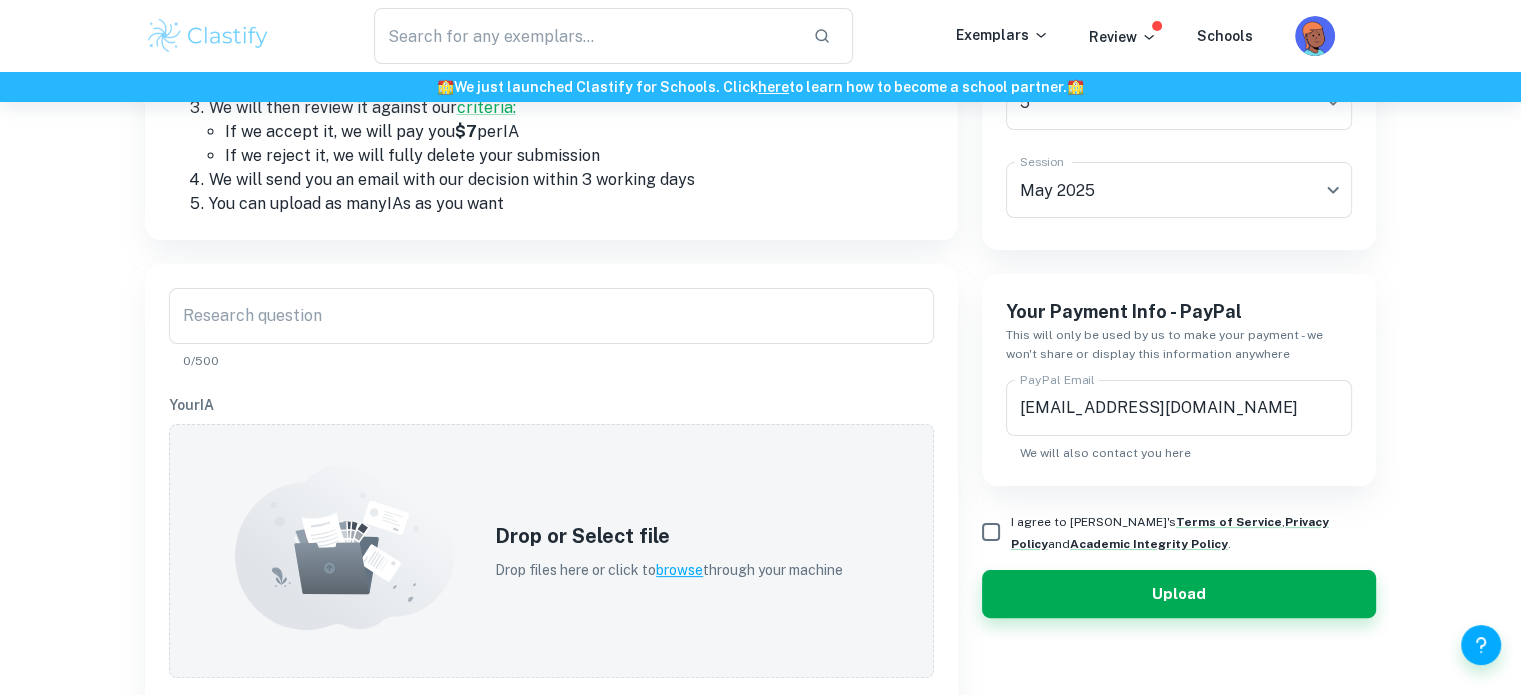 scroll, scrollTop: 400, scrollLeft: 0, axis: vertical 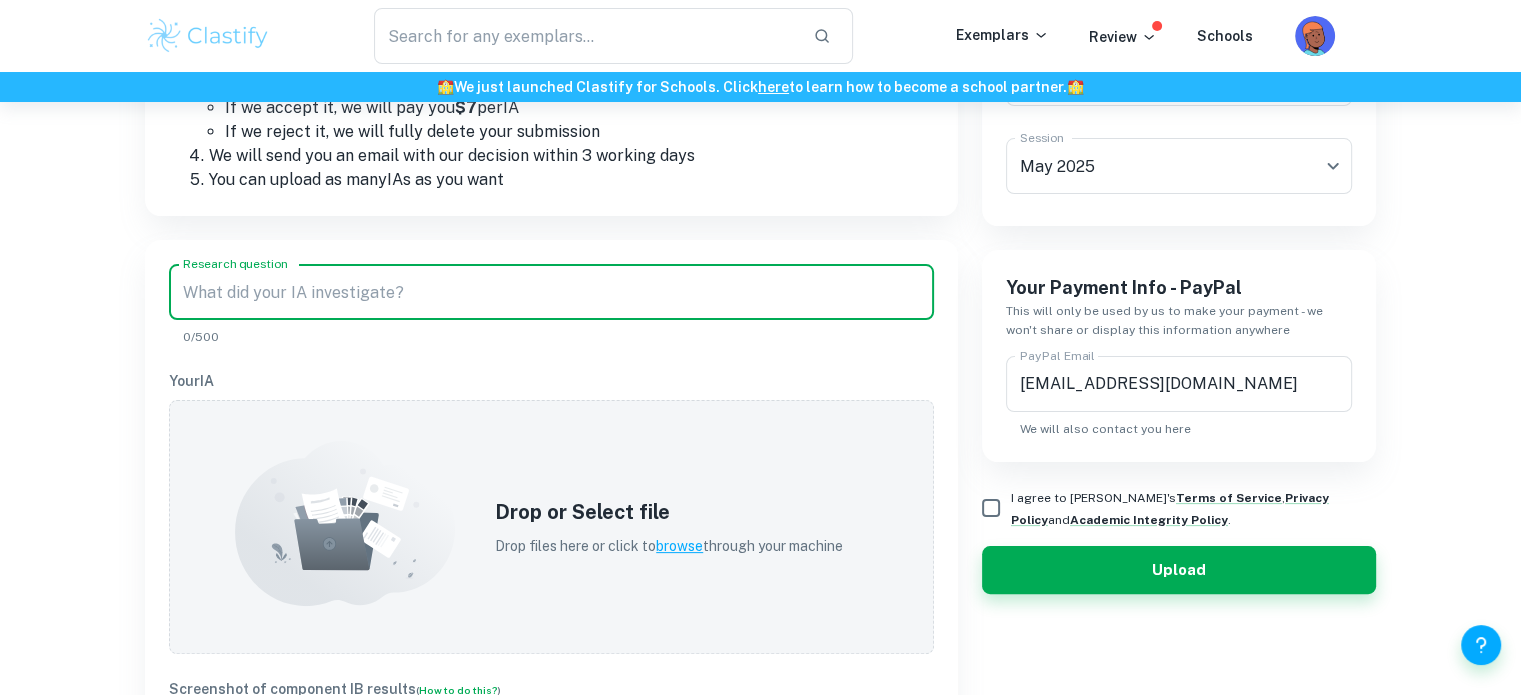 click on "Research question" at bounding box center [551, 292] 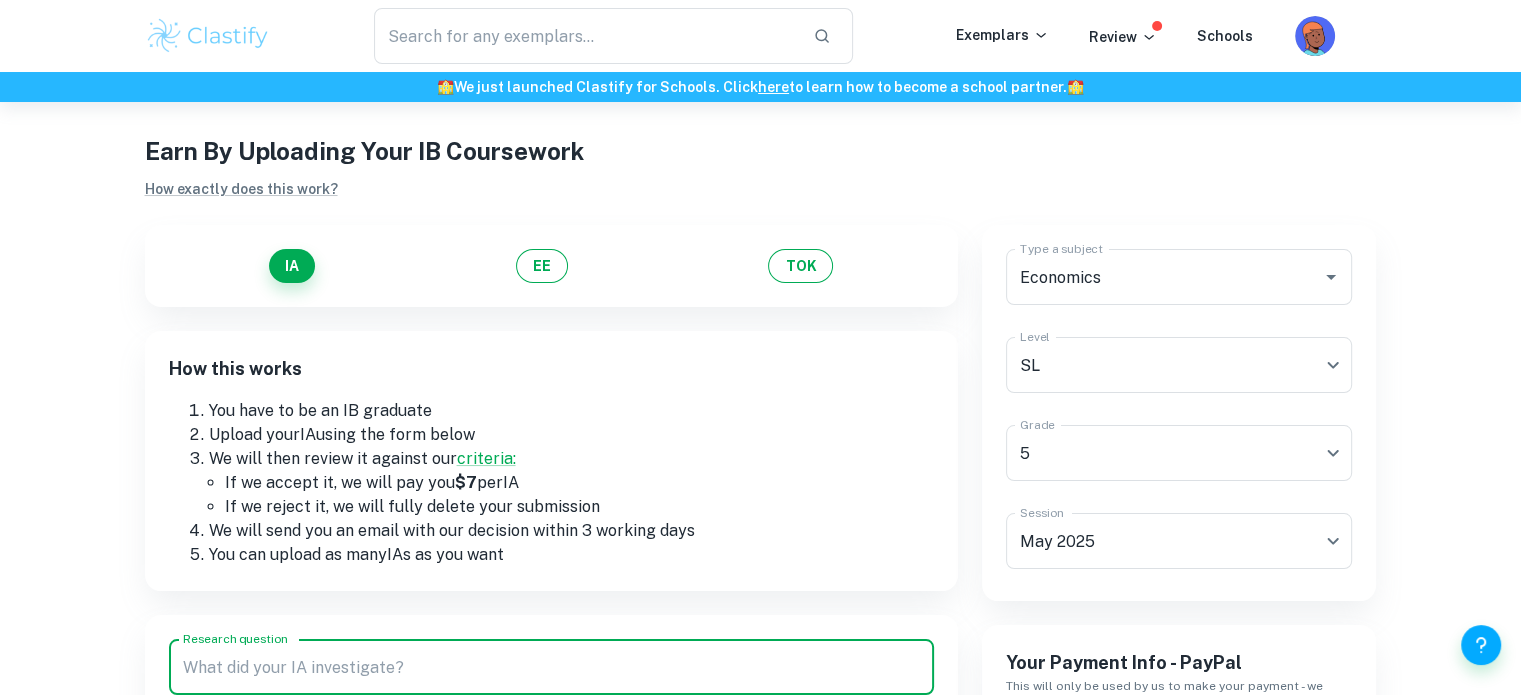 scroll, scrollTop: 0, scrollLeft: 0, axis: both 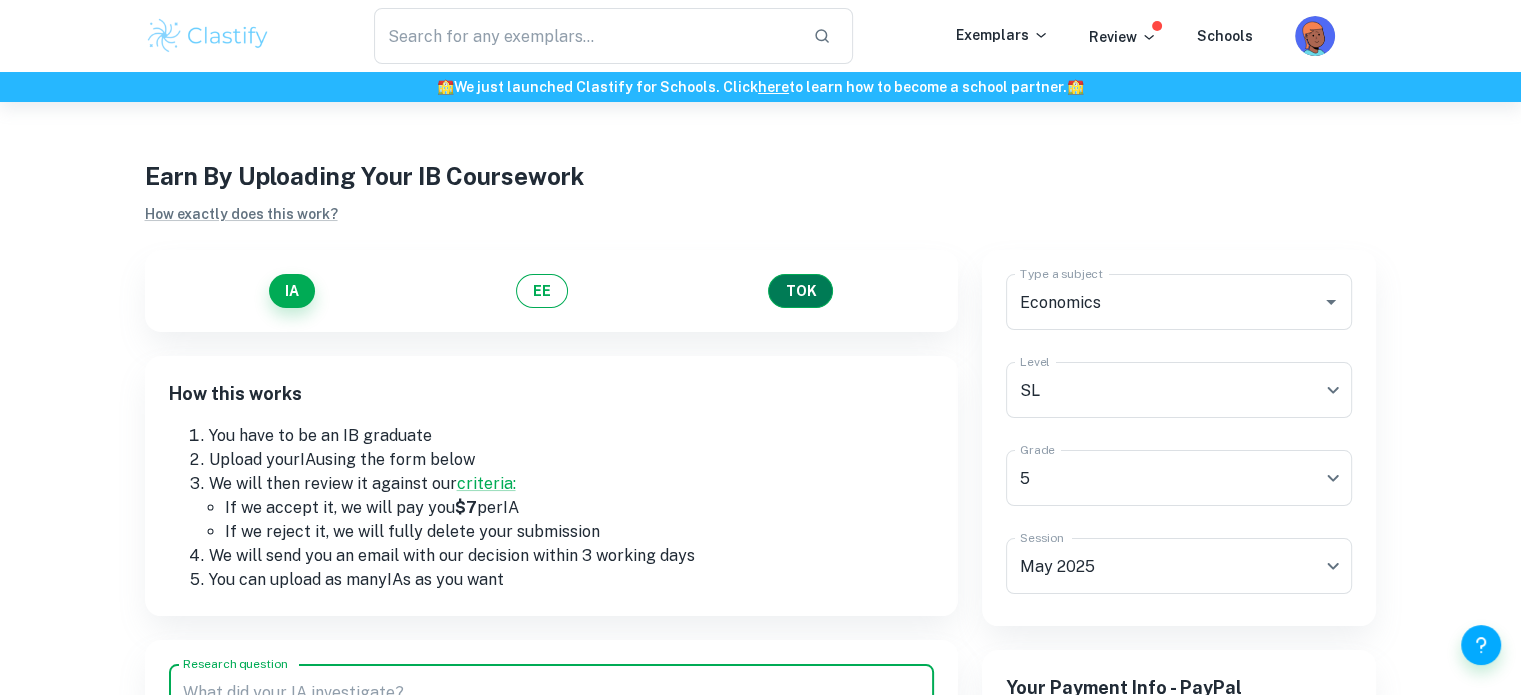 click on "TOK" at bounding box center (800, 291) 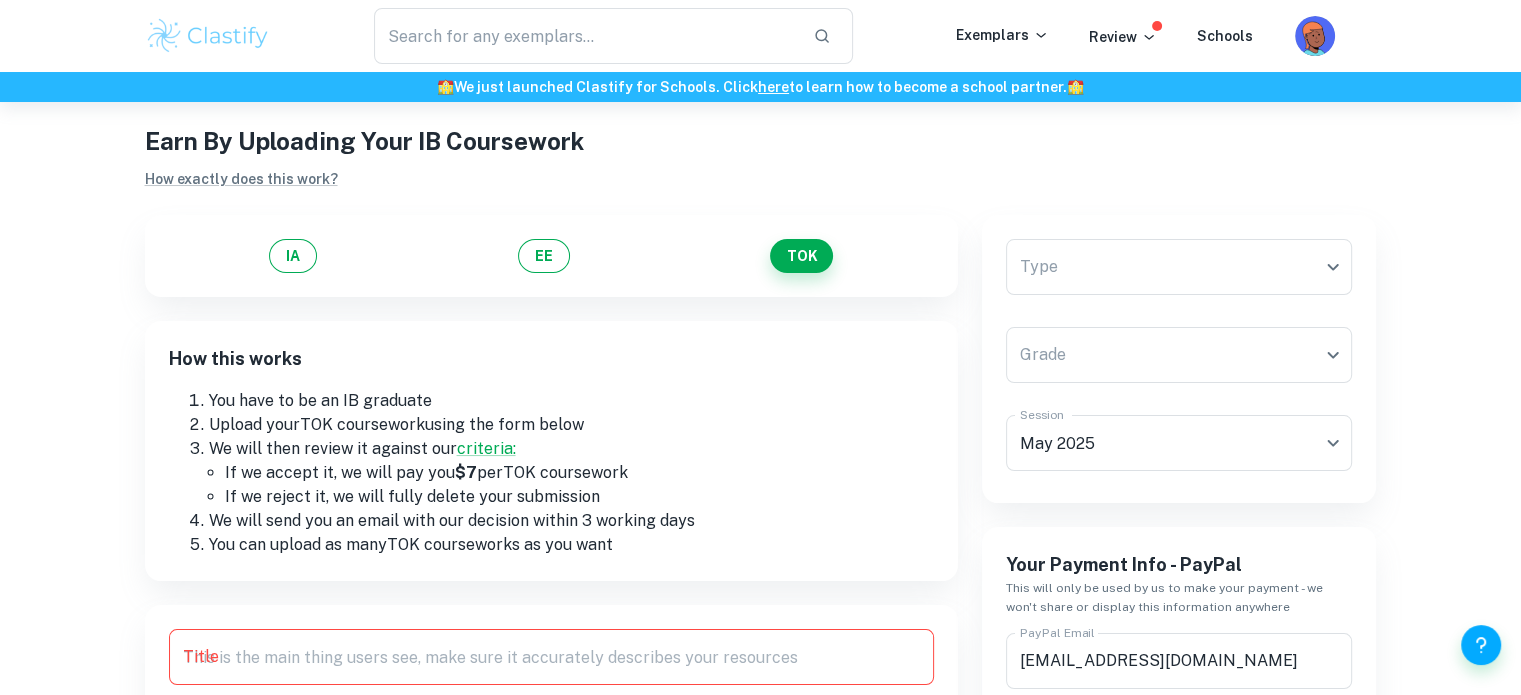 scroll, scrollTop: 0, scrollLeft: 0, axis: both 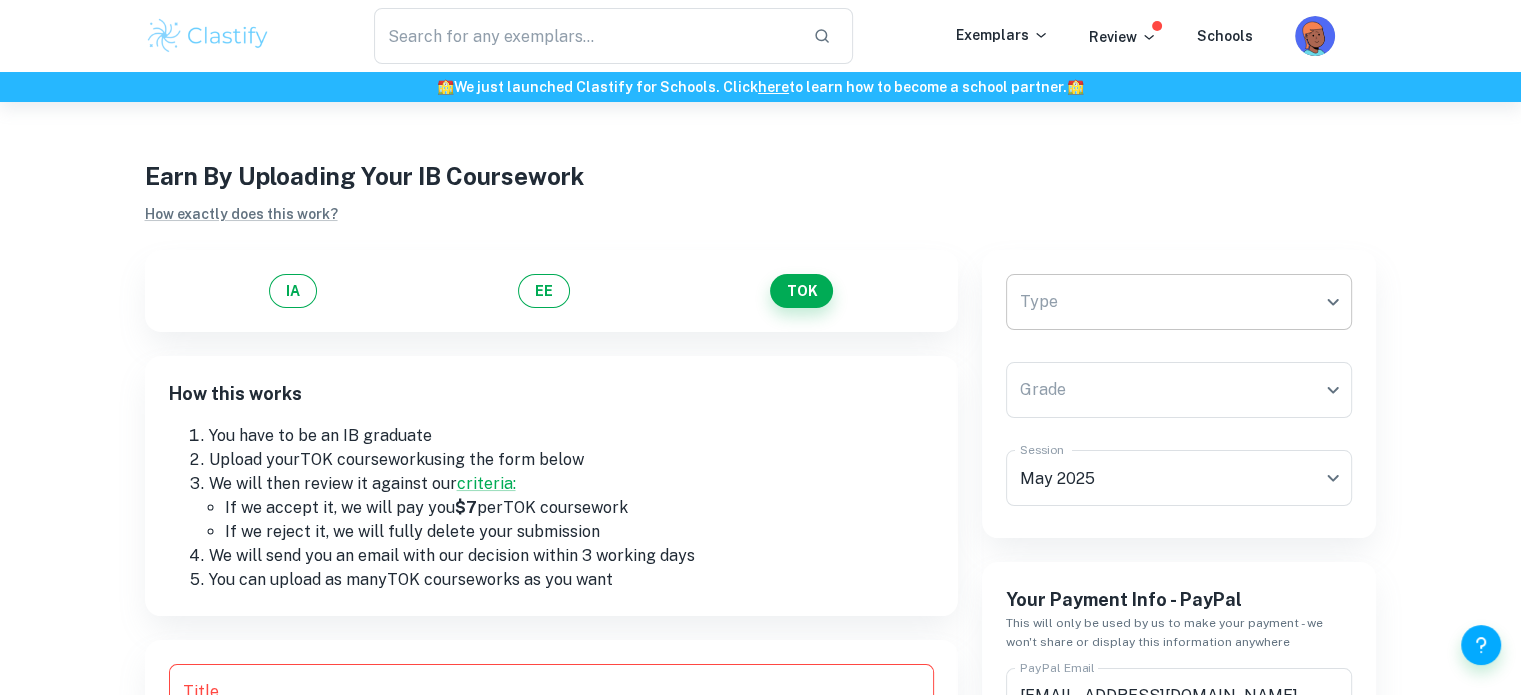 click on "We value your privacy We use cookies to enhance your browsing experience, serve personalised ads or content, and analyse our traffic. By clicking "Accept All", you consent to our use of cookies.   Cookie Policy Customise   Reject All   Accept All   Customise Consent Preferences   We use cookies to help you navigate efficiently and perform certain functions. You will find detailed information about all cookies under each consent category below. The cookies that are categorised as "Necessary" are stored on your browser as they are essential for enabling the basic functionalities of the site. ...  Show more For more information on how Google's third-party cookies operate and handle your data, see:   Google Privacy Policy Necessary Always Active Necessary cookies are required to enable the basic features of this site, such as providing secure log-in or adjusting your consent preferences. These cookies do not store any personally identifiable data. Functional Analytics Performance Advertisement Uncategorised" at bounding box center (760, 449) 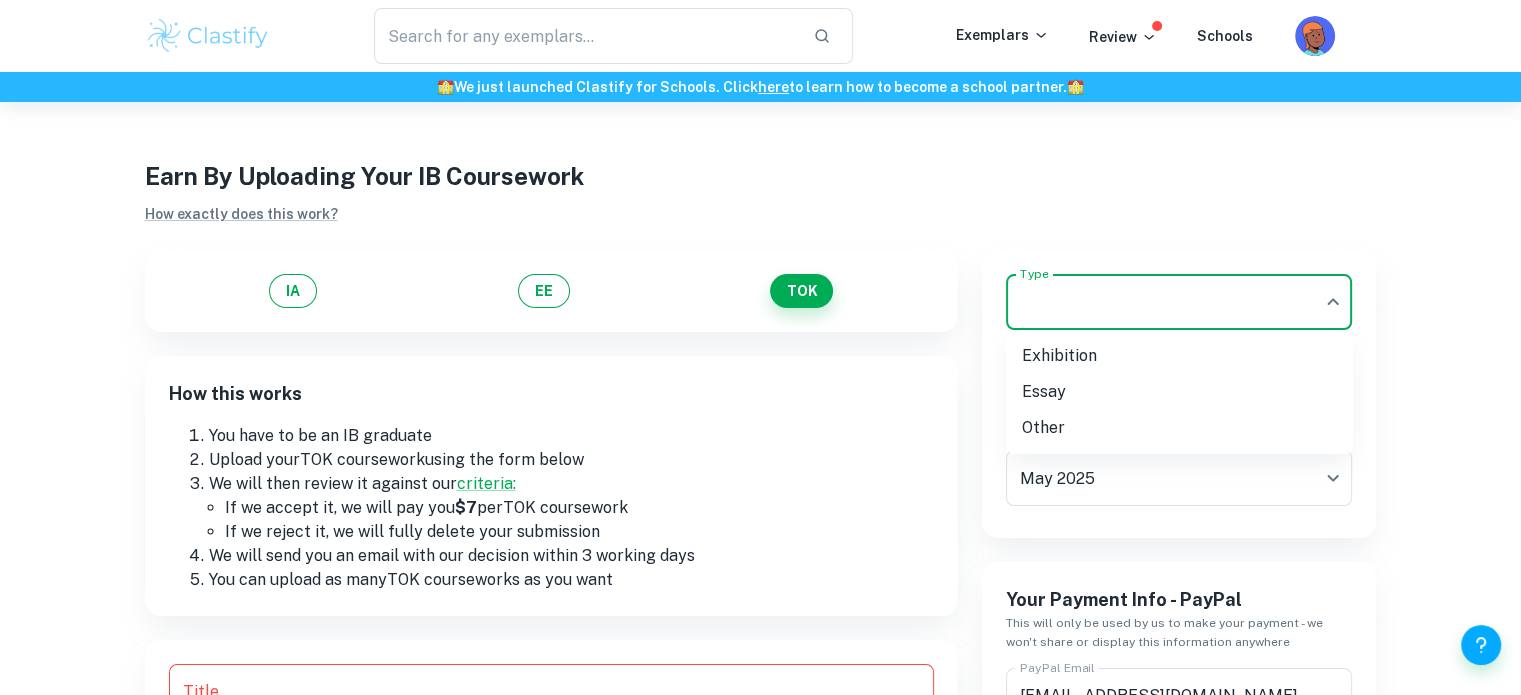 click on "Exhibition" at bounding box center (1179, 356) 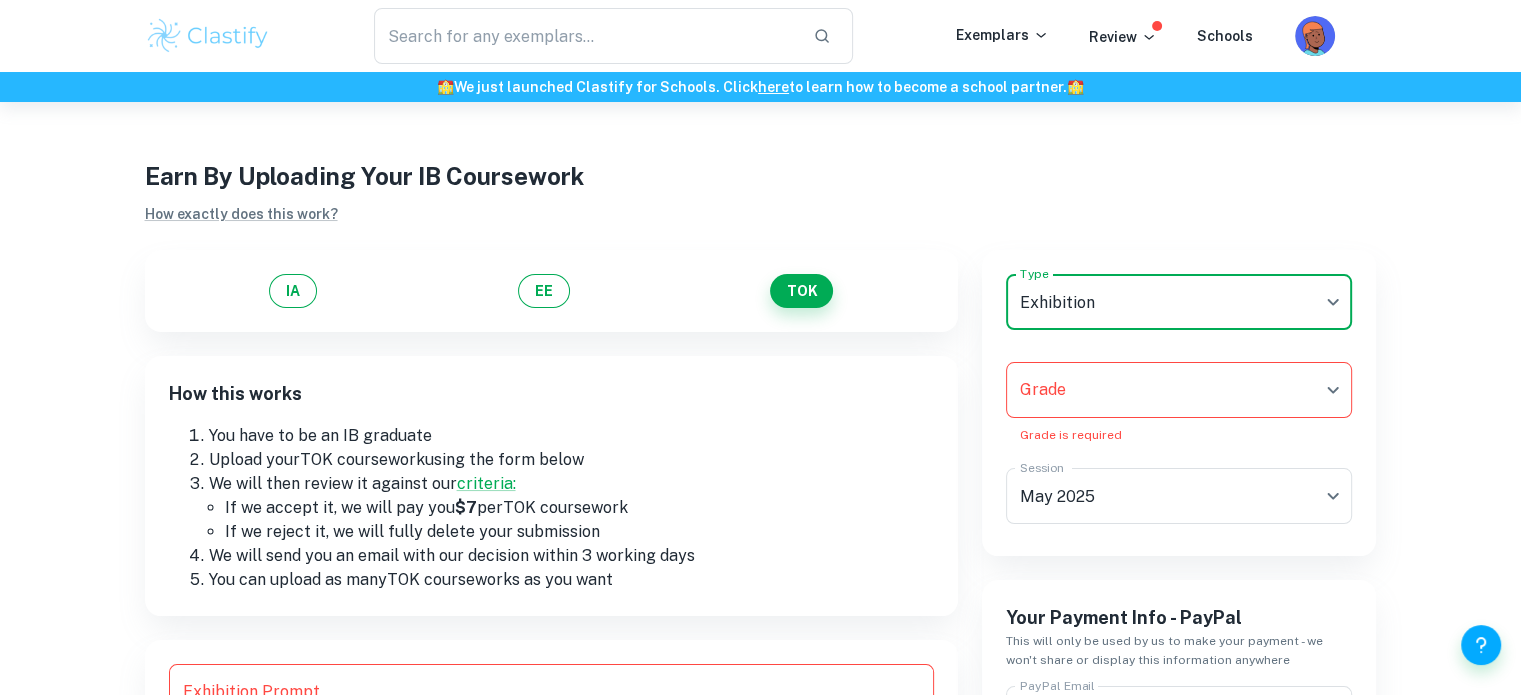 click on "We value your privacy We use cookies to enhance your browsing experience, serve personalised ads or content, and analyse our traffic. By clicking "Accept All", you consent to our use of cookies.   Cookie Policy Customise   Reject All   Accept All   Customise Consent Preferences   We use cookies to help you navigate efficiently and perform certain functions. You will find detailed information about all cookies under each consent category below. The cookies that are categorised as "Necessary" are stored on your browser as they are essential for enabling the basic functionalities of the site. ...  Show more For more information on how Google's third-party cookies operate and handle your data, see:   Google Privacy Policy Necessary Always Active Necessary cookies are required to enable the basic features of this site, such as providing secure log-in or adjusting your consent preferences. These cookies do not store any personally identifiable data. Functional Analytics Performance Advertisement Uncategorised" at bounding box center [760, 449] 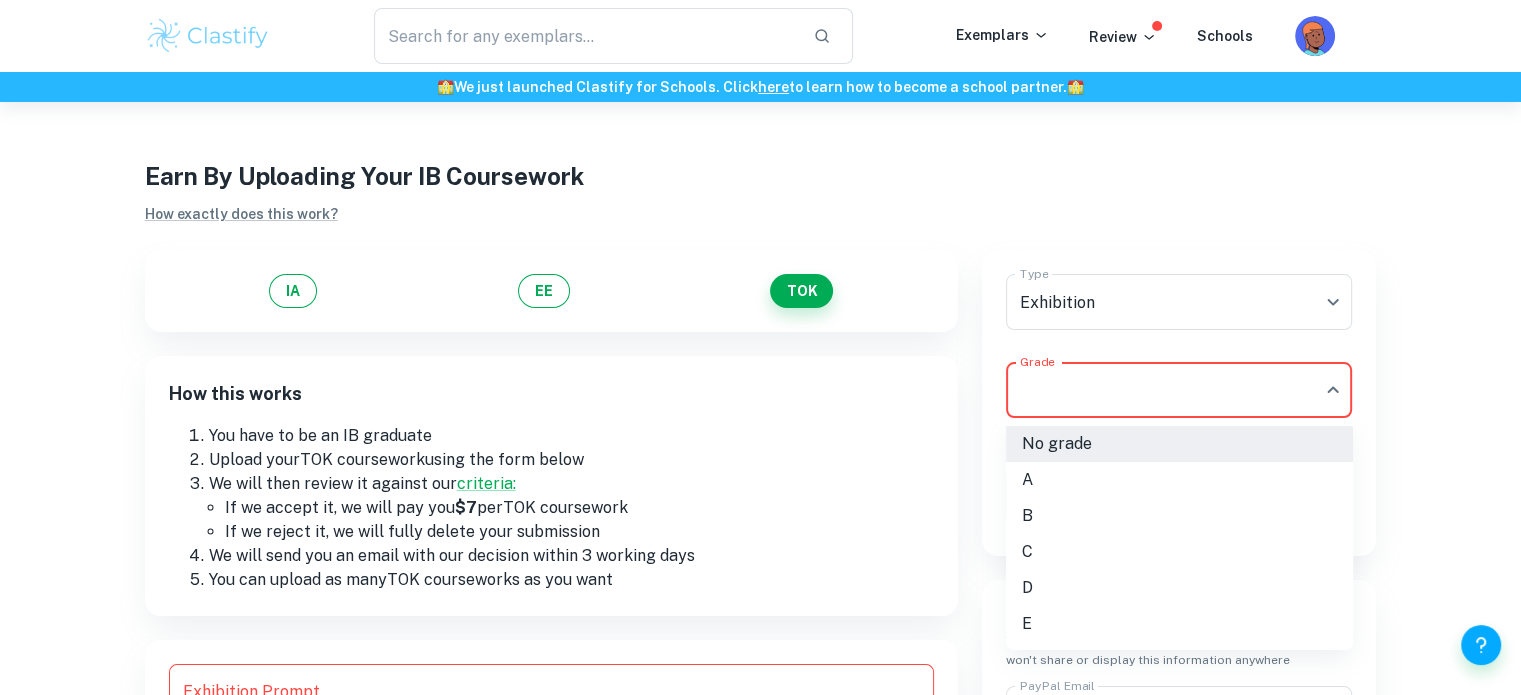 click at bounding box center (760, 347) 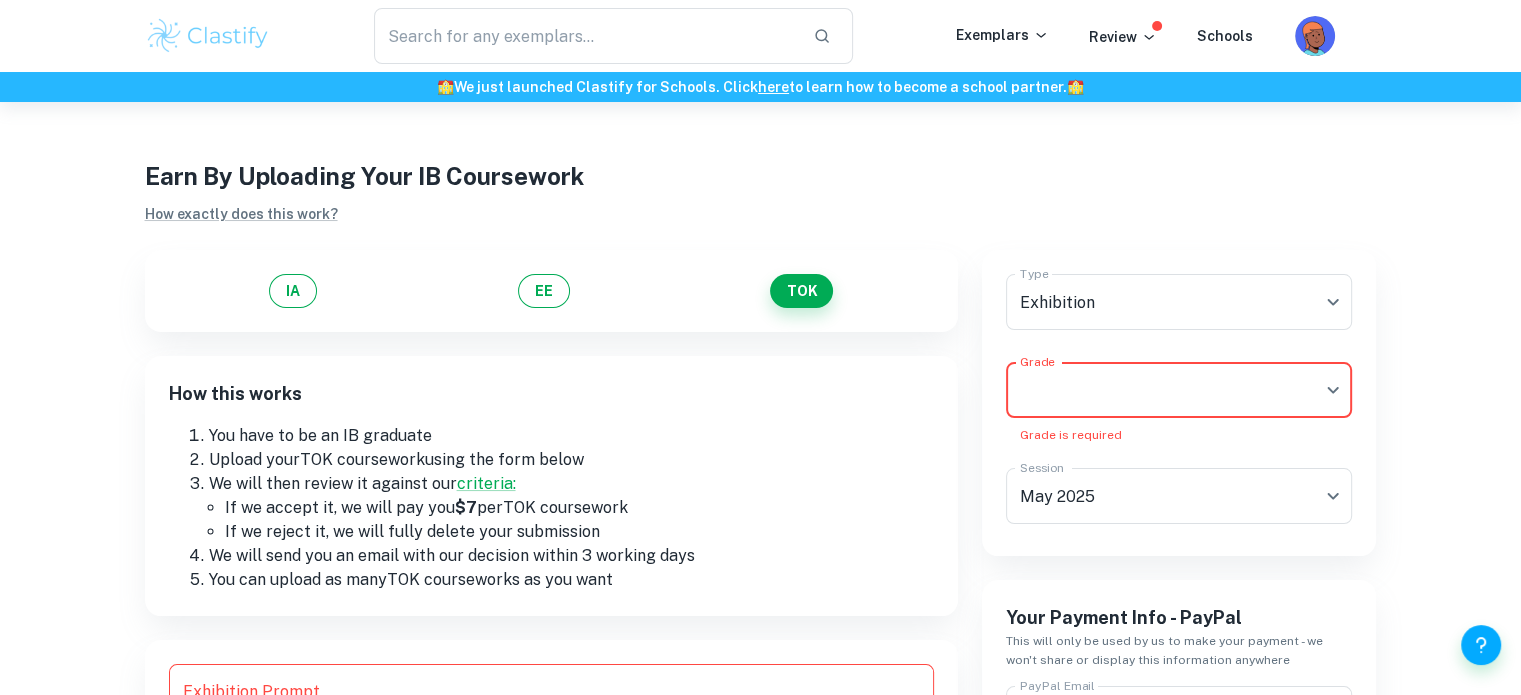 click on "We value your privacy We use cookies to enhance your browsing experience, serve personalised ads or content, and analyse our traffic. By clicking "Accept All", you consent to our use of cookies.   Cookie Policy Customise   Reject All   Accept All   Customise Consent Preferences   We use cookies to help you navigate efficiently and perform certain functions. You will find detailed information about all cookies under each consent category below. The cookies that are categorised as "Necessary" are stored on your browser as they are essential for enabling the basic functionalities of the site. ...  Show more For more information on how Google's third-party cookies operate and handle your data, see:   Google Privacy Policy Necessary Always Active Necessary cookies are required to enable the basic features of this site, such as providing secure log-in or adjusting your consent preferences. These cookies do not store any personally identifiable data. Functional Analytics Performance Advertisement Uncategorised" at bounding box center [760, 449] 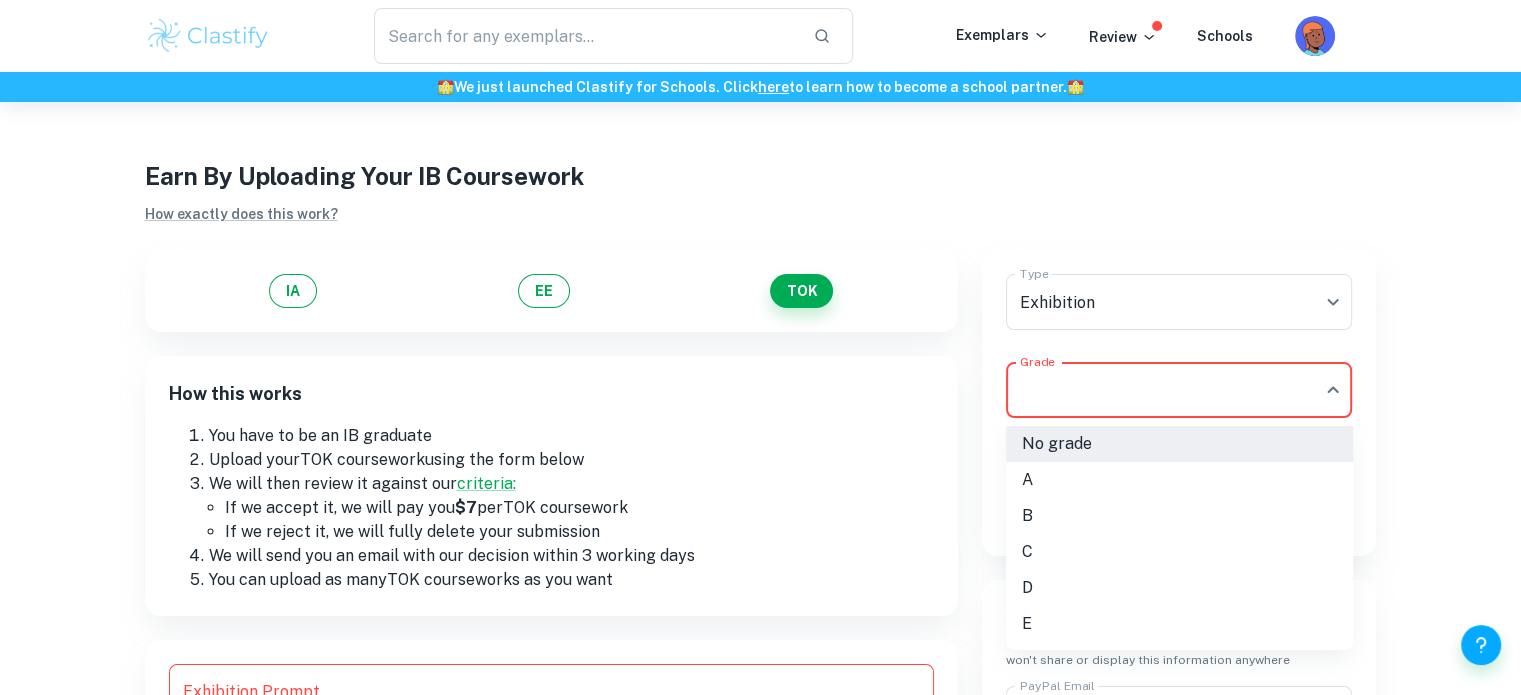 click on "B" at bounding box center (1179, 516) 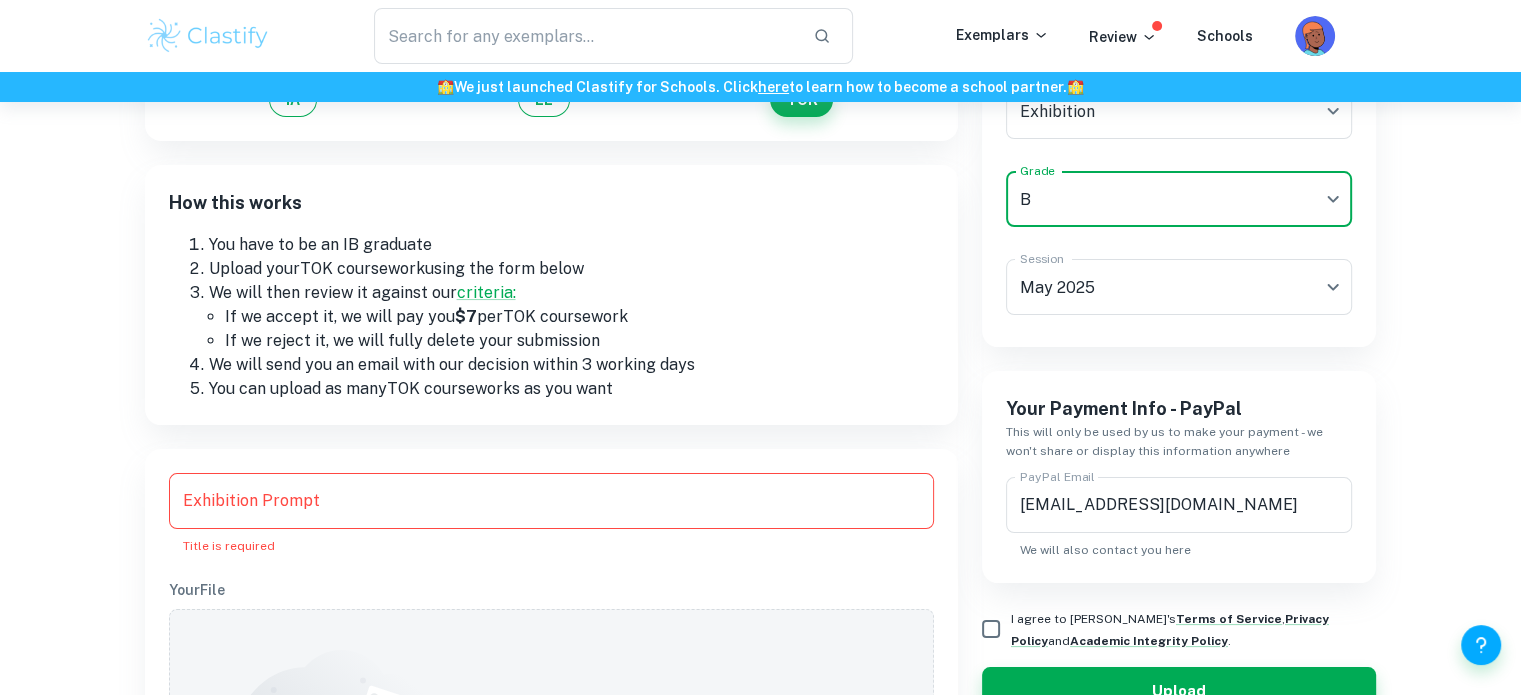 scroll, scrollTop: 200, scrollLeft: 0, axis: vertical 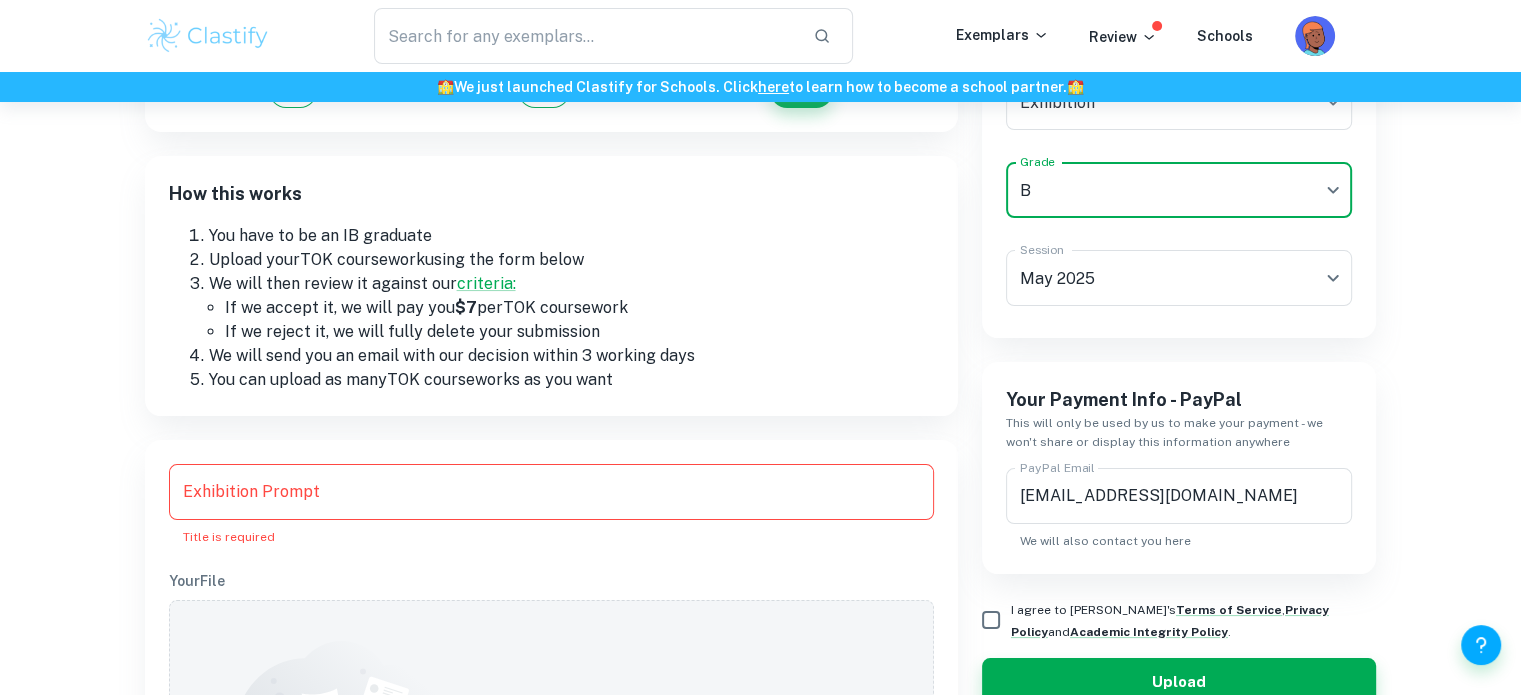 click on "Exhibition Prompt" at bounding box center (551, 492) 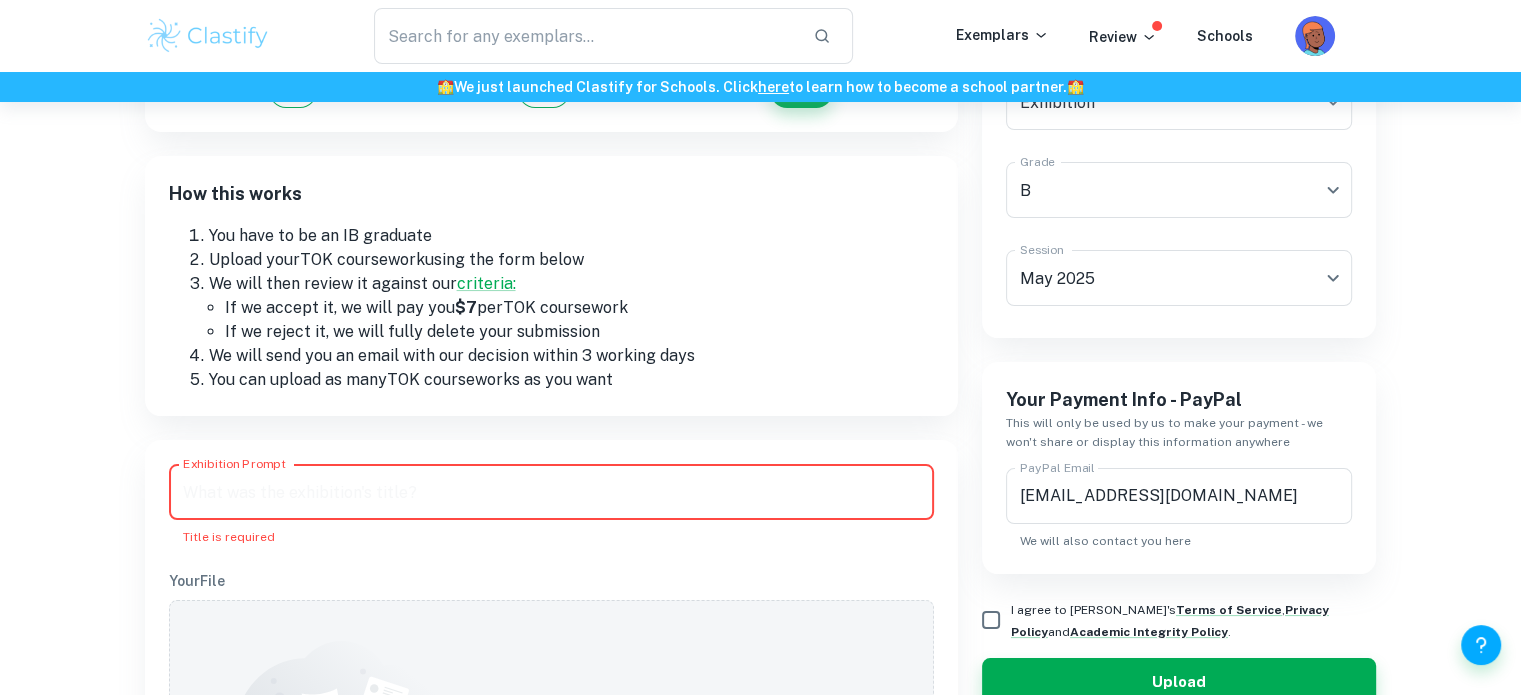 paste on "Prompt 22: What role do experts play in influencing our consumption or acquisition of knowledge?" 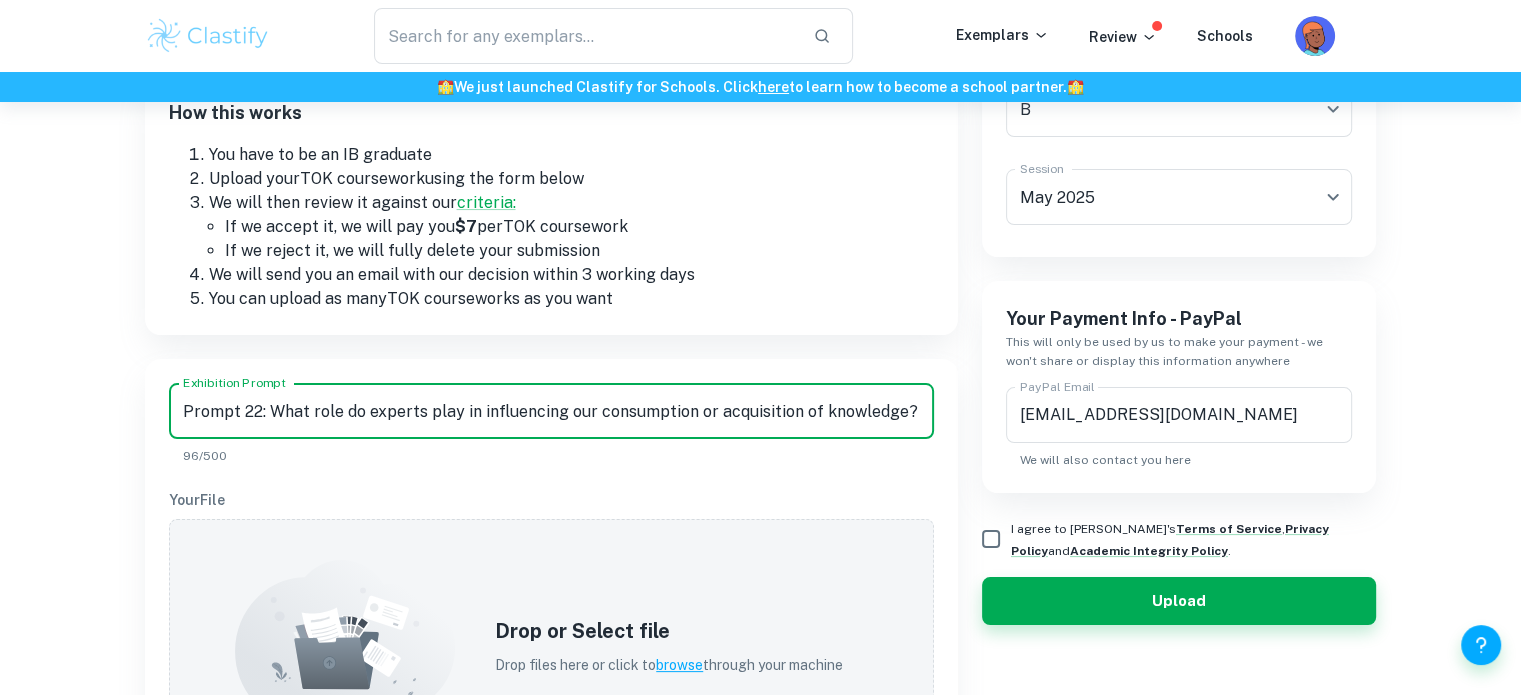 scroll, scrollTop: 400, scrollLeft: 0, axis: vertical 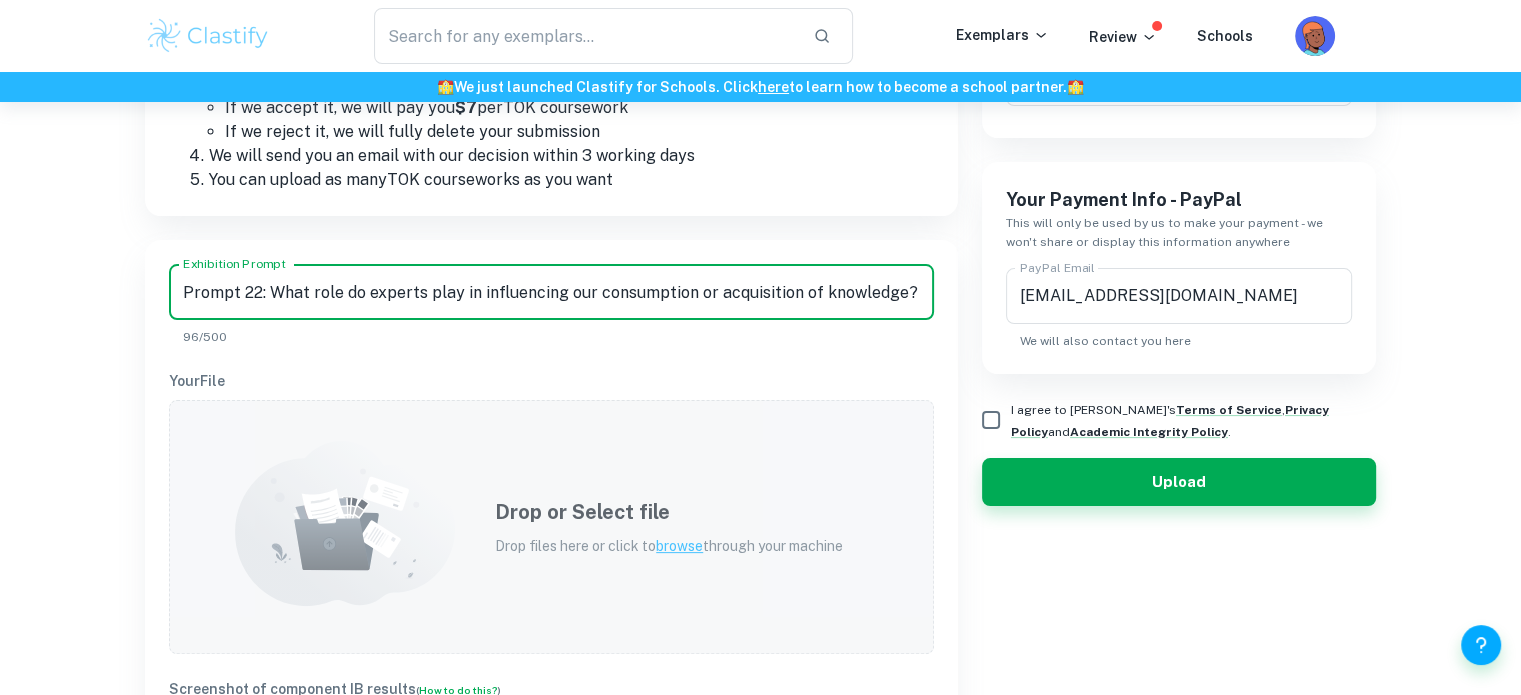type on "Prompt 22: What role do experts play in influencing our consumption or acquisition of knowledge?" 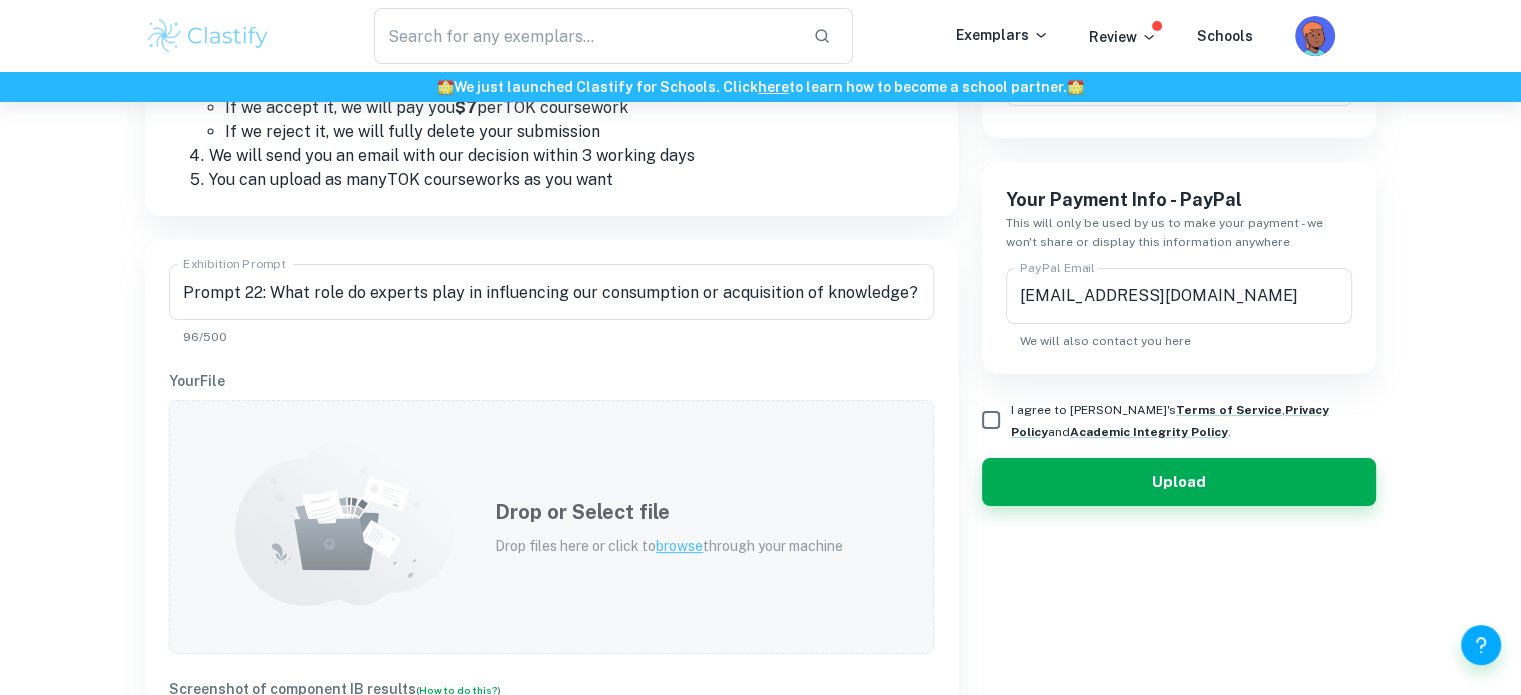 click on "Drop or Select file" at bounding box center [669, 512] 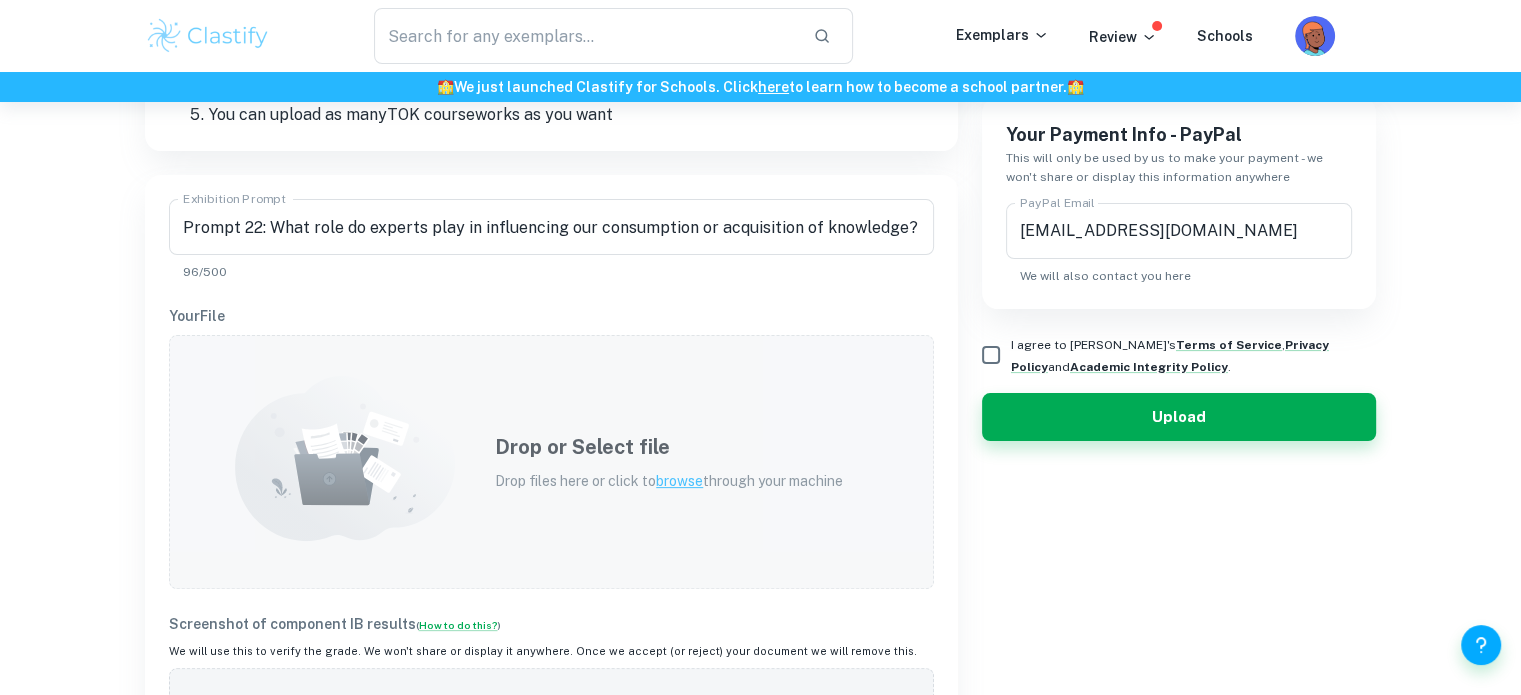 scroll, scrollTop: 500, scrollLeft: 0, axis: vertical 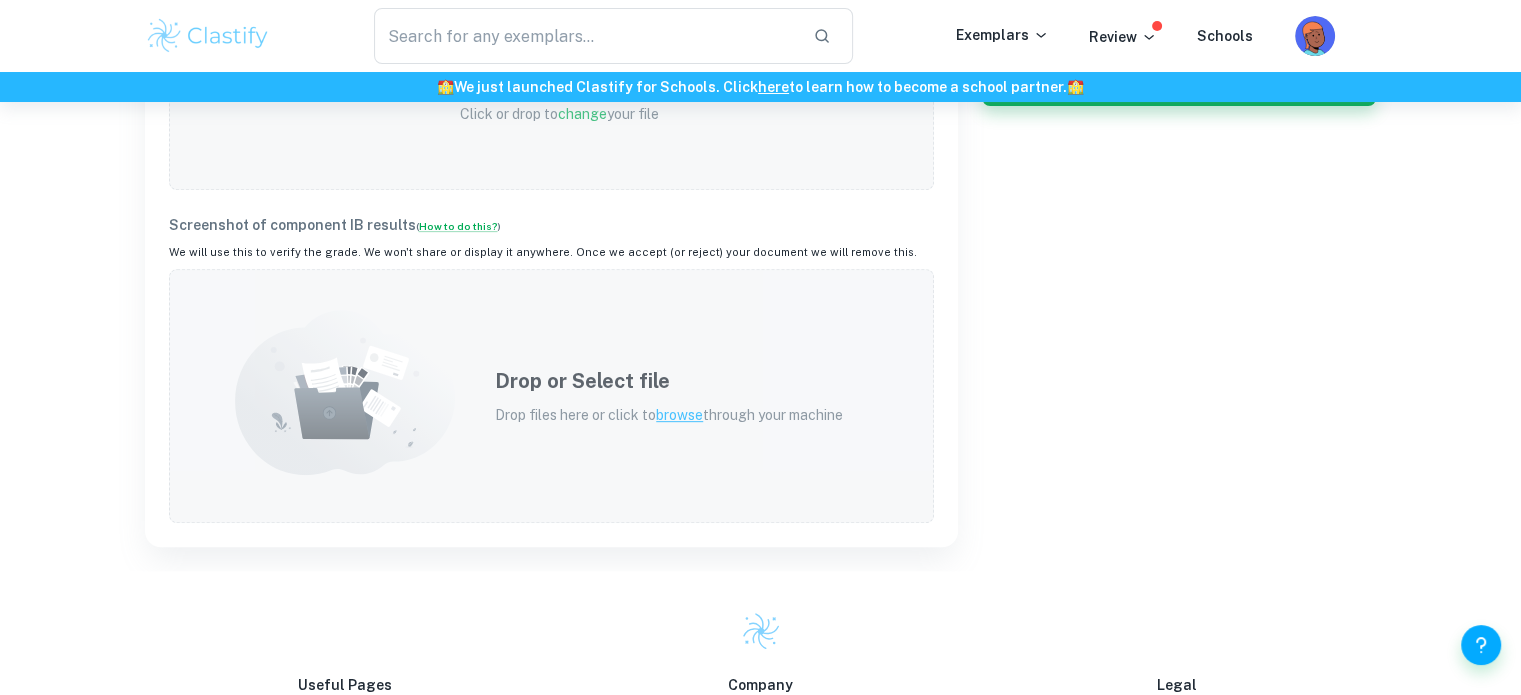 click on "Drop or Select file" at bounding box center [669, 381] 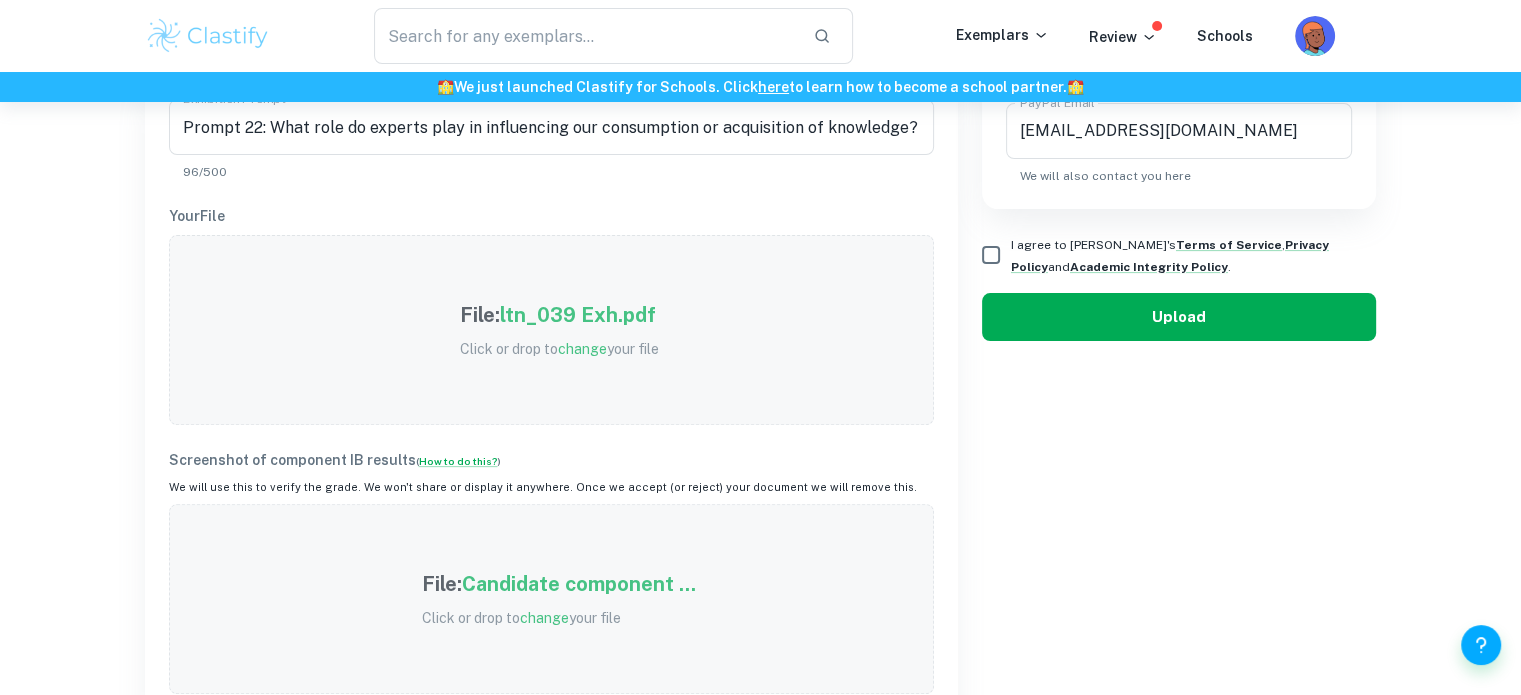 scroll, scrollTop: 600, scrollLeft: 0, axis: vertical 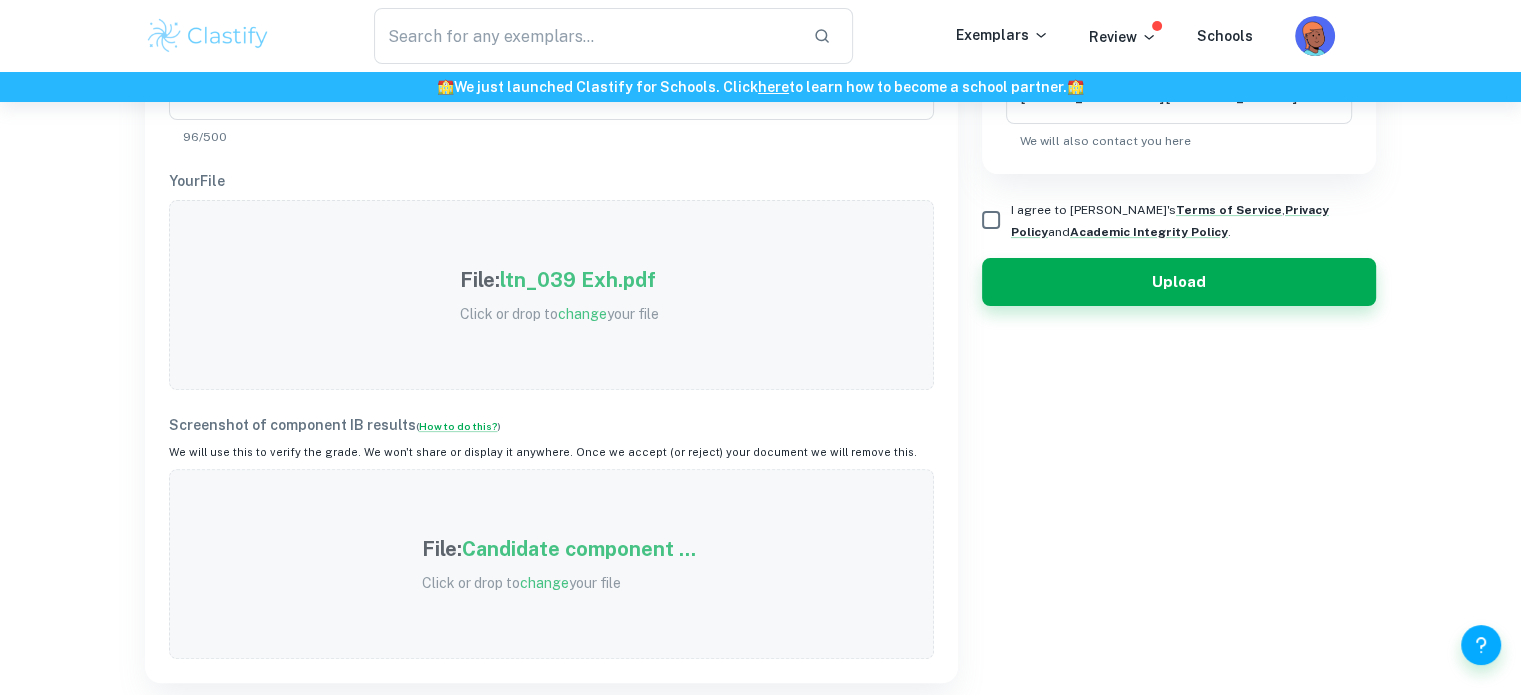 click on "I agree to [PERSON_NAME]'s  Terms of Service ,  Privacy Policy  and  Academic Integrity Policy ." at bounding box center [991, 220] 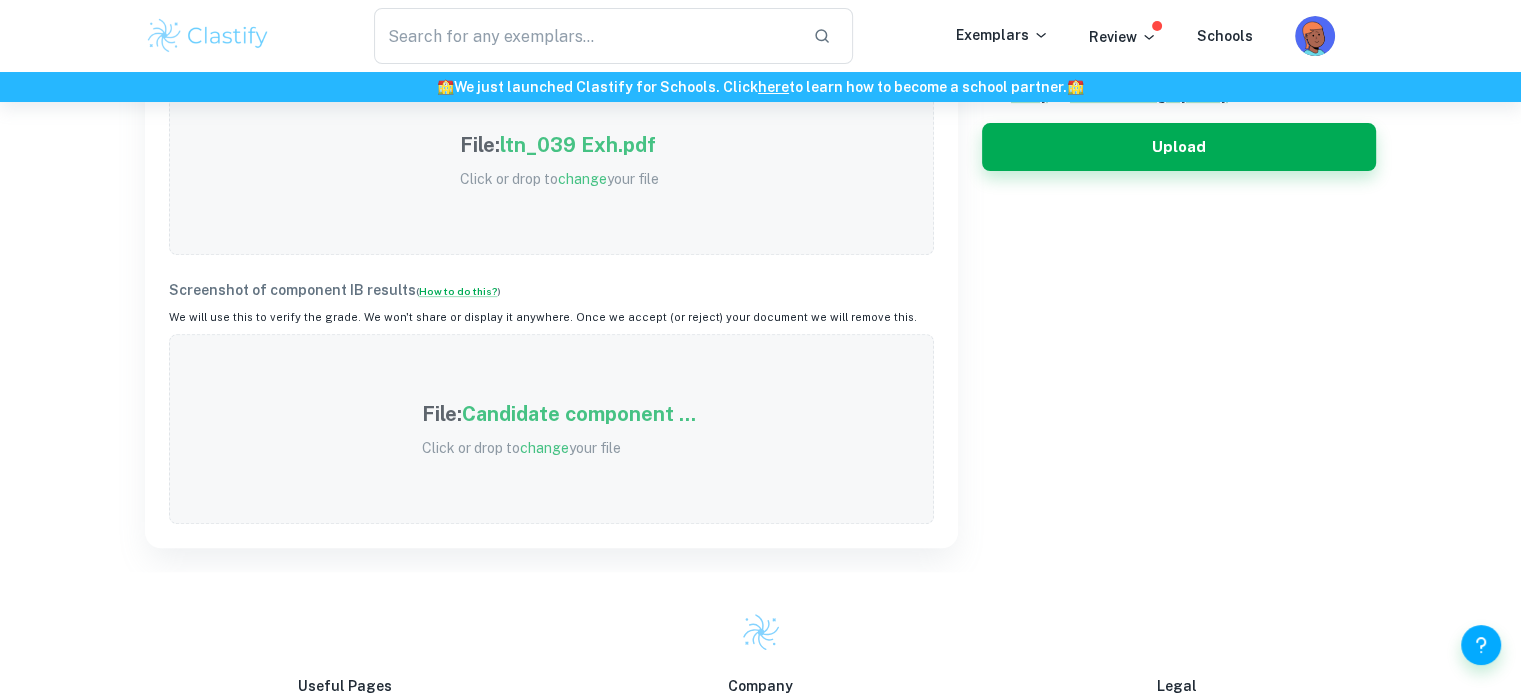 scroll, scrollTop: 700, scrollLeft: 0, axis: vertical 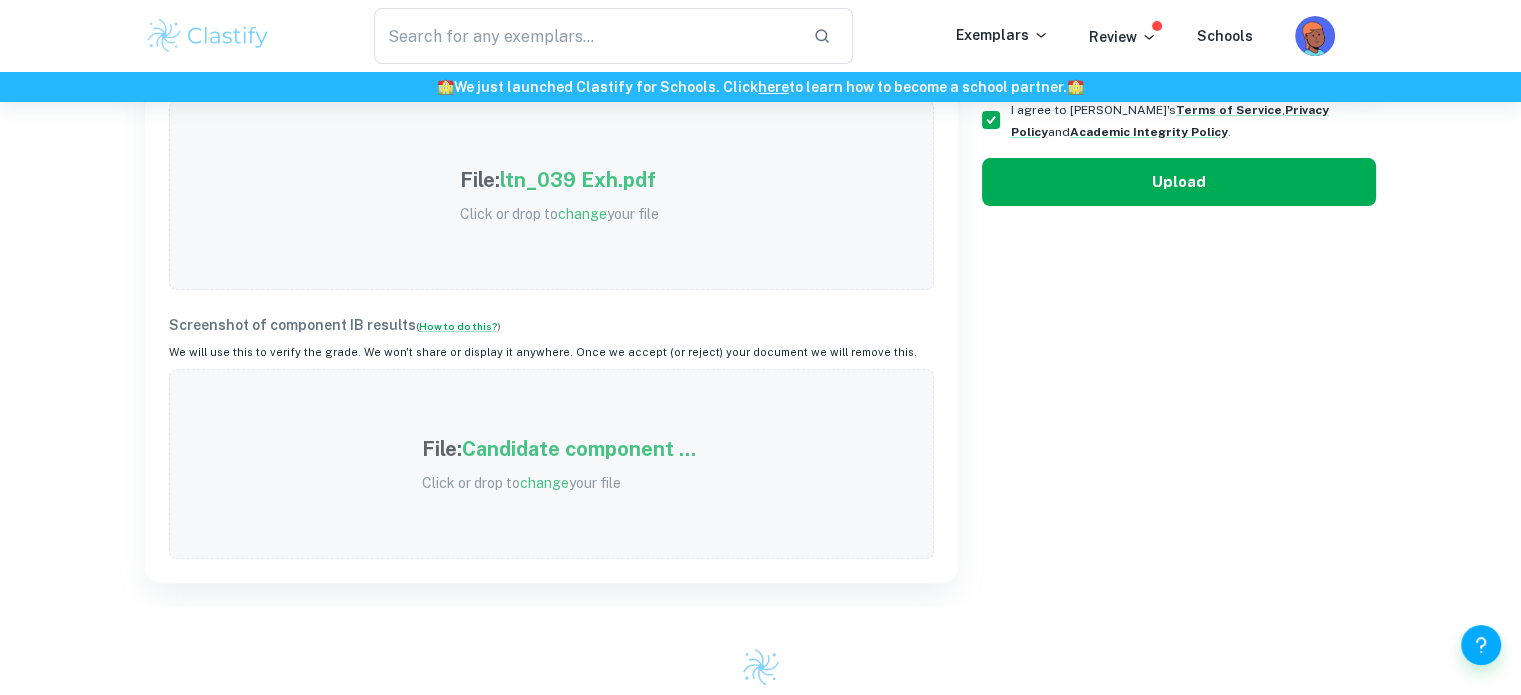 click on "Upload" at bounding box center (1179, 182) 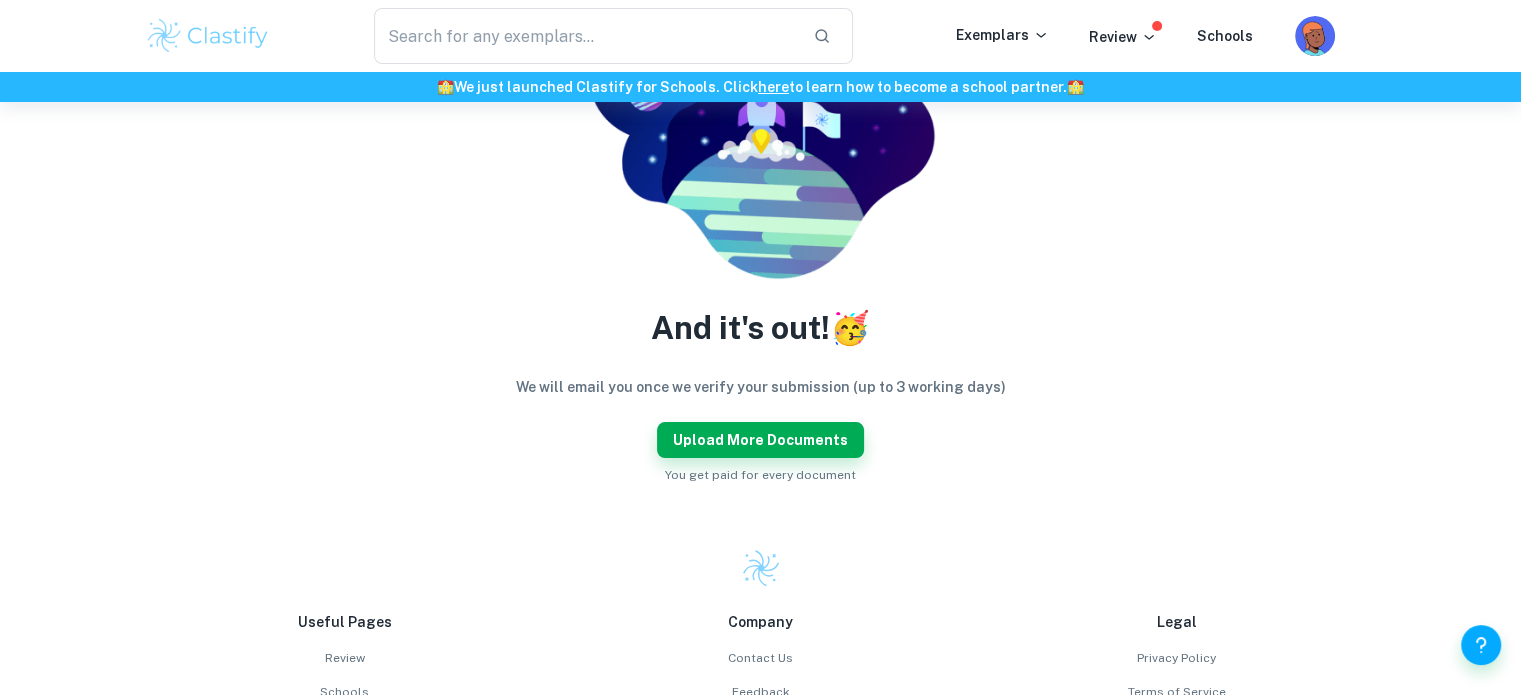 scroll, scrollTop: 300, scrollLeft: 0, axis: vertical 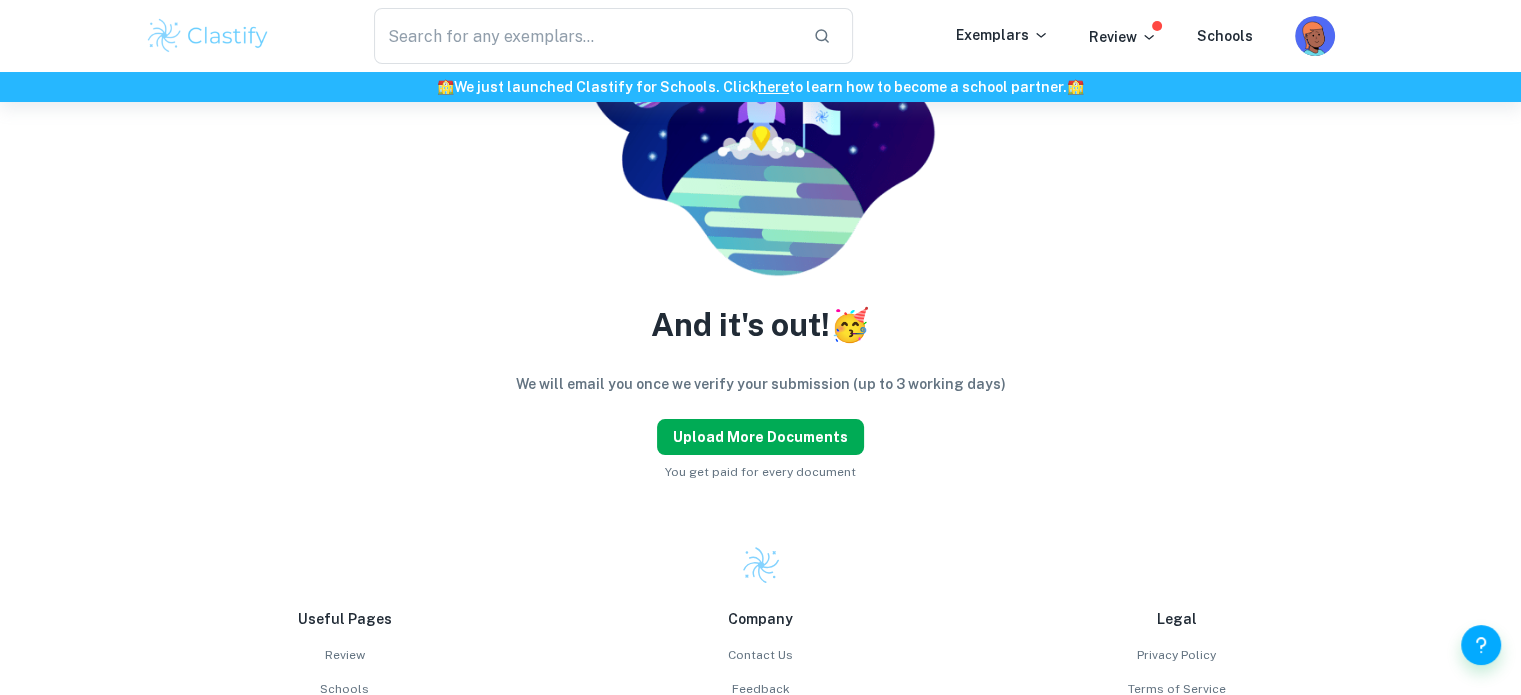 click on "Upload more documents" at bounding box center (760, 437) 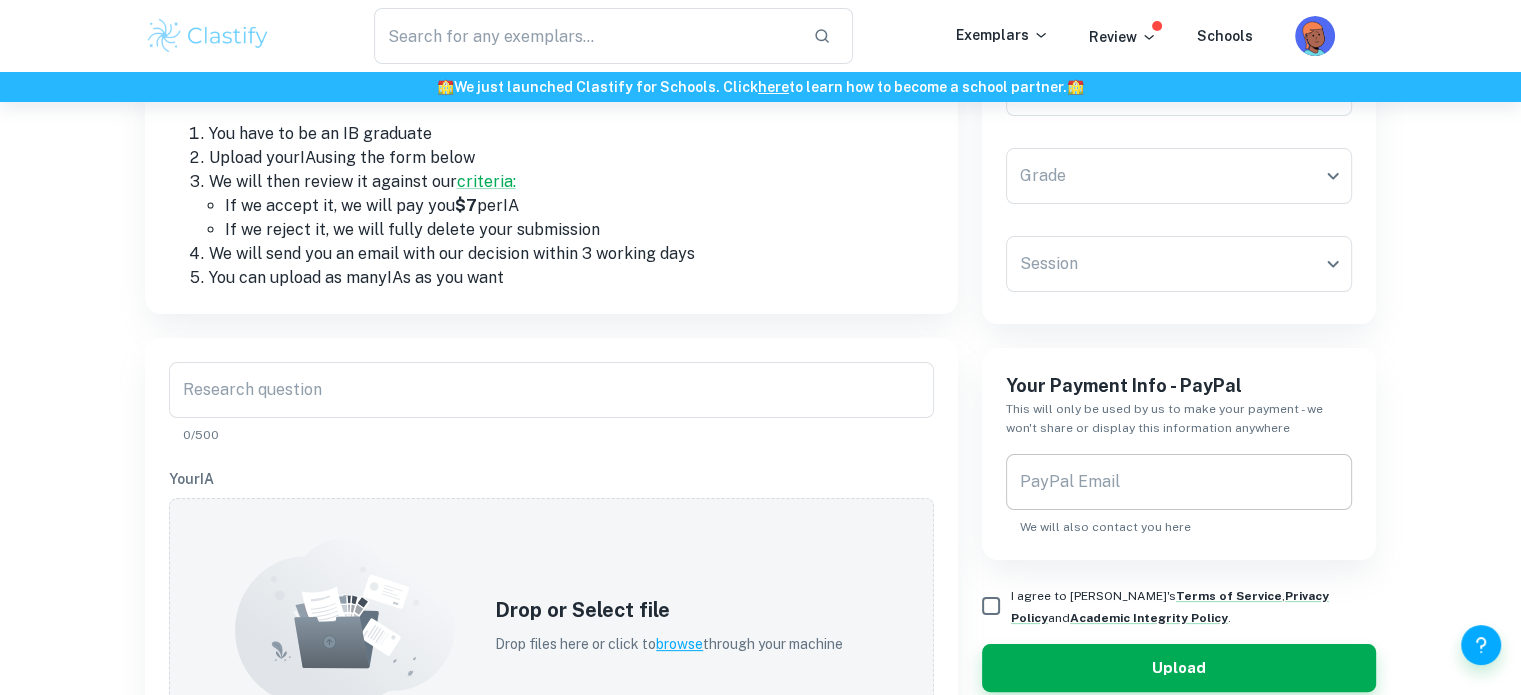 scroll, scrollTop: 400, scrollLeft: 0, axis: vertical 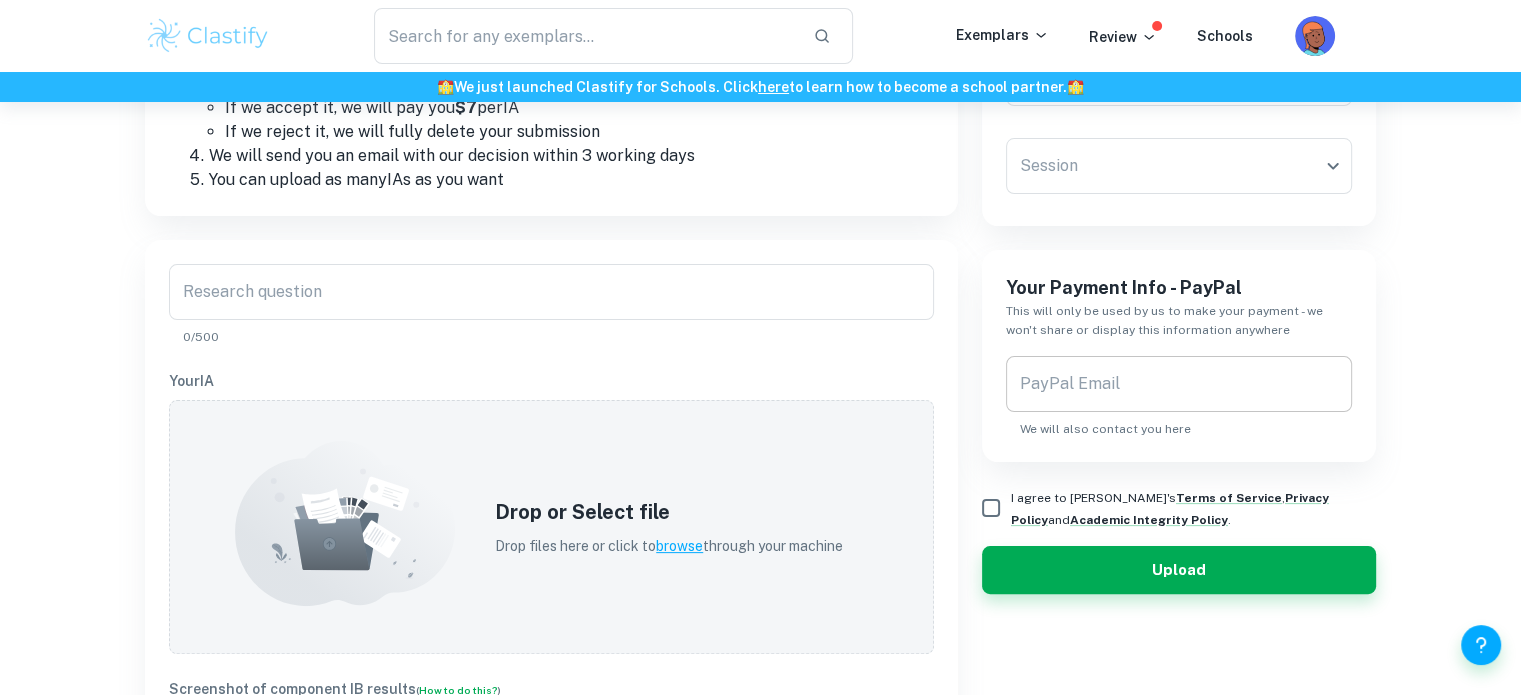 click on "PayPal Email" at bounding box center (1179, 384) 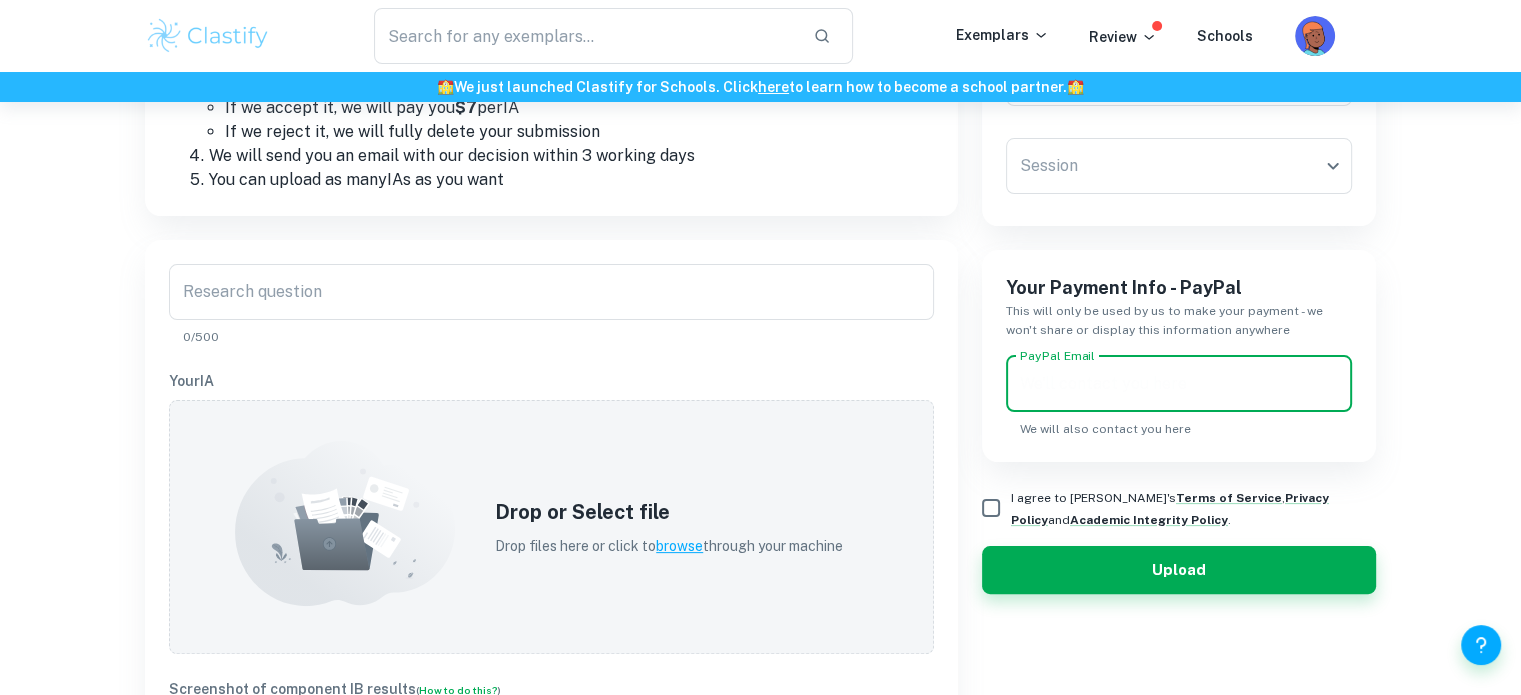 type on "[EMAIL_ADDRESS][DOMAIN_NAME]" 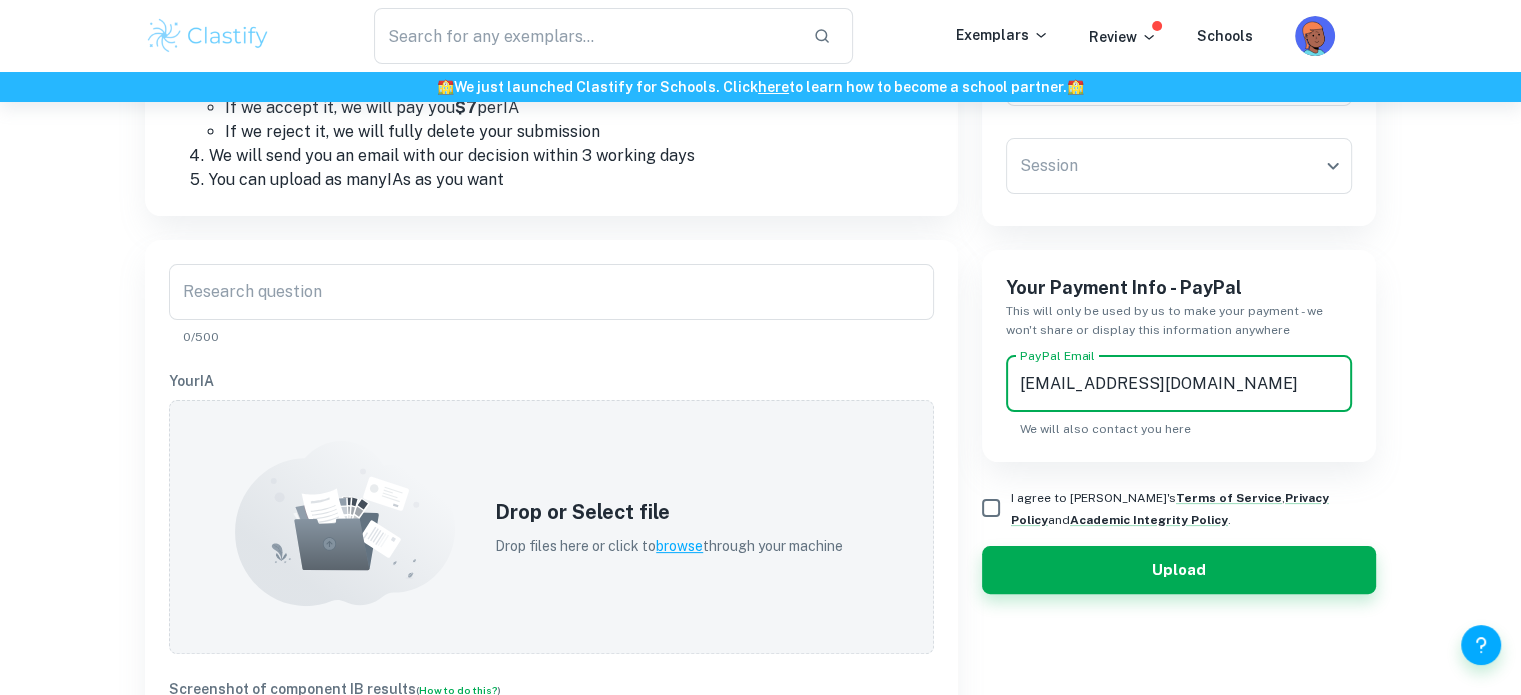 scroll, scrollTop: 0, scrollLeft: 0, axis: both 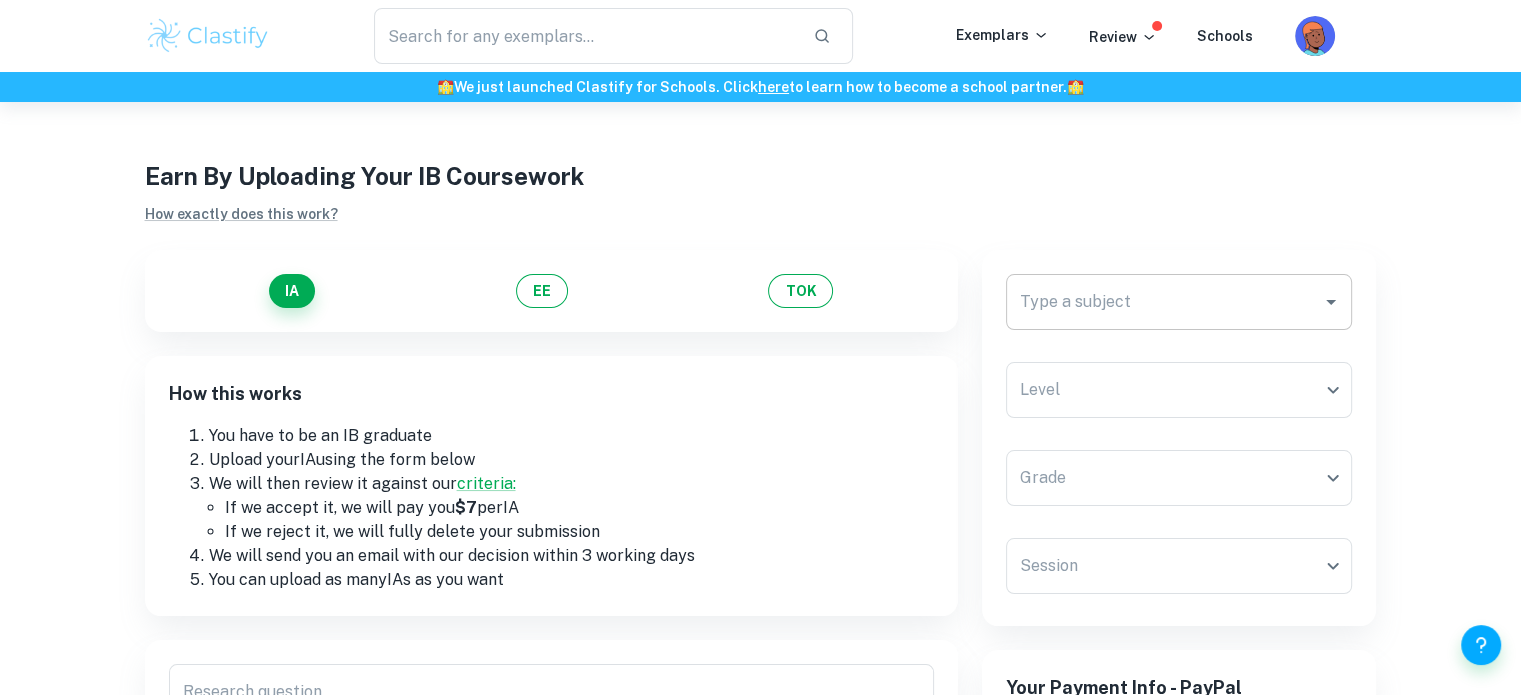 click on "Type a subject" at bounding box center [1179, 302] 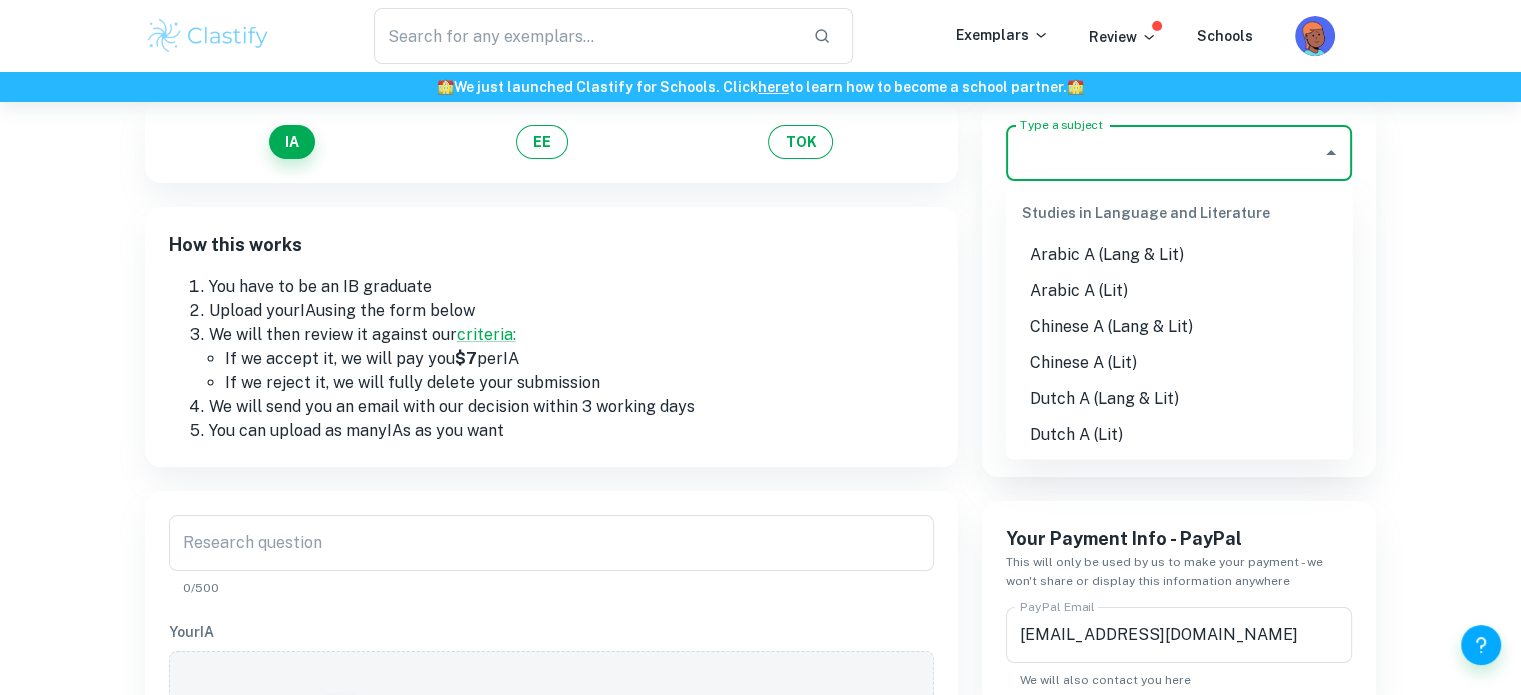 scroll, scrollTop: 200, scrollLeft: 0, axis: vertical 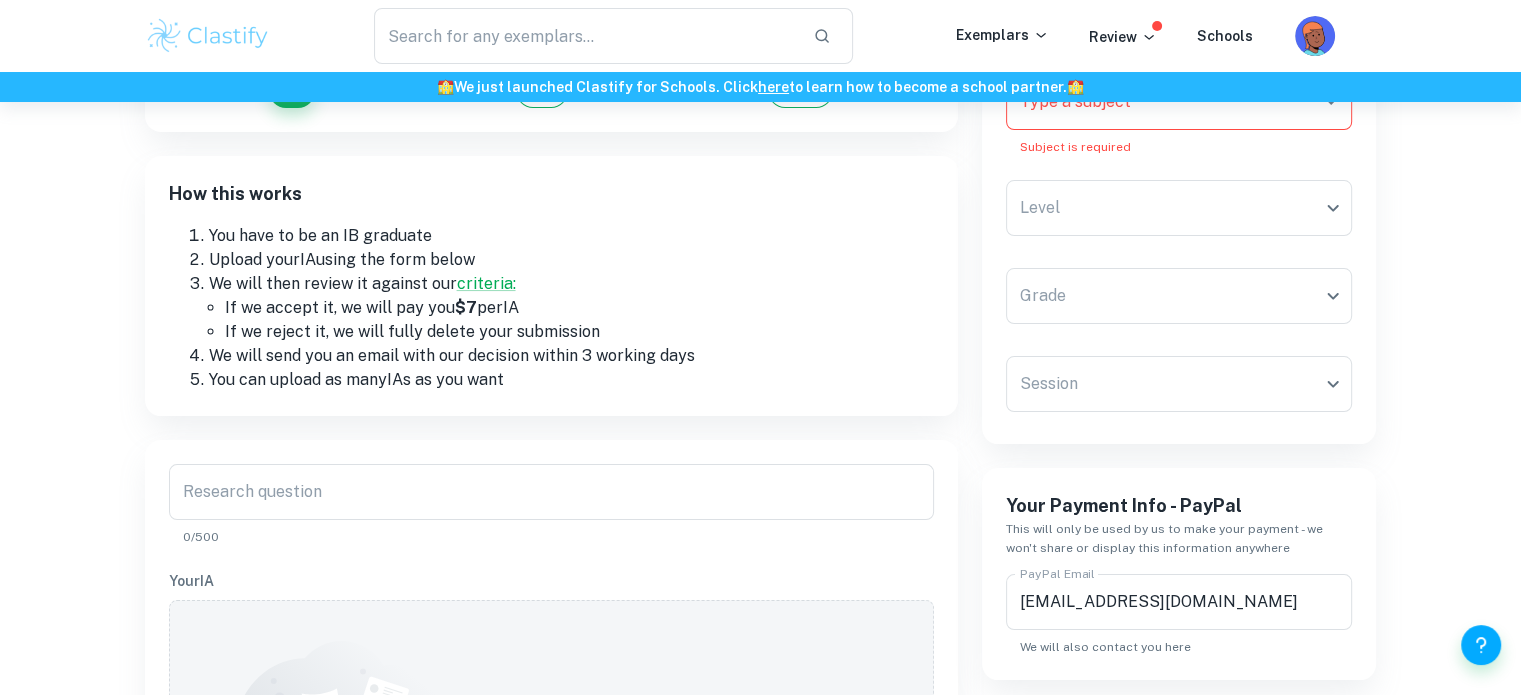 click on "If we reject it, we will fully delete your submission" at bounding box center (579, 332) 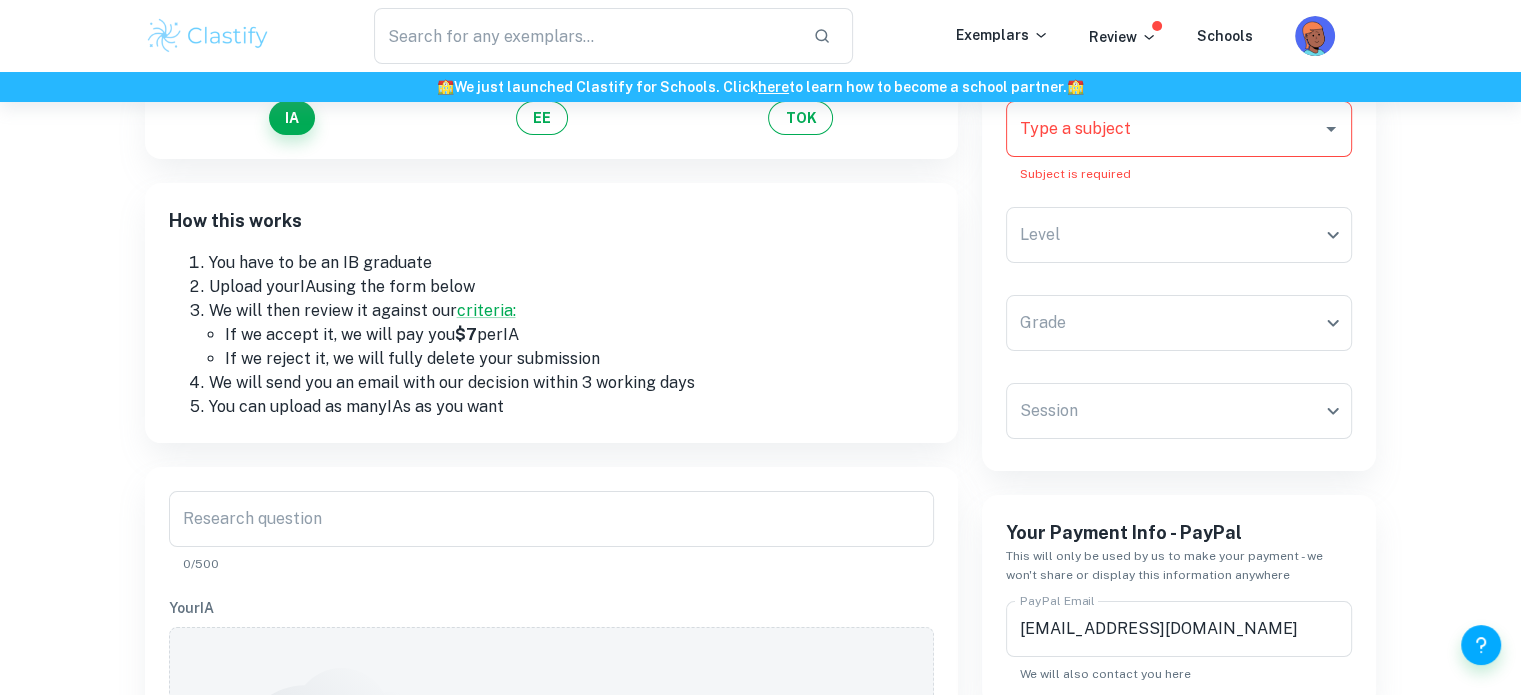 scroll, scrollTop: 0, scrollLeft: 0, axis: both 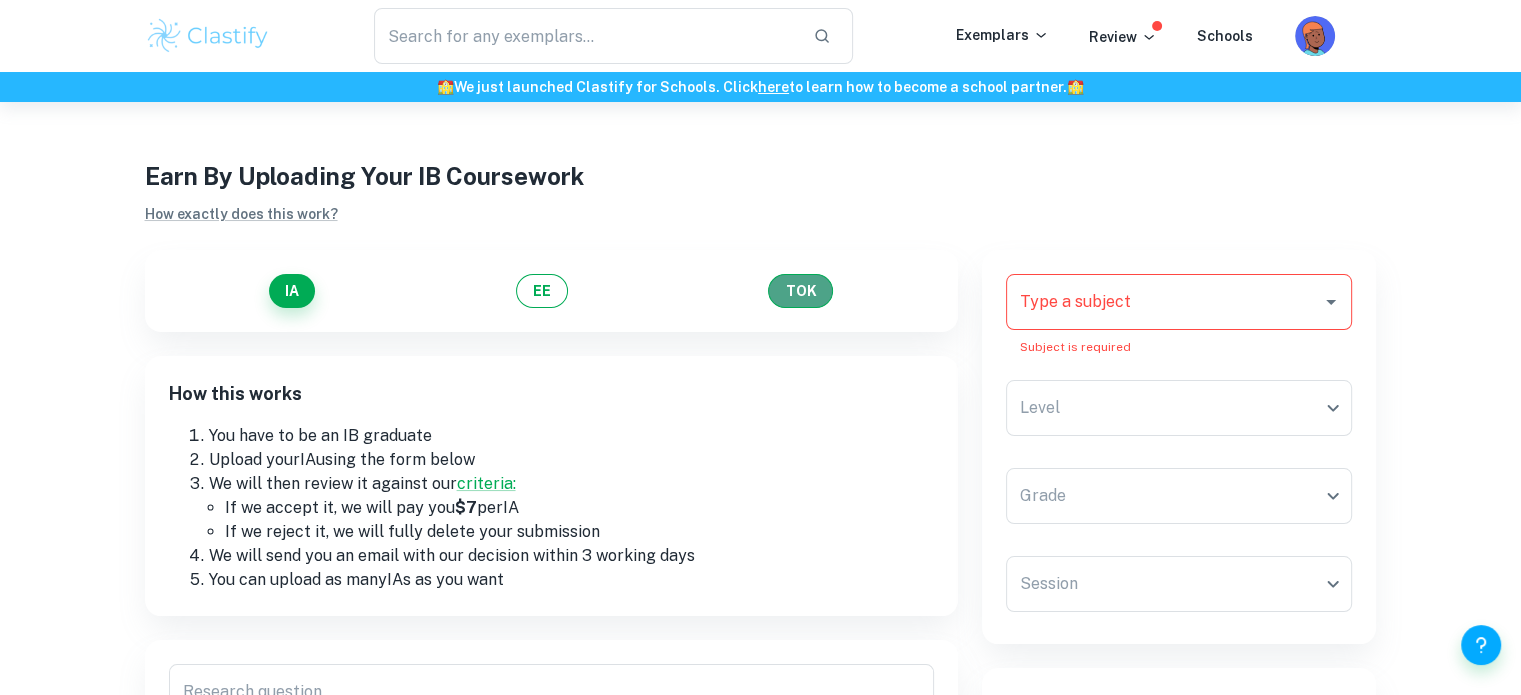 click on "TOK" at bounding box center (800, 291) 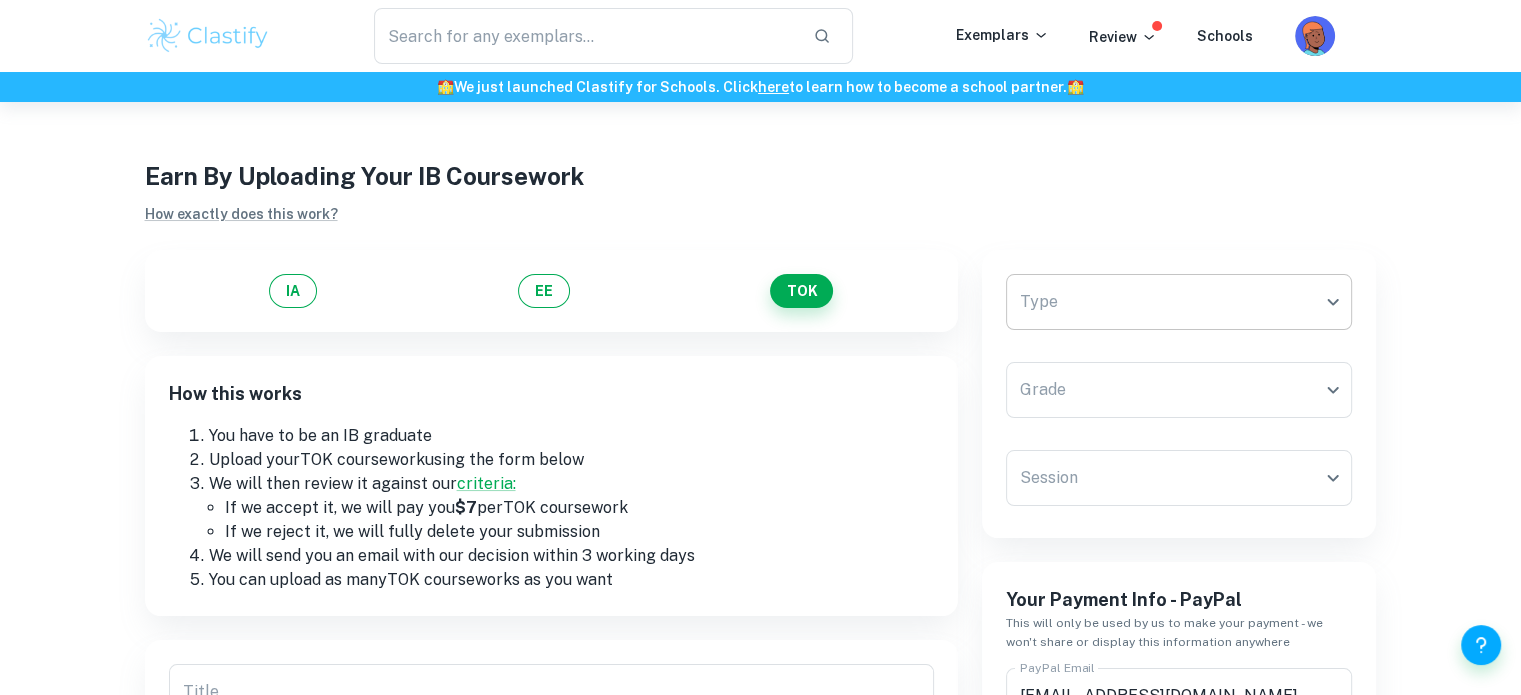 click on "We value your privacy We use cookies to enhance your browsing experience, serve personalised ads or content, and analyse our traffic. By clicking "Accept All", you consent to our use of cookies.   Cookie Policy Customise   Reject All   Accept All   Customise Consent Preferences   We use cookies to help you navigate efficiently and perform certain functions. You will find detailed information about all cookies under each consent category below. The cookies that are categorised as "Necessary" are stored on your browser as they are essential for enabling the basic functionalities of the site. ...  Show more For more information on how Google's third-party cookies operate and handle your data, see:   Google Privacy Policy Necessary Always Active Necessary cookies are required to enable the basic features of this site, such as providing secure log-in or adjusting your consent preferences. These cookies do not store any personally identifiable data. Functional Analytics Performance Advertisement Uncategorised" at bounding box center (760, 449) 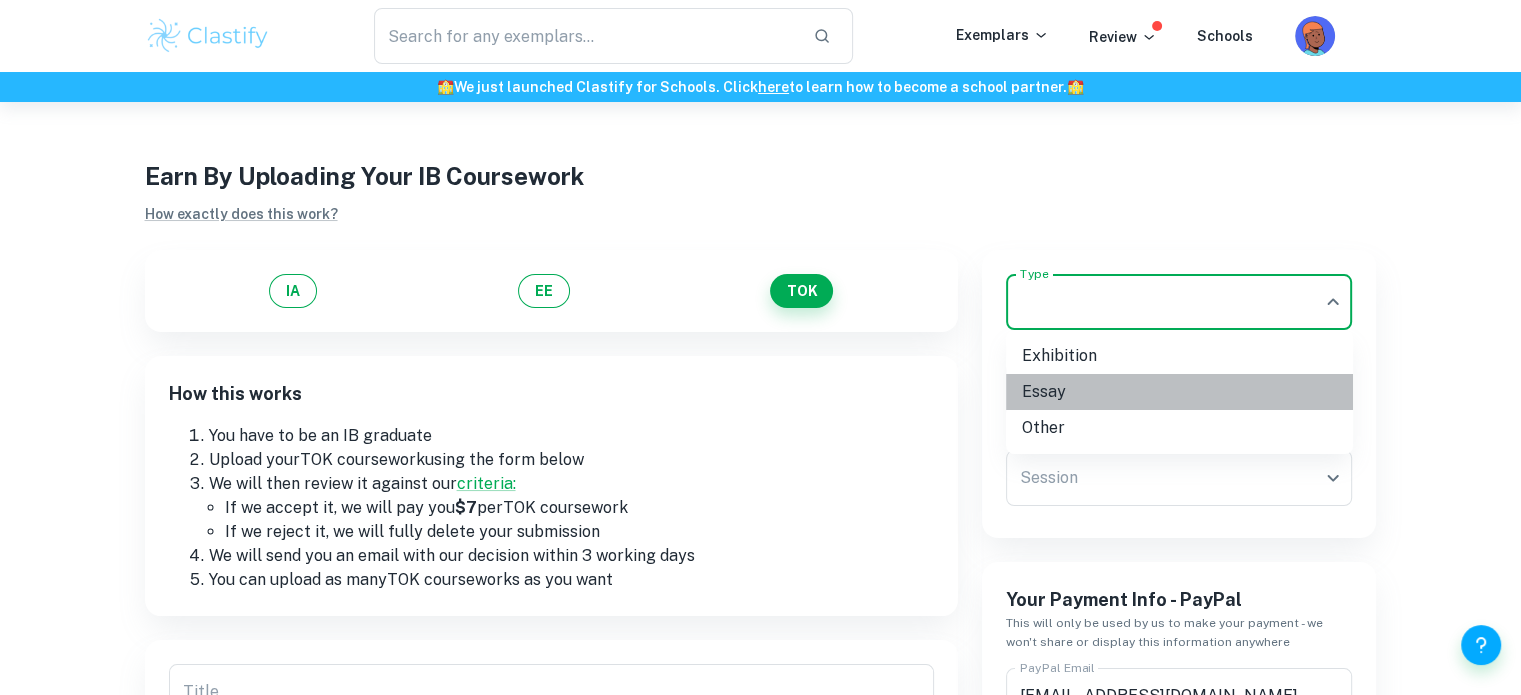 click on "Essay" at bounding box center [1179, 392] 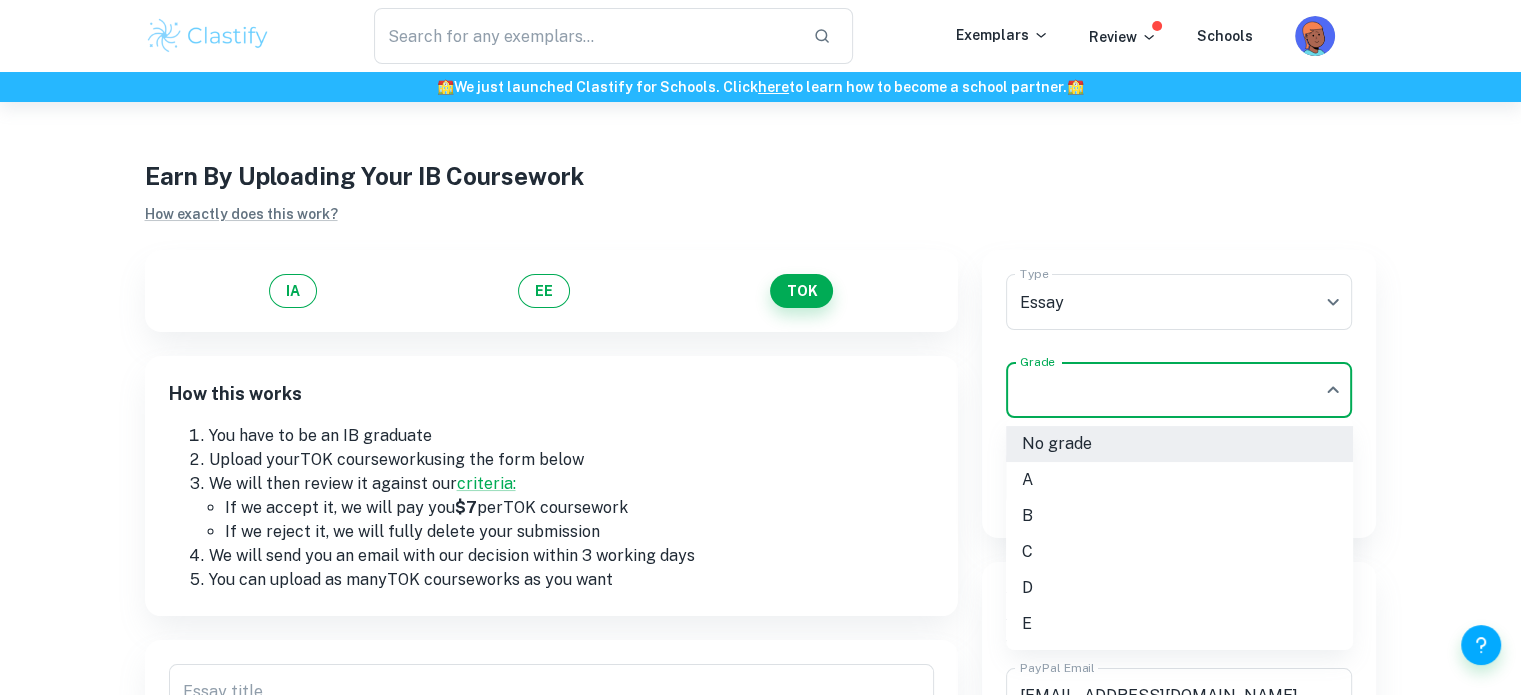 click on "We value your privacy We use cookies to enhance your browsing experience, serve personalised ads or content, and analyse our traffic. By clicking "Accept All", you consent to our use of cookies.   Cookie Policy Customise   Reject All   Accept All   Customise Consent Preferences   We use cookies to help you navigate efficiently and perform certain functions. You will find detailed information about all cookies under each consent category below. The cookies that are categorised as "Necessary" are stored on your browser as they are essential for enabling the basic functionalities of the site. ...  Show more For more information on how Google's third-party cookies operate and handle your data, see:   Google Privacy Policy Necessary Always Active Necessary cookies are required to enable the basic features of this site, such as providing secure log-in or adjusting your consent preferences. These cookies do not store any personally identifiable data. Functional Analytics Performance Advertisement Uncategorised" at bounding box center [760, 449] 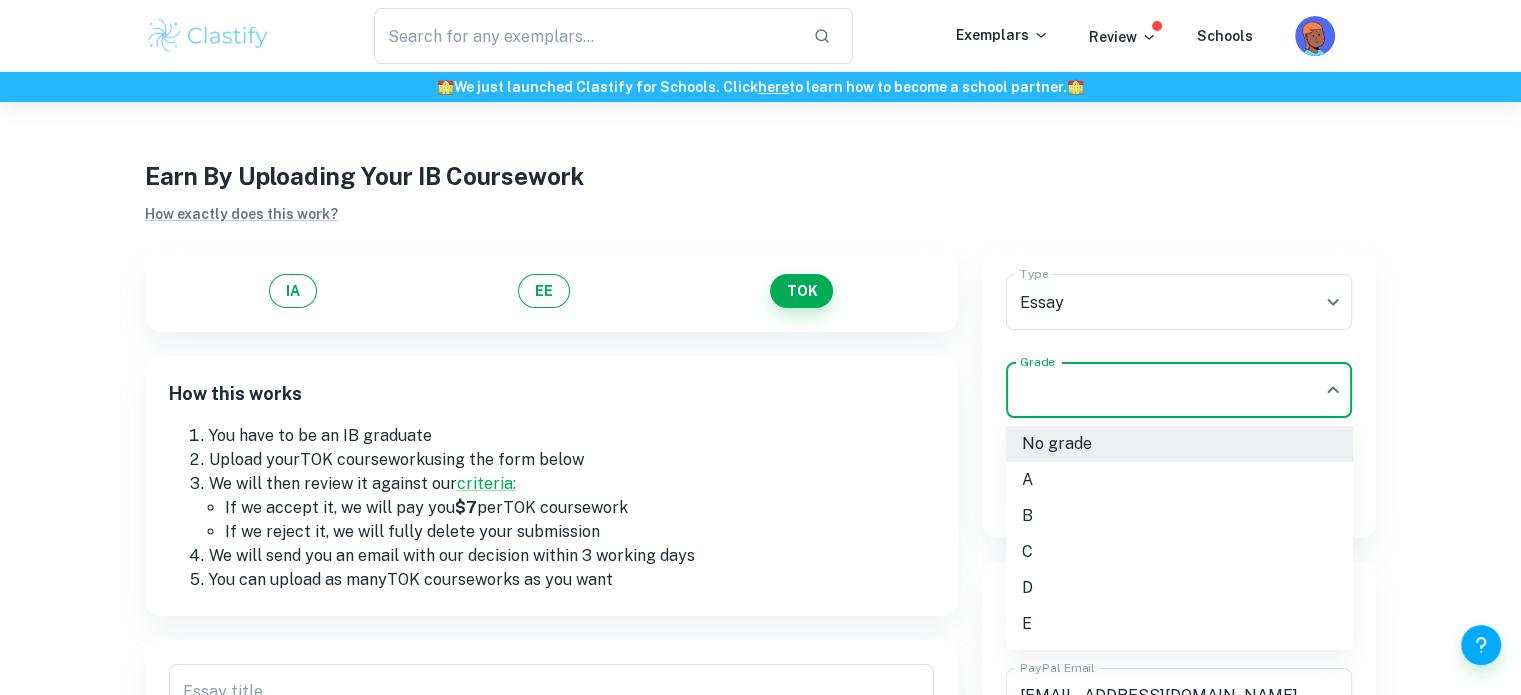 click on "C" at bounding box center [1179, 552] 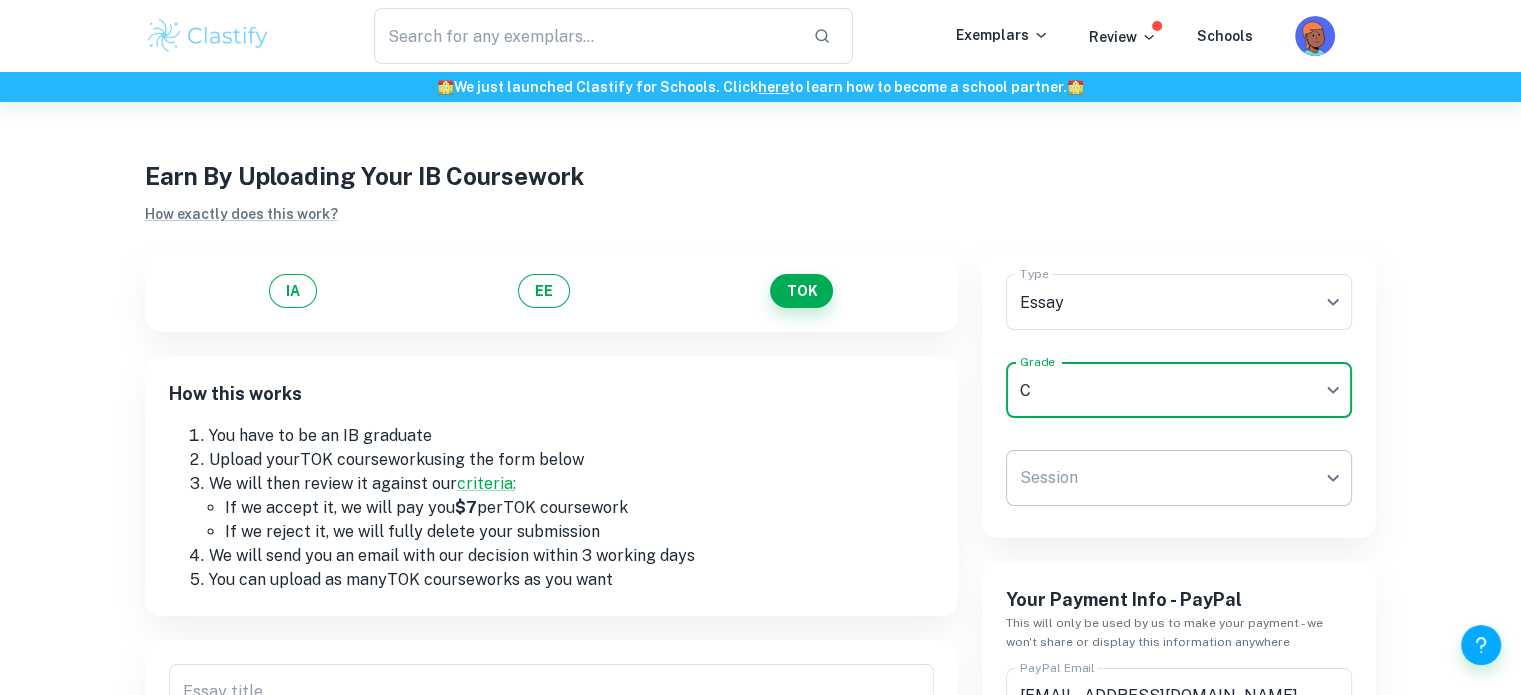 click on "We value your privacy We use cookies to enhance your browsing experience, serve personalised ads or content, and analyse our traffic. By clicking "Accept All", you consent to our use of cookies.   Cookie Policy Customise   Reject All   Accept All   Customise Consent Preferences   We use cookies to help you navigate efficiently and perform certain functions. You will find detailed information about all cookies under each consent category below. The cookies that are categorised as "Necessary" are stored on your browser as they are essential for enabling the basic functionalities of the site. ...  Show more For more information on how Google's third-party cookies operate and handle your data, see:   Google Privacy Policy Necessary Always Active Necessary cookies are required to enable the basic features of this site, such as providing secure log-in or adjusting your consent preferences. These cookies do not store any personally identifiable data. Functional Analytics Performance Advertisement Uncategorised" at bounding box center (760, 449) 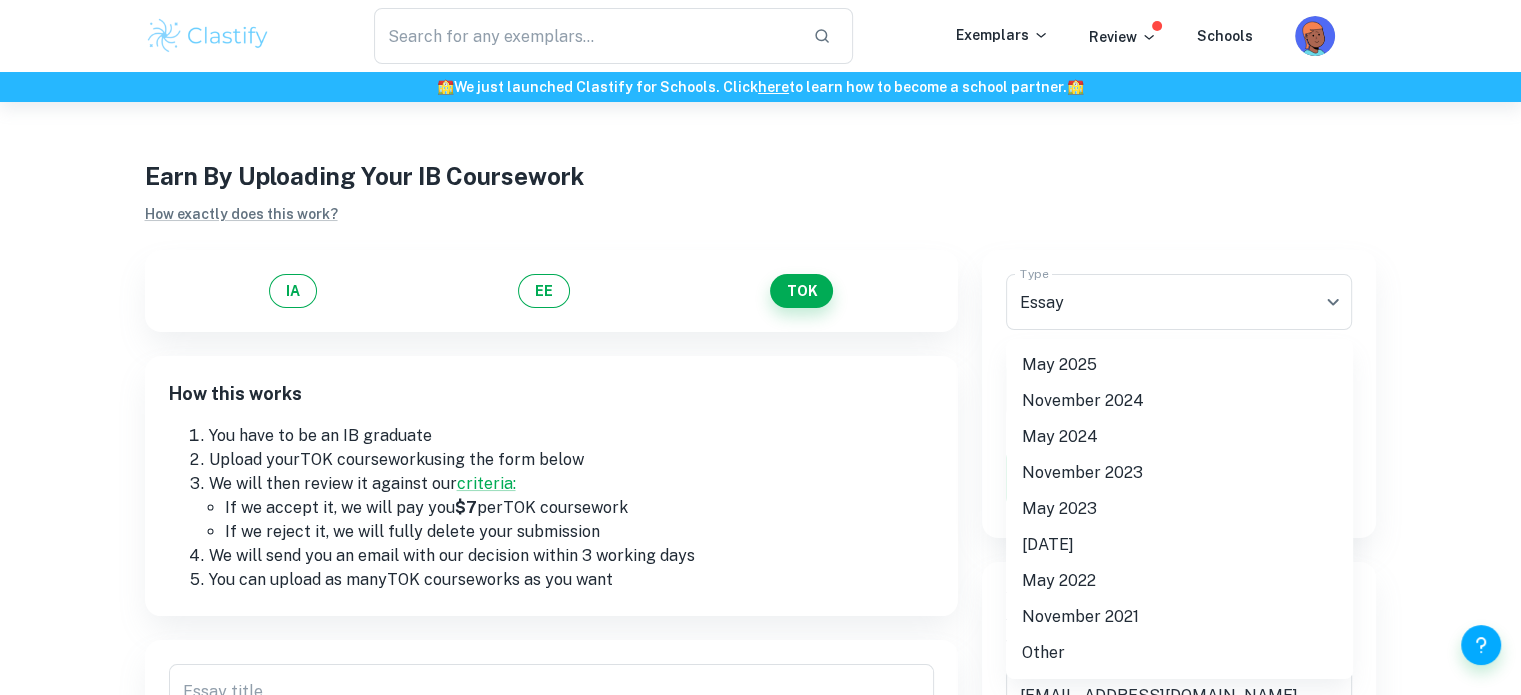 click on "May 2025" at bounding box center [1179, 365] 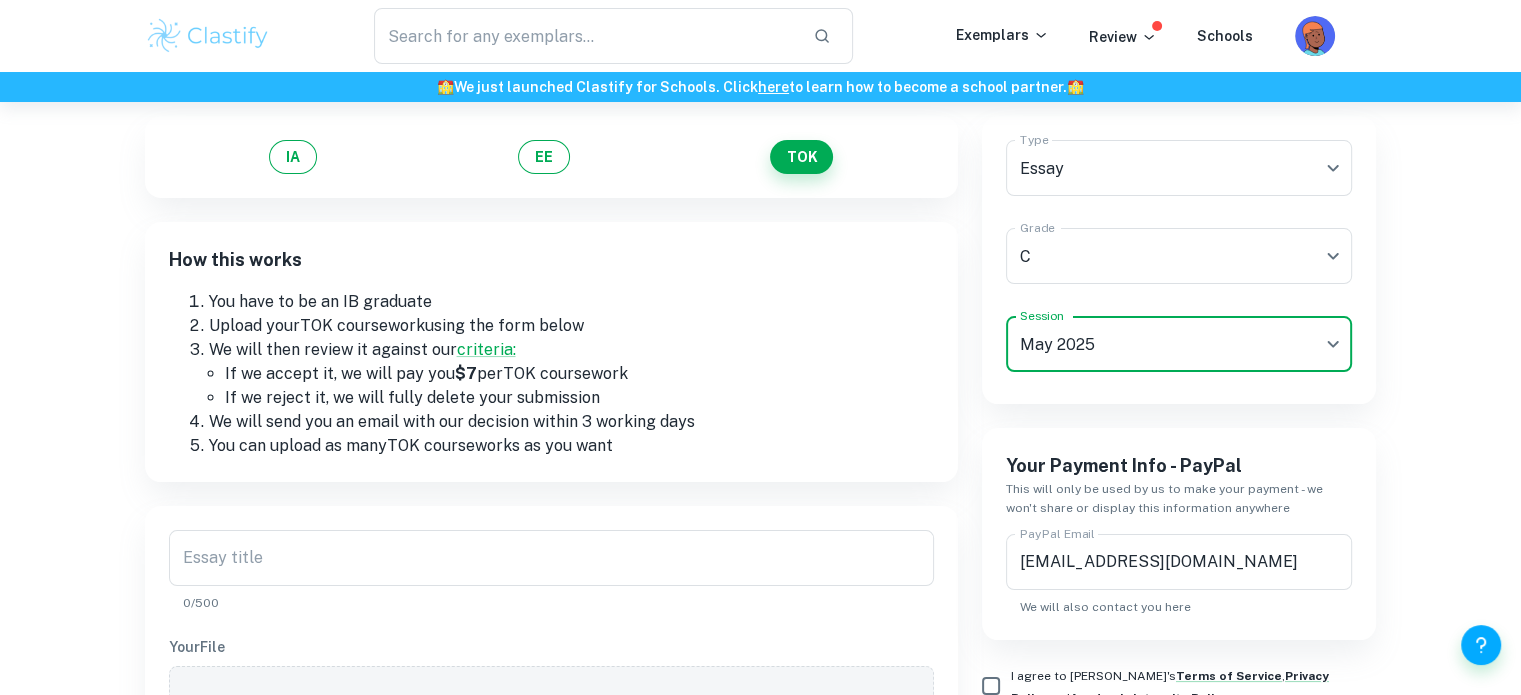 scroll, scrollTop: 100, scrollLeft: 0, axis: vertical 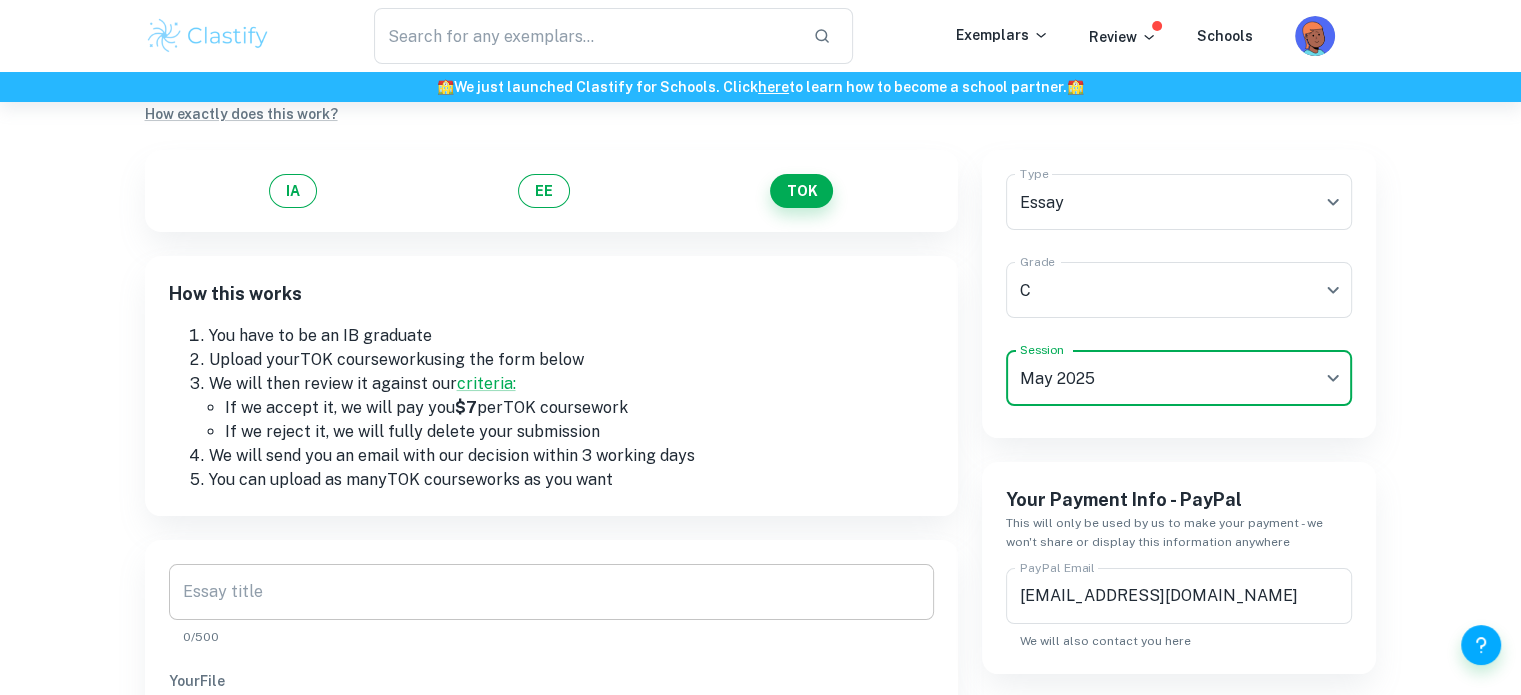 click on "Essay title" at bounding box center (551, 592) 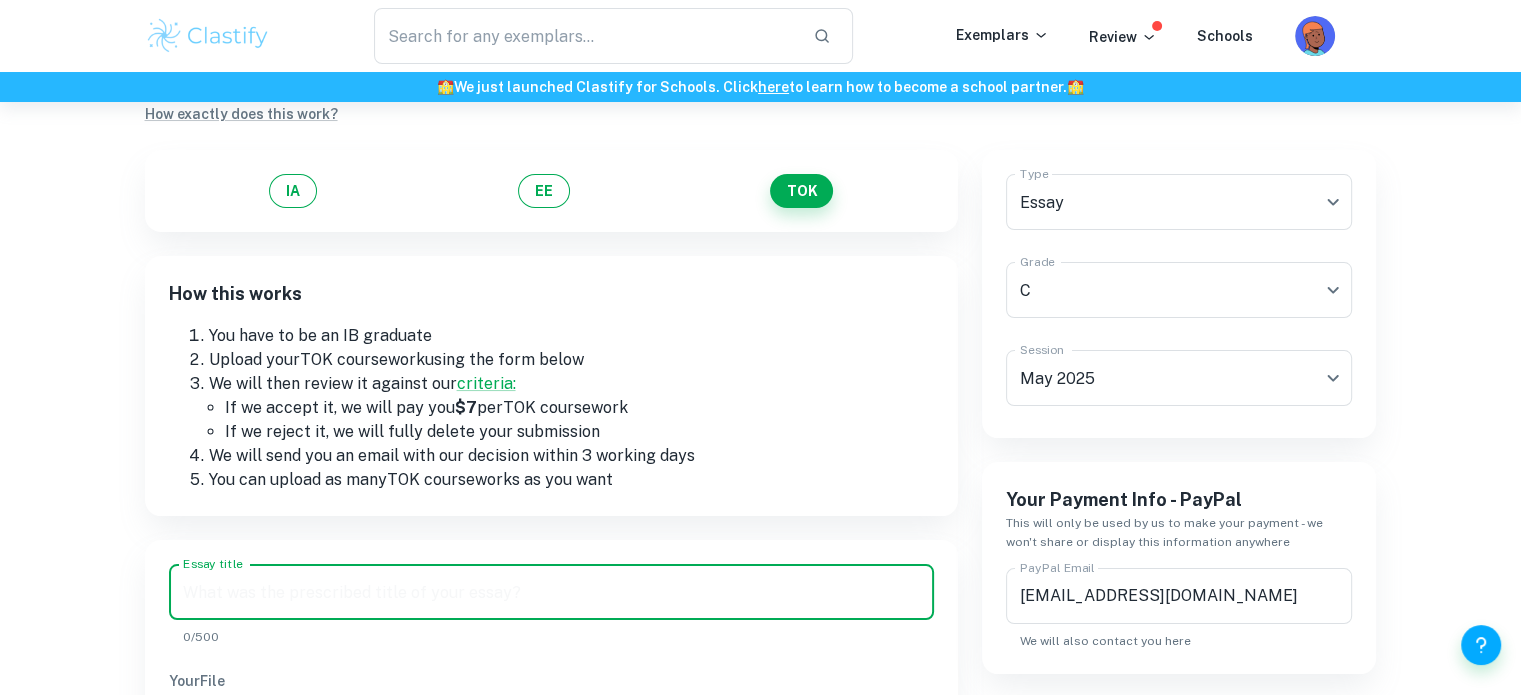 paste on "Does acquiring knowledge destroy our sense of wonder?" 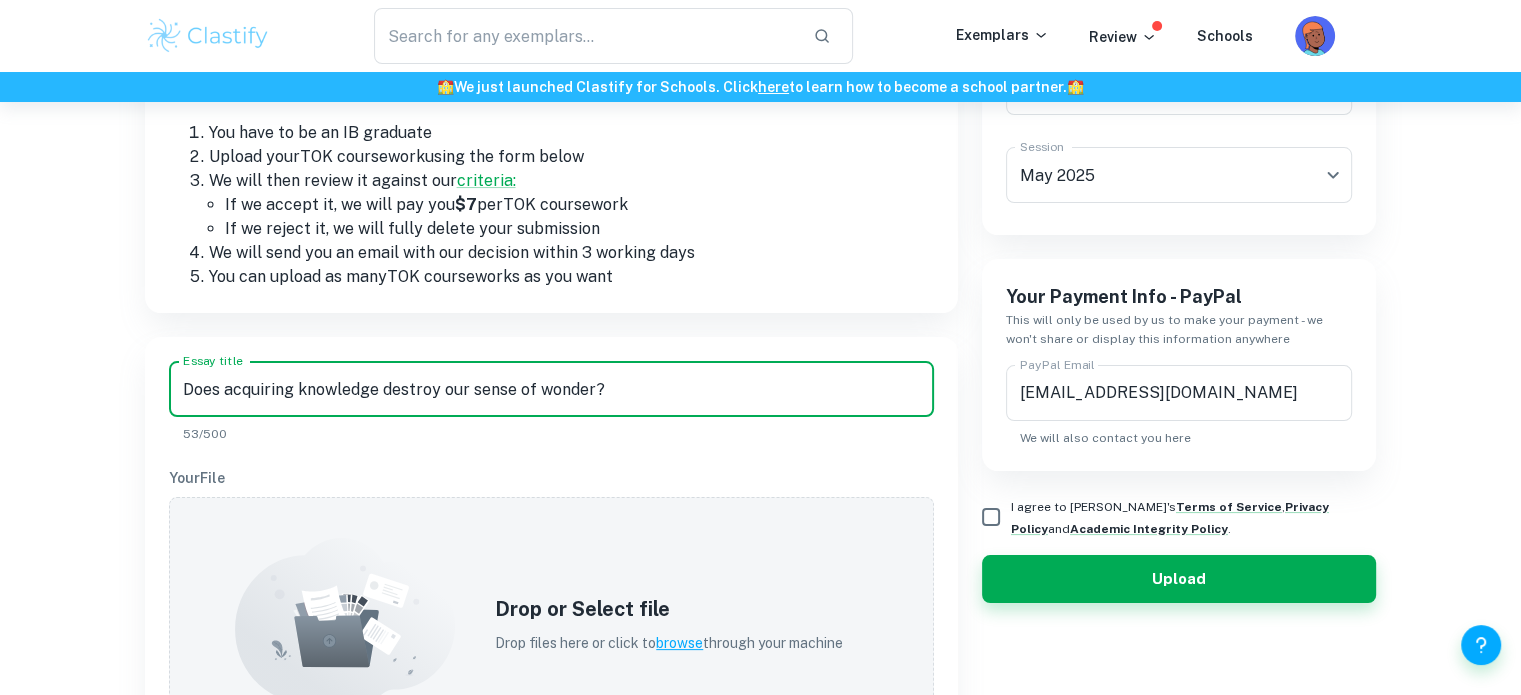 scroll, scrollTop: 400, scrollLeft: 0, axis: vertical 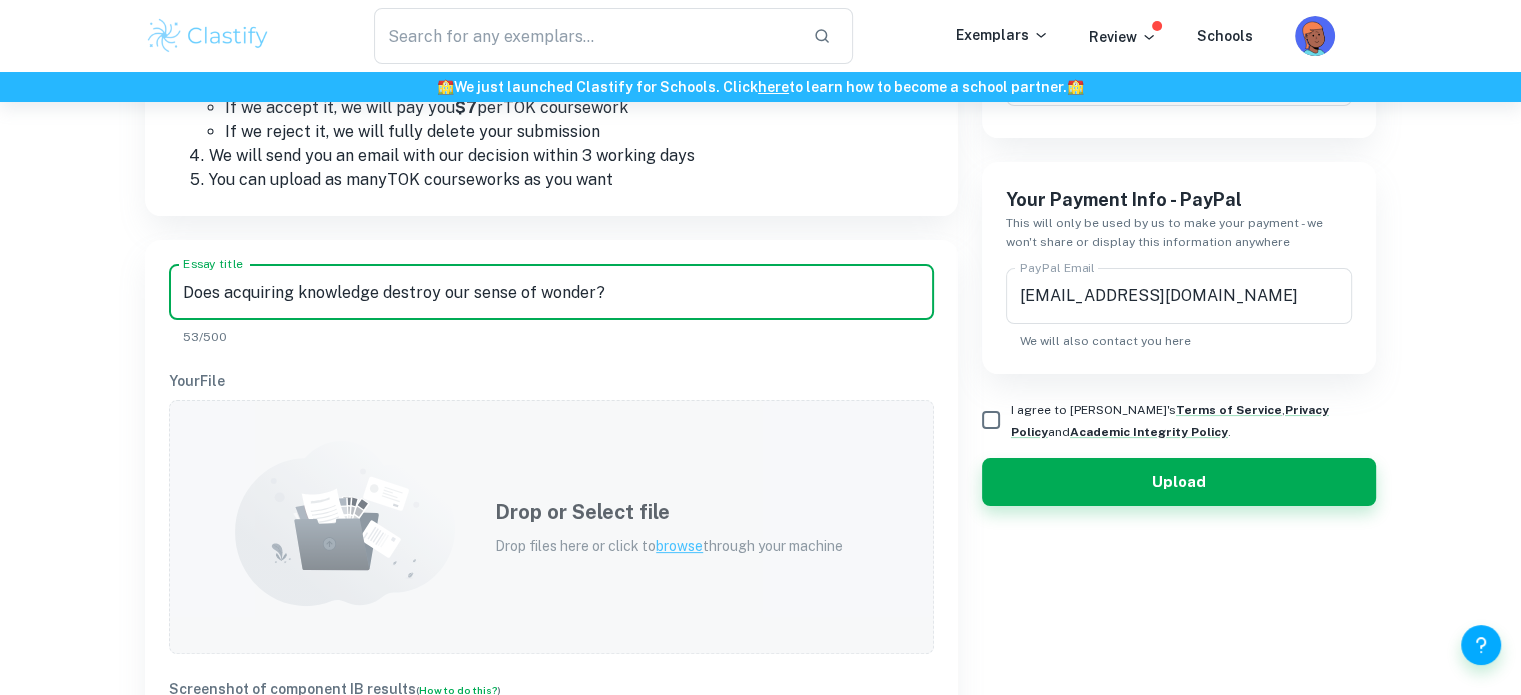 type on "Does acquiring knowledge destroy our sense of wonder?" 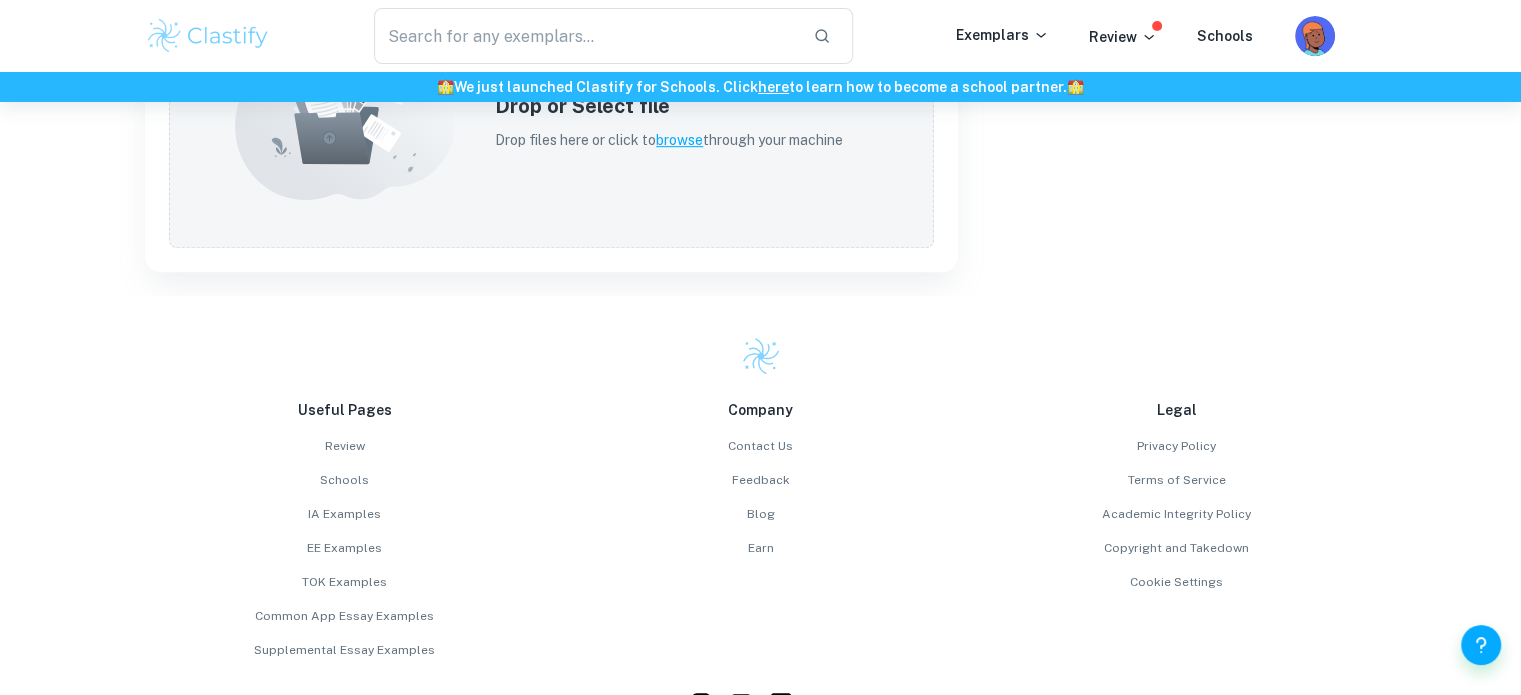 scroll, scrollTop: 1100, scrollLeft: 0, axis: vertical 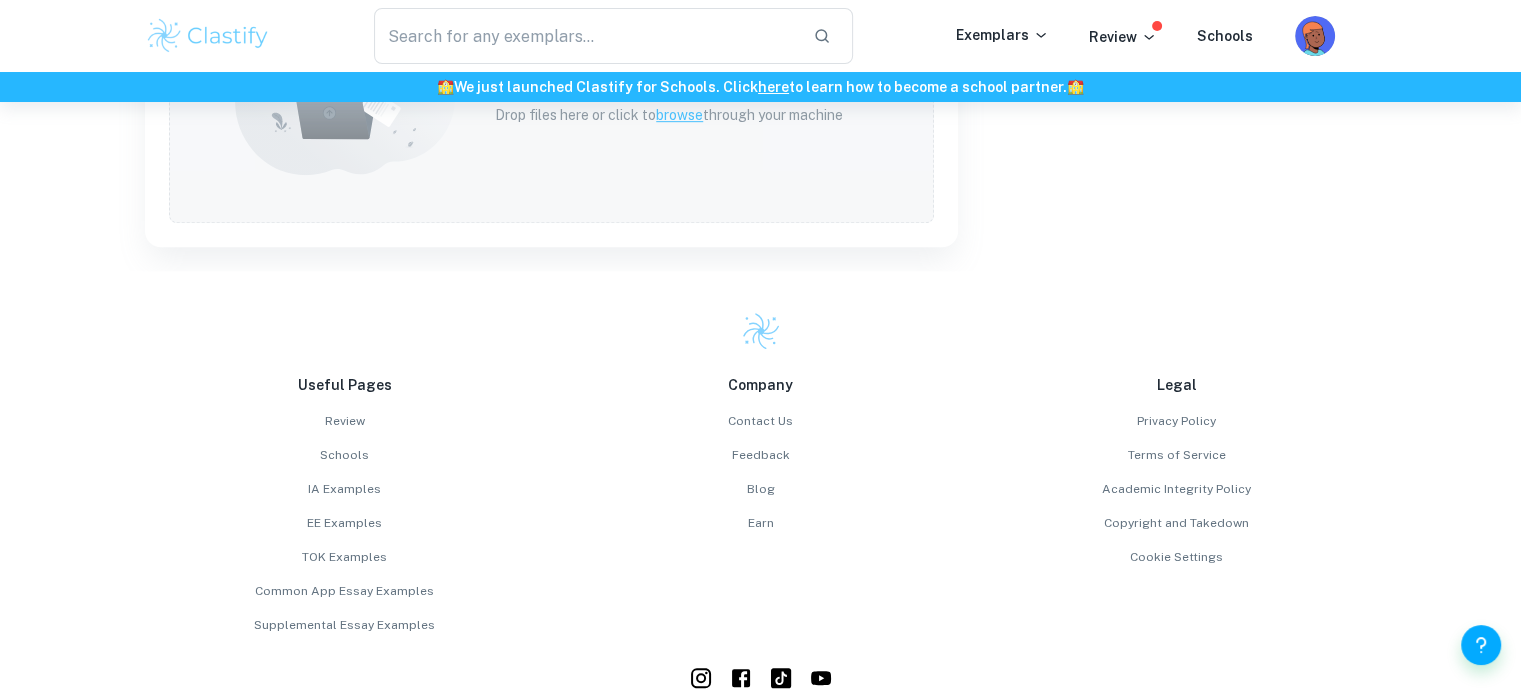click on "Drop or Select file Drop files here or click to  browse  through your machine" at bounding box center [551, 96] 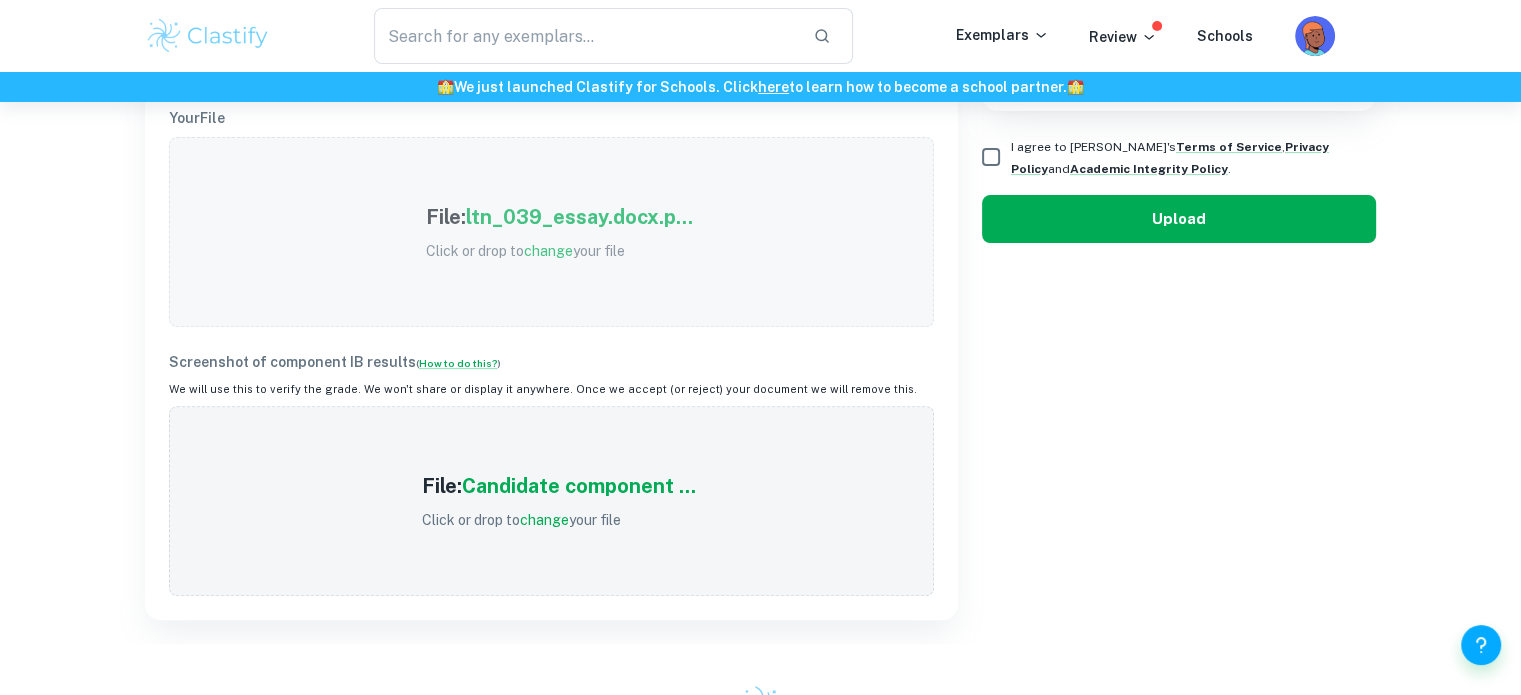 scroll, scrollTop: 568, scrollLeft: 0, axis: vertical 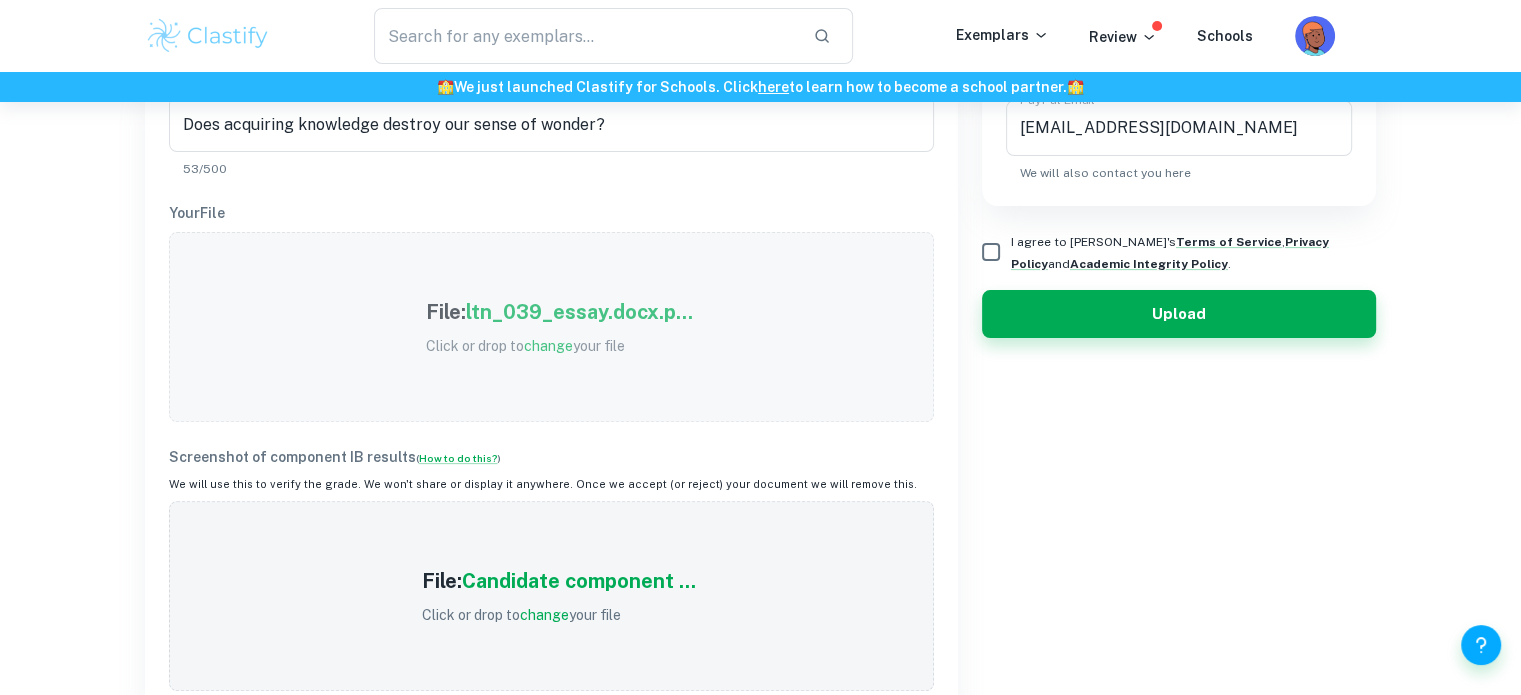 click on "I agree to [PERSON_NAME]'s  Terms of Service ,  Privacy Policy  and  Academic Integrity Policy ." at bounding box center (991, 252) 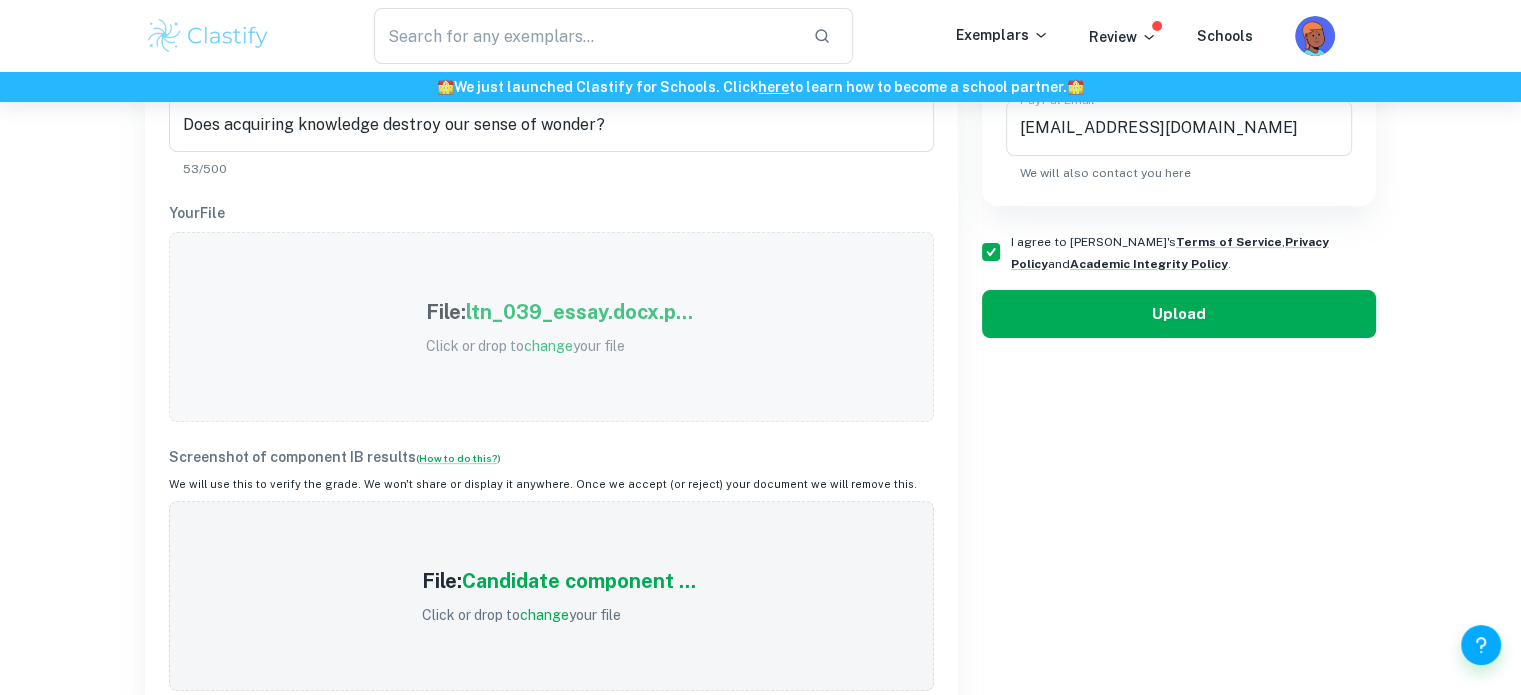 click on "Upload" at bounding box center (1179, 314) 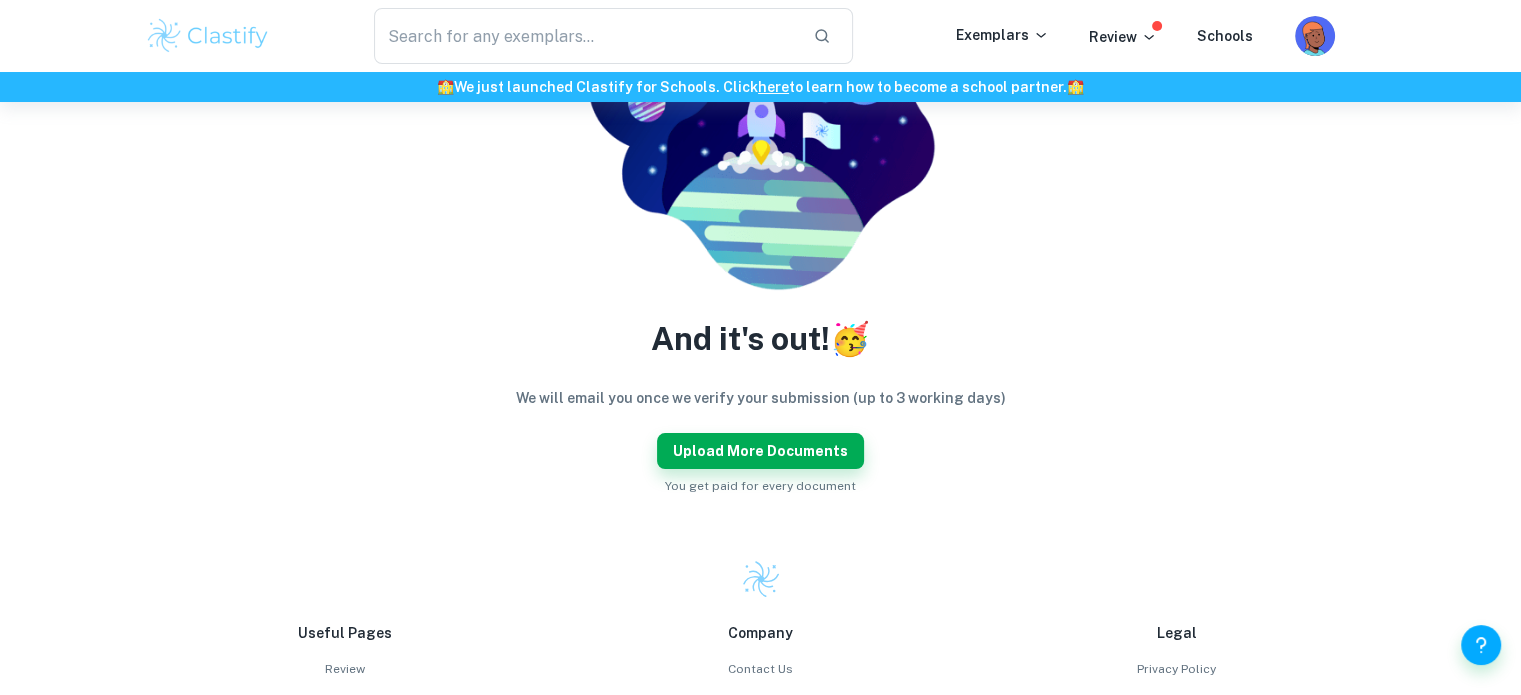 scroll, scrollTop: 300, scrollLeft: 0, axis: vertical 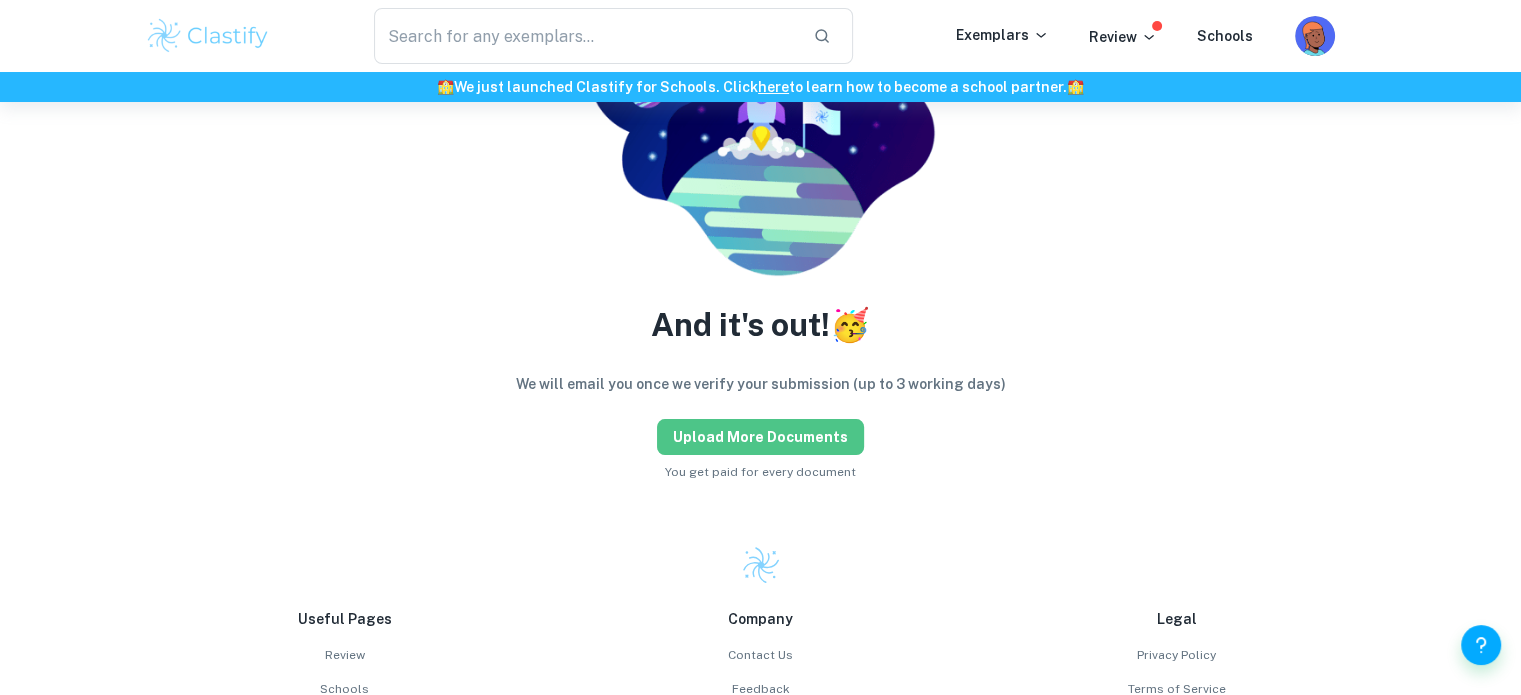 click on "Upload more documents" at bounding box center (760, 437) 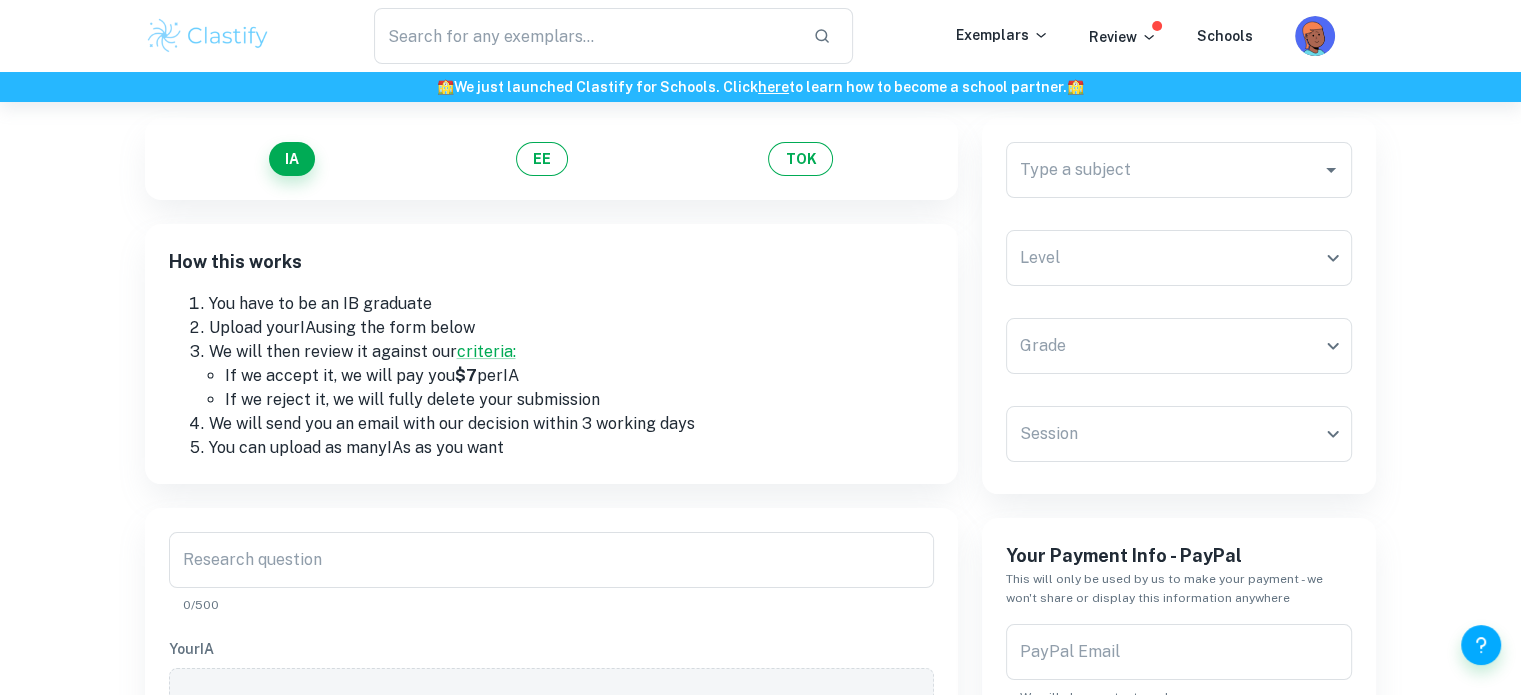 scroll, scrollTop: 100, scrollLeft: 0, axis: vertical 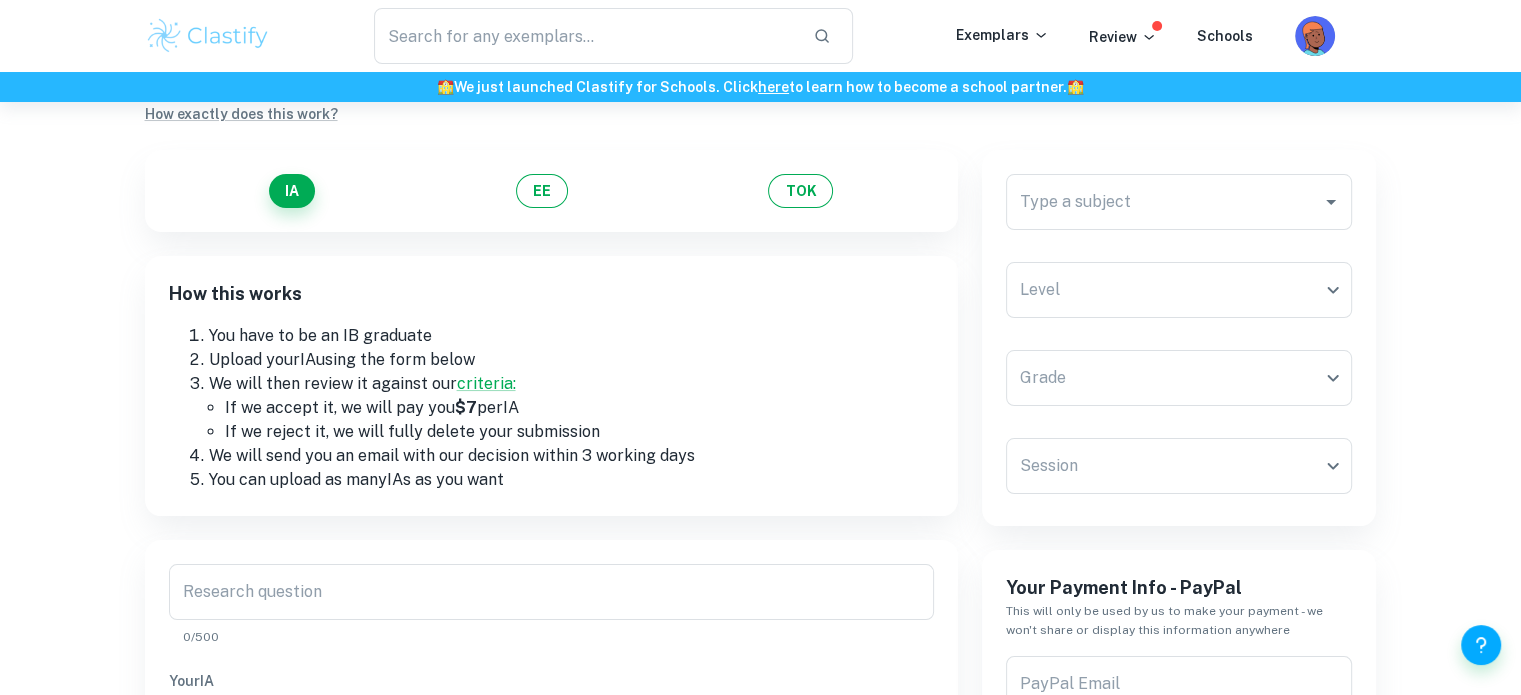 click on "Type a subject Type a subject" at bounding box center (1179, 206) 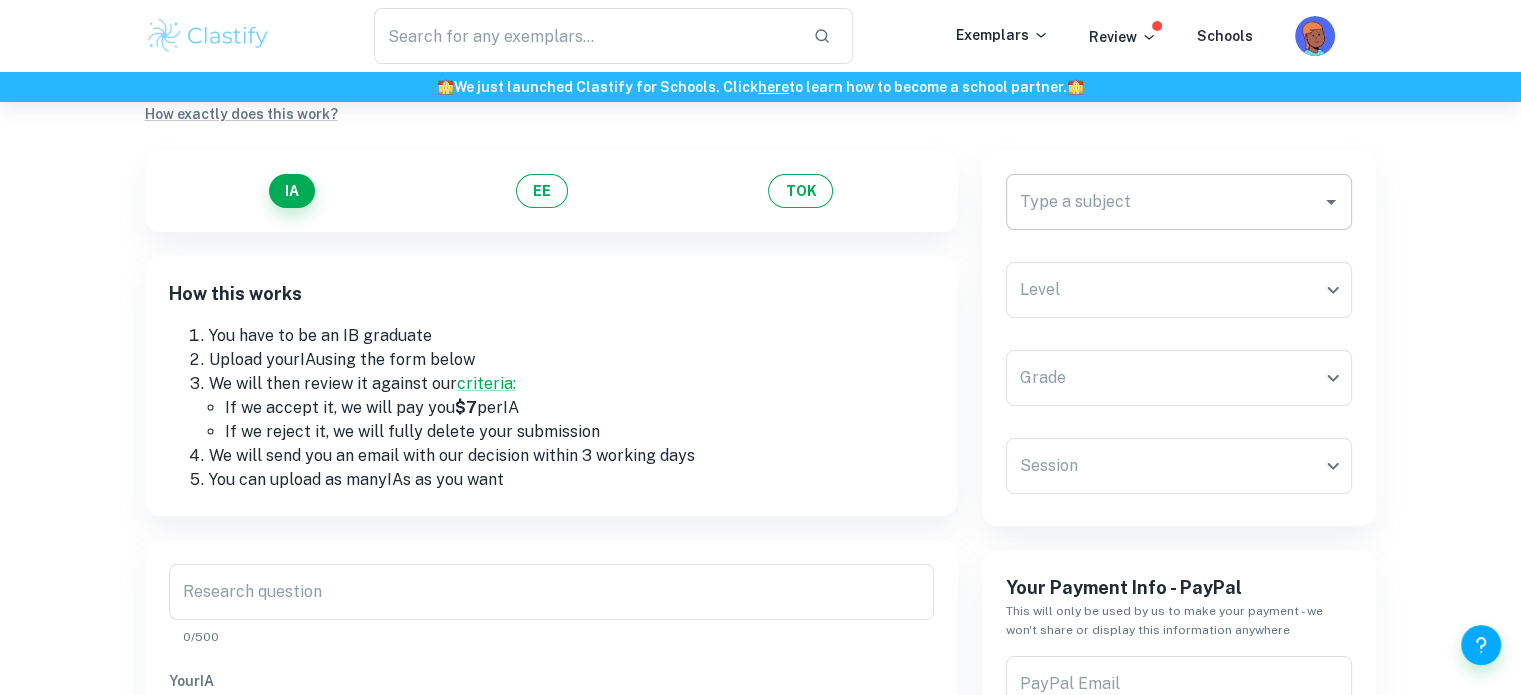 click on "Type a subject" at bounding box center (1179, 202) 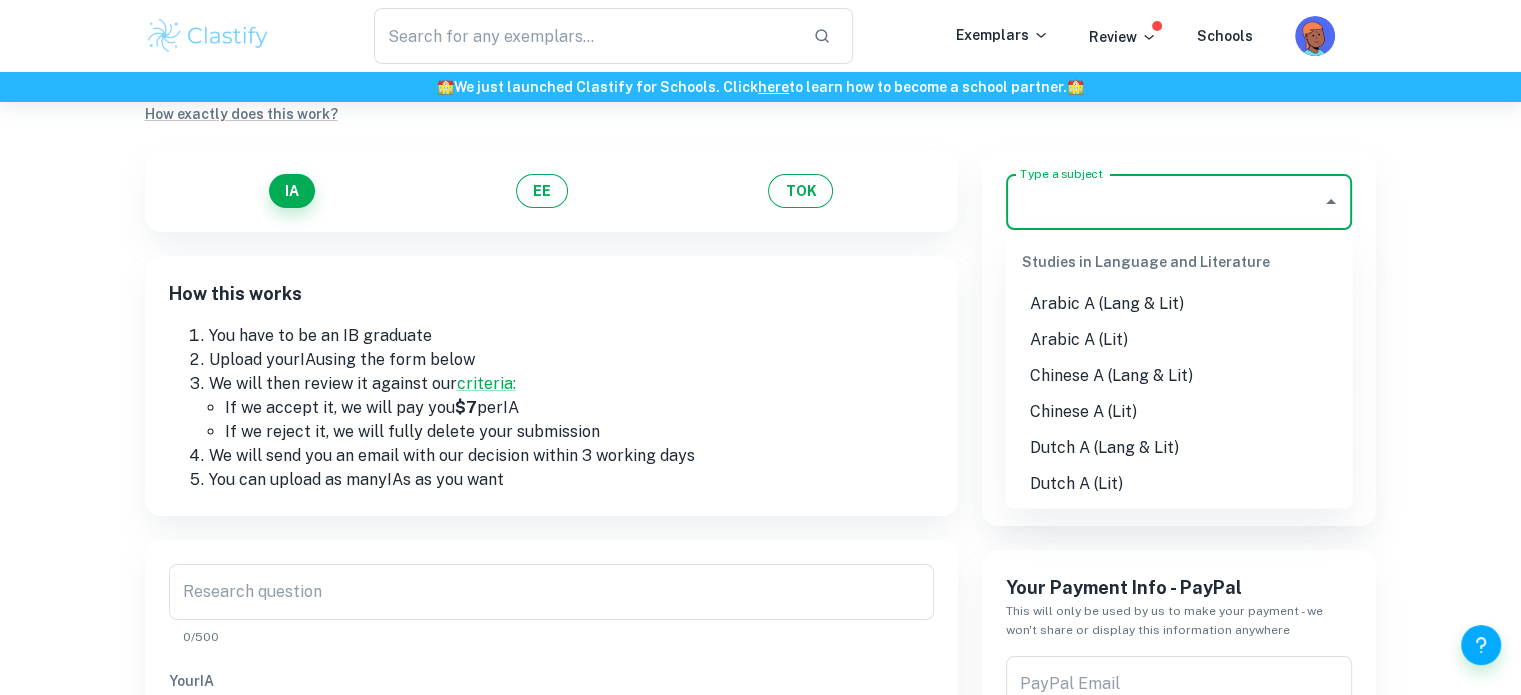 click on "Studies in Language and Literature Arabic A (Lang & Lit) Arabic A (Lit) Chinese A (Lang & Lit) Chinese A (Lit) Dutch A (Lang & Lit) Dutch A (Lit) English A ([PERSON_NAME] & Lit) HL Essay English A (Lit) HL Essay English A (Lang & Lit) IO English A (Lit) IO French A (Lang & Lit) French A (Lit) German A (Lang & Lit) German A (Lit) Indonesian A (Lang & Lit) Indonesian A (Lit) Korean A (Lang & Lit) Korean A (Lit) Malay A (Lit) Polish A (Lit) Portuguese A (Lang & Lit) Portuguese A (Lit) Russian A (Lang & Lit) Russian A (Lit) Spanish A (Lang & Lit) Spanish A (Lit) Turkish A (Lit) Language Acquisition Arabic ab initio Arabic B Chinese B Danish B English ab initio English B French ab initio French B German ab initio German B Hindi B Indonesian B Italian ab initio Italian B Japanese ab initio Japanese Latin Mandarin ab initio Spanish ab initio Spanish B Individuals and Societies Art History Business and Management Economics Geography Global Politics Engagement Activity Global Politics Presentation History ITGS Digital Society" at bounding box center [1179, 369] 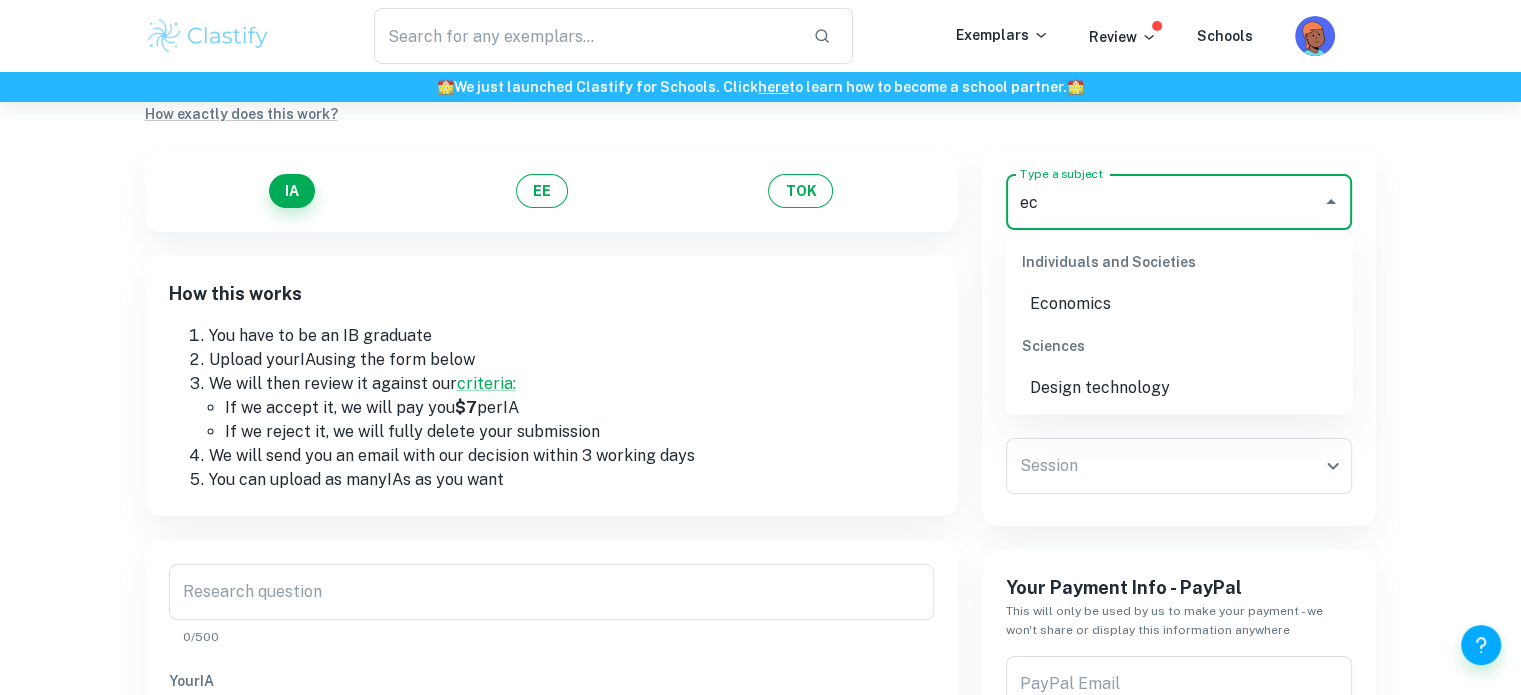 click on "Economics" at bounding box center (1179, 304) 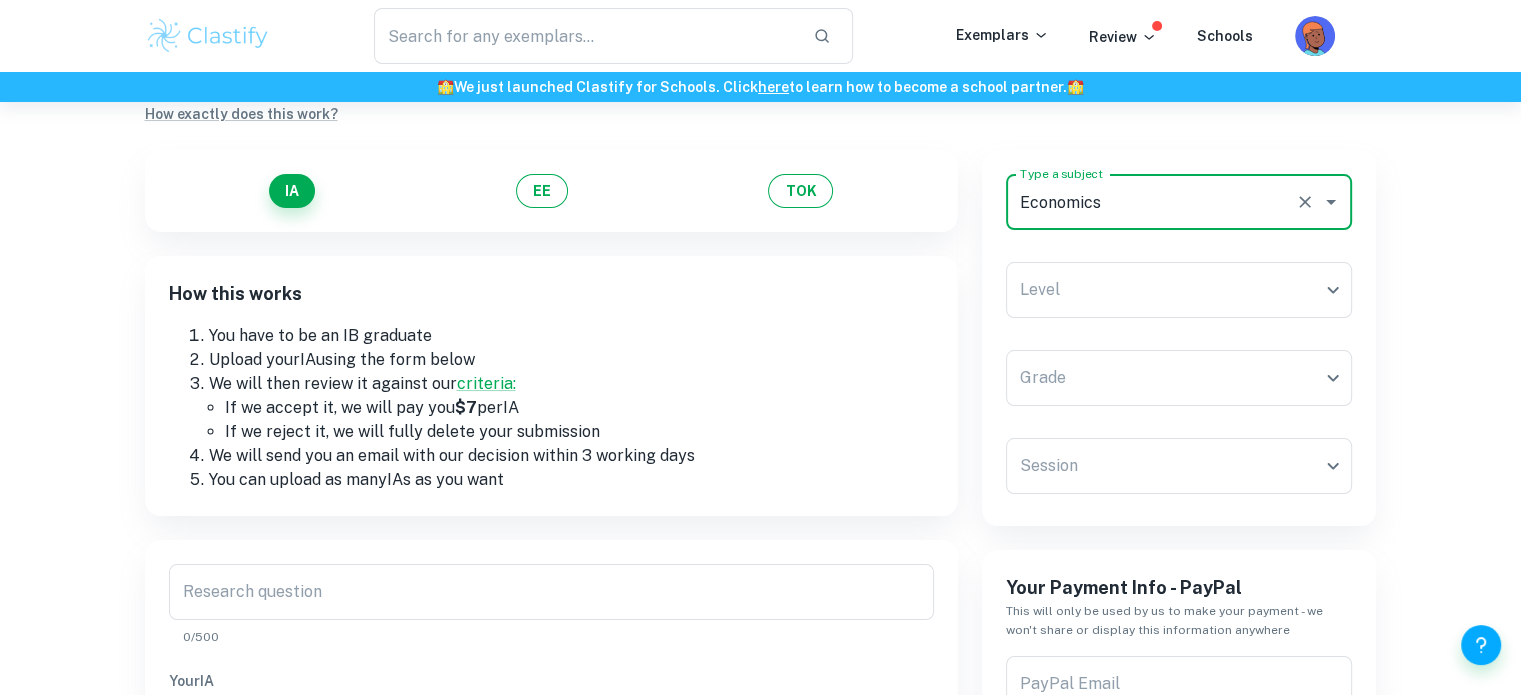 type on "Economics" 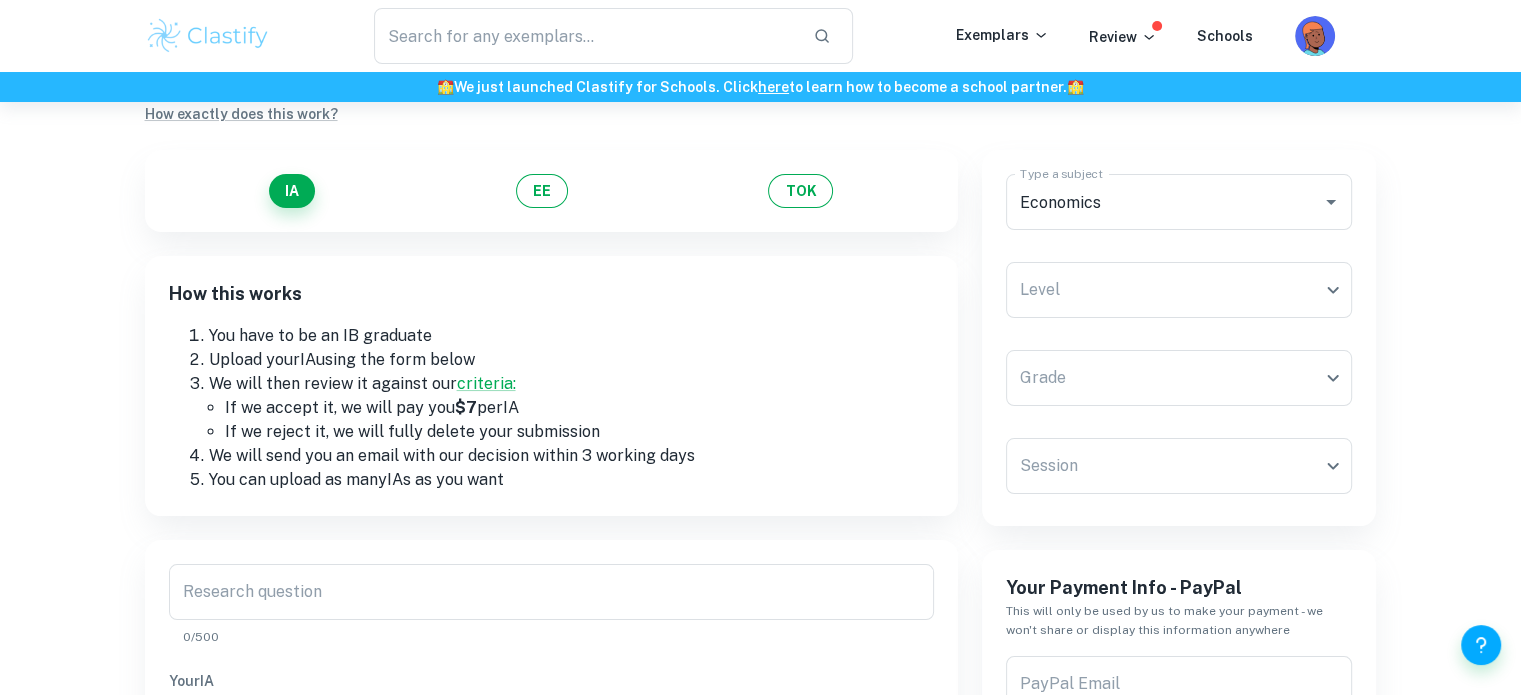 click on "IA EE TOK How this works You have to be an IB graduate Upload your  IA  using the form below We will then review it against our  criteria: If we accept it, we will pay you  $7  per  IA If we reject it, we will fully delete your submission We will send you an email with our decision within 3 working days You can upload as many  IA s as you want Research question Research question 0/500 Your  IA Drop or Select file Drop files here or click to  browse  through your machine Screenshot of component IB results  ( How to do this? ) We will use this to verify the grade. We won't share or display it anywhere. Once we accept (or reject) your document we will remove this. Drop or Select file Drop files here or click to  browse  through your machine" at bounding box center (539, 718) 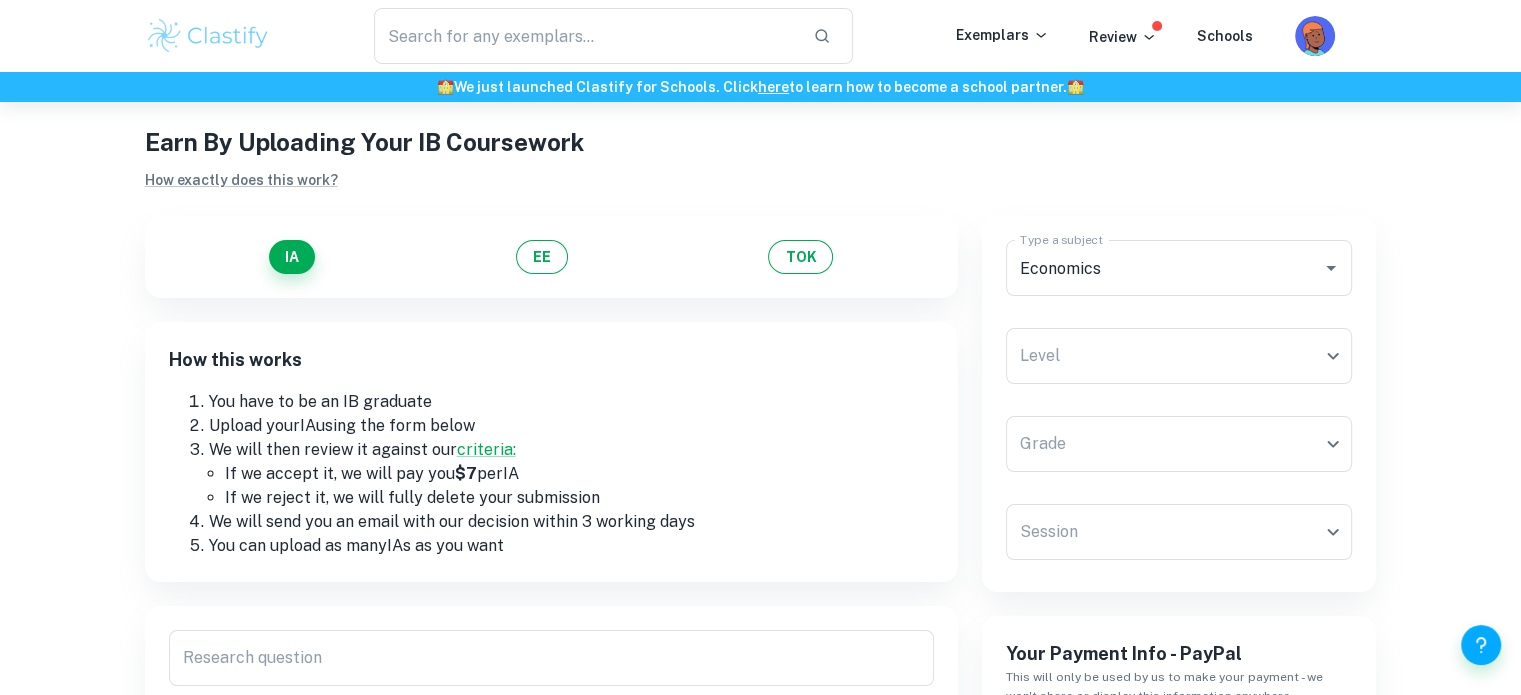 scroll, scrollTop: 0, scrollLeft: 0, axis: both 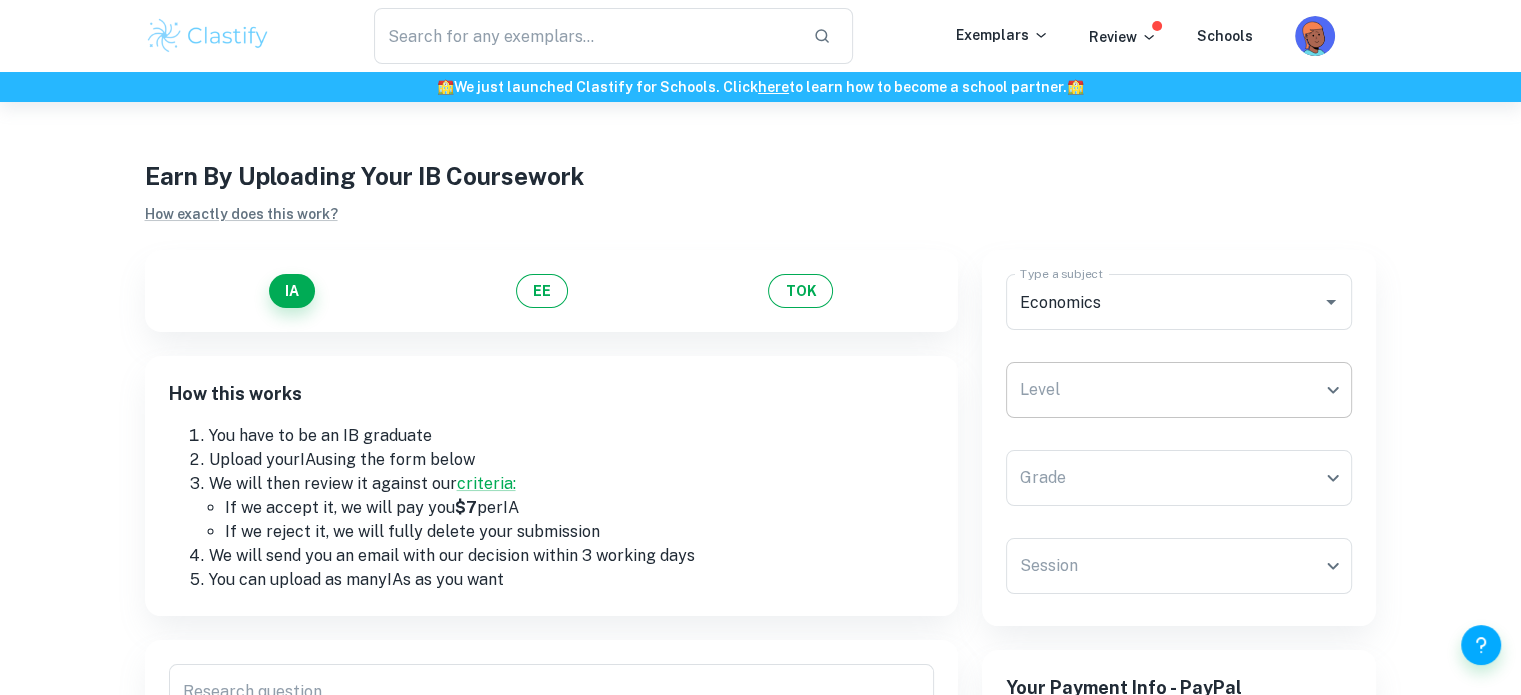 click on "We value your privacy We use cookies to enhance your browsing experience, serve personalised ads or content, and analyse our traffic. By clicking "Accept All", you consent to our use of cookies.   Cookie Policy Customise   Reject All   Accept All   Customise Consent Preferences   We use cookies to help you navigate efficiently and perform certain functions. You will find detailed information about all cookies under each consent category below. The cookies that are categorised as "Necessary" are stored on your browser as they are essential for enabling the basic functionalities of the site. ...  Show more For more information on how Google's third-party cookies operate and handle your data, see:   Google Privacy Policy Necessary Always Active Necessary cookies are required to enable the basic features of this site, such as providing secure log-in or adjusting your consent preferences. These cookies do not store any personally identifiable data. Functional Analytics Performance Advertisement Uncategorised" at bounding box center (760, 449) 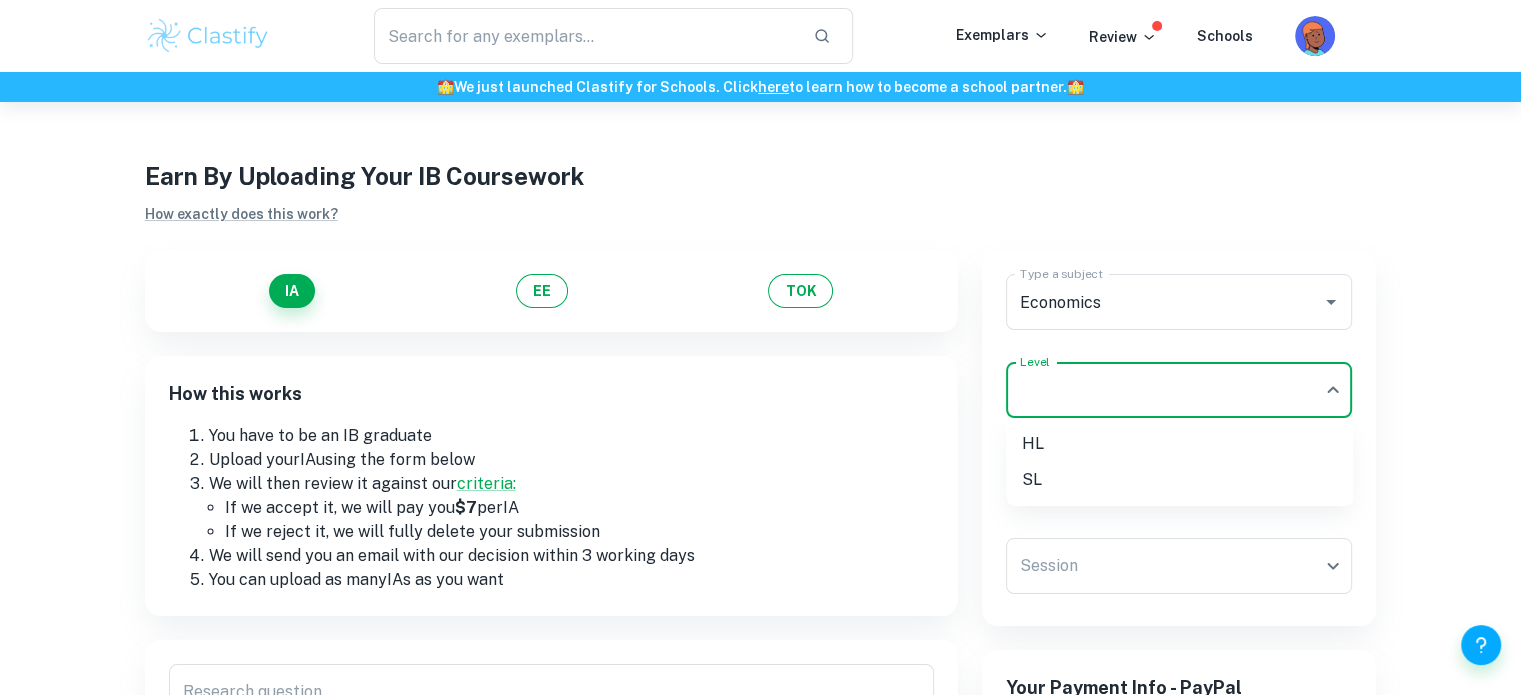 click on "SL" at bounding box center [1179, 480] 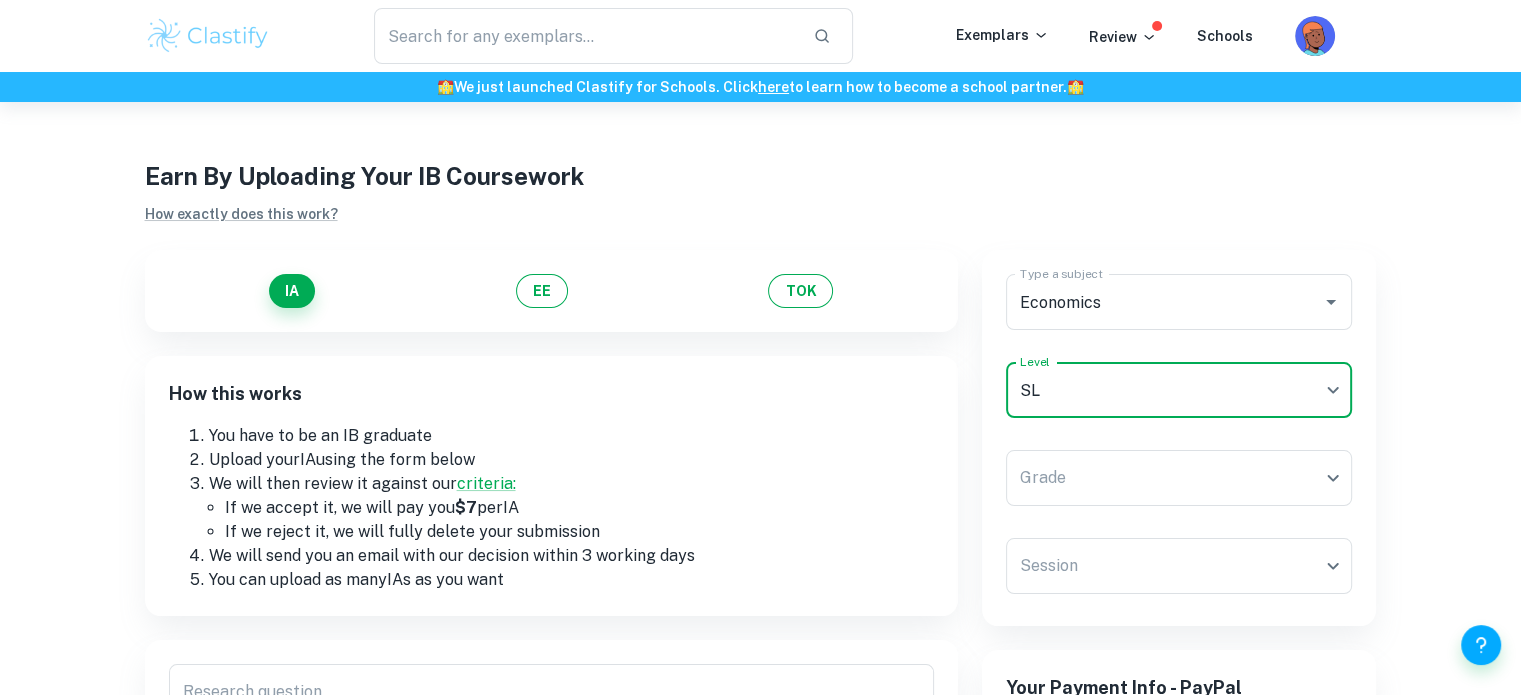 click on "Type a subject Economics Type a subject Level SL   SL Level Grade ​ Grade Session ​ Session" at bounding box center [1179, 438] 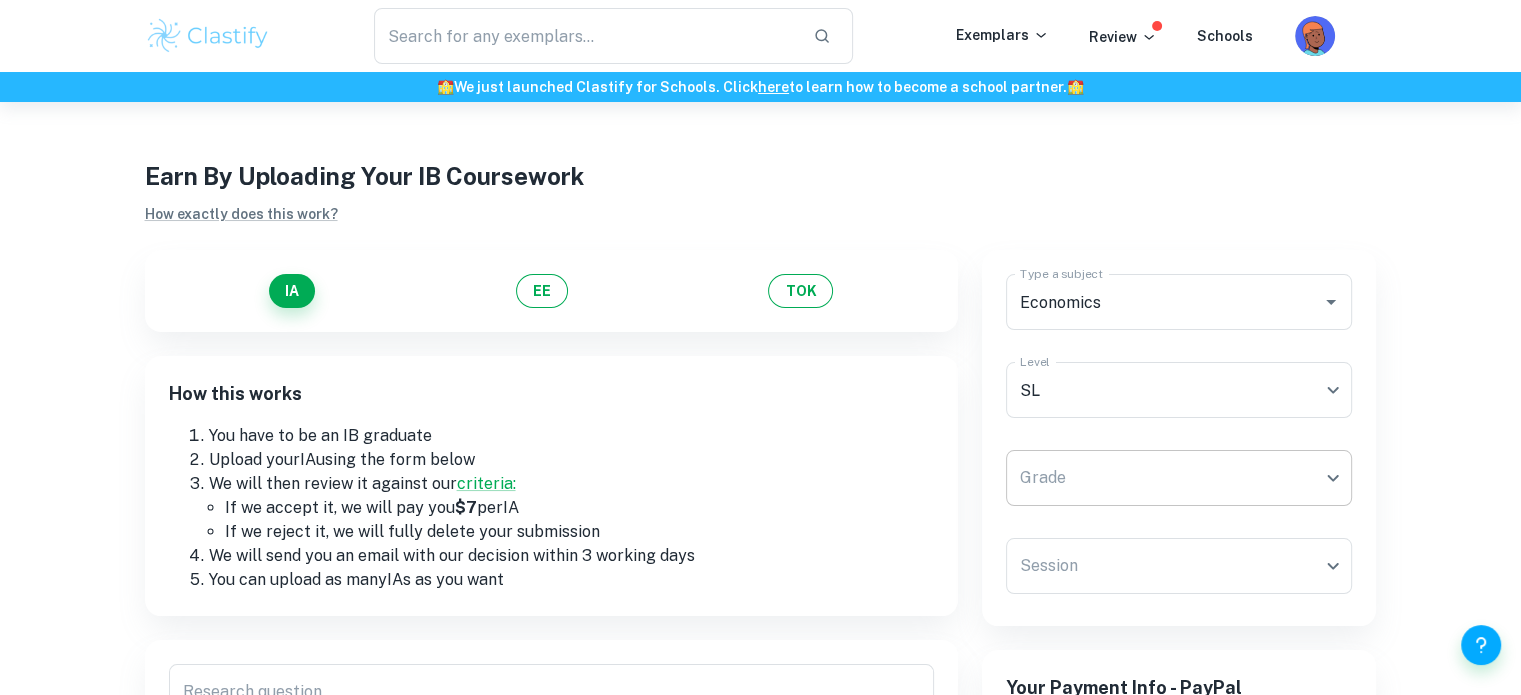 click on "We value your privacy We use cookies to enhance your browsing experience, serve personalised ads or content, and analyse our traffic. By clicking "Accept All", you consent to our use of cookies.   Cookie Policy Customise   Reject All   Accept All   Customise Consent Preferences   We use cookies to help you navigate efficiently and perform certain functions. You will find detailed information about all cookies under each consent category below. The cookies that are categorised as "Necessary" are stored on your browser as they are essential for enabling the basic functionalities of the site. ...  Show more For more information on how Google's third-party cookies operate and handle your data, see:   Google Privacy Policy Necessary Always Active Necessary cookies are required to enable the basic features of this site, such as providing secure log-in or adjusting your consent preferences. These cookies do not store any personally identifiable data. Functional Analytics Performance Advertisement Uncategorised" at bounding box center [760, 449] 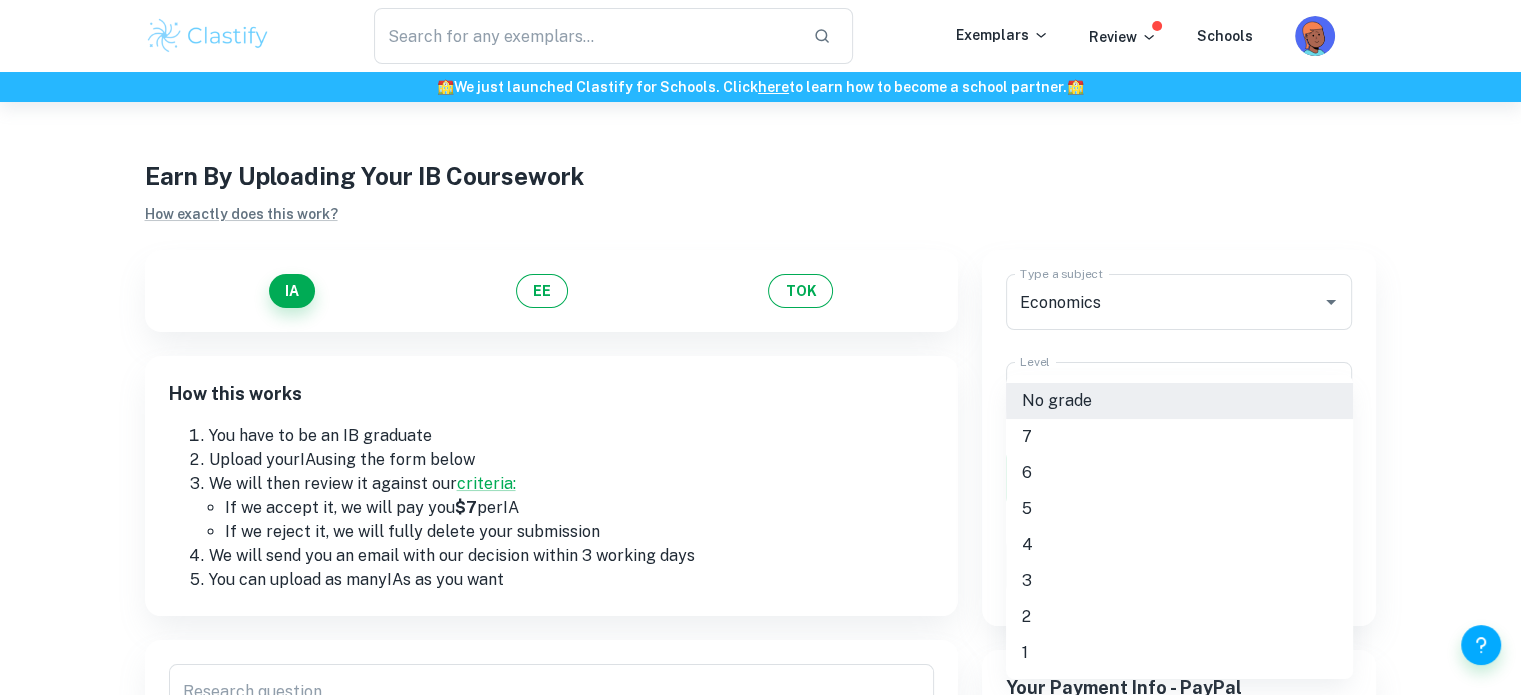 click on "4" at bounding box center (1179, 545) 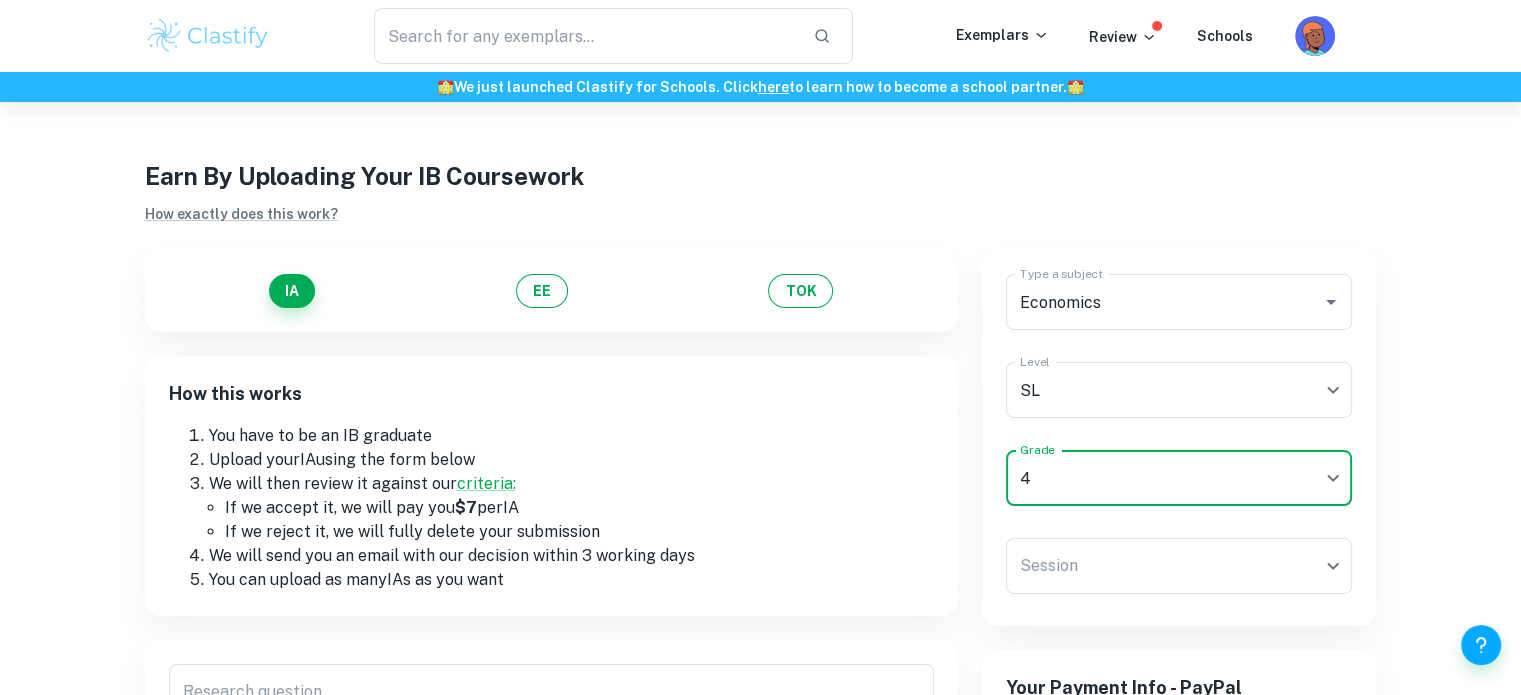 click on "We value your privacy We use cookies to enhance your browsing experience, serve personalised ads or content, and analyse our traffic. By clicking "Accept All", you consent to our use of cookies.   Cookie Policy Customise   Reject All   Accept All   Customise Consent Preferences   We use cookies to help you navigate efficiently and perform certain functions. You will find detailed information about all cookies under each consent category below. The cookies that are categorised as "Necessary" are stored on your browser as they are essential for enabling the basic functionalities of the site. ...  Show more For more information on how Google's third-party cookies operate and handle your data, see:   Google Privacy Policy Necessary Always Active Necessary cookies are required to enable the basic features of this site, such as providing secure log-in or adjusting your consent preferences. These cookies do not store any personally identifiable data. Functional Analytics Performance Advertisement Uncategorised" at bounding box center (760, 449) 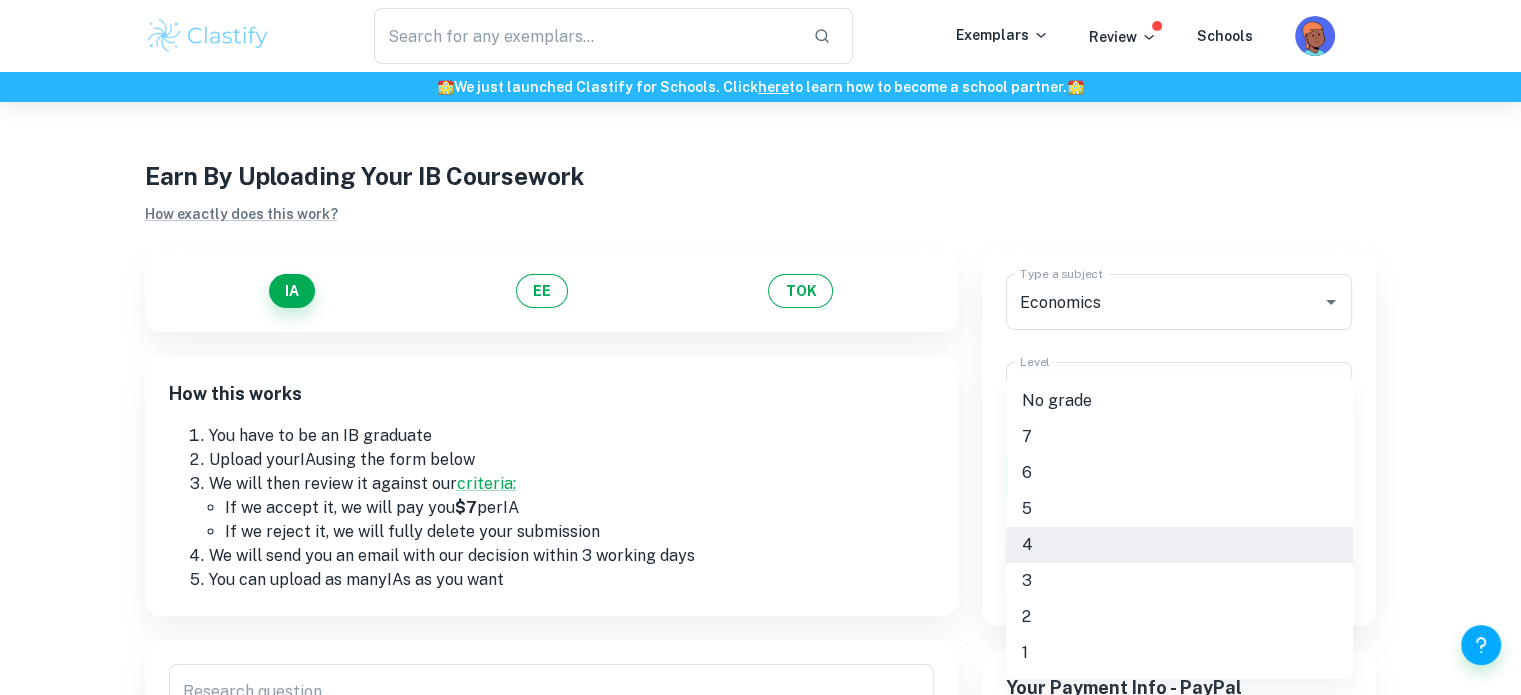 click on "5" at bounding box center (1179, 509) 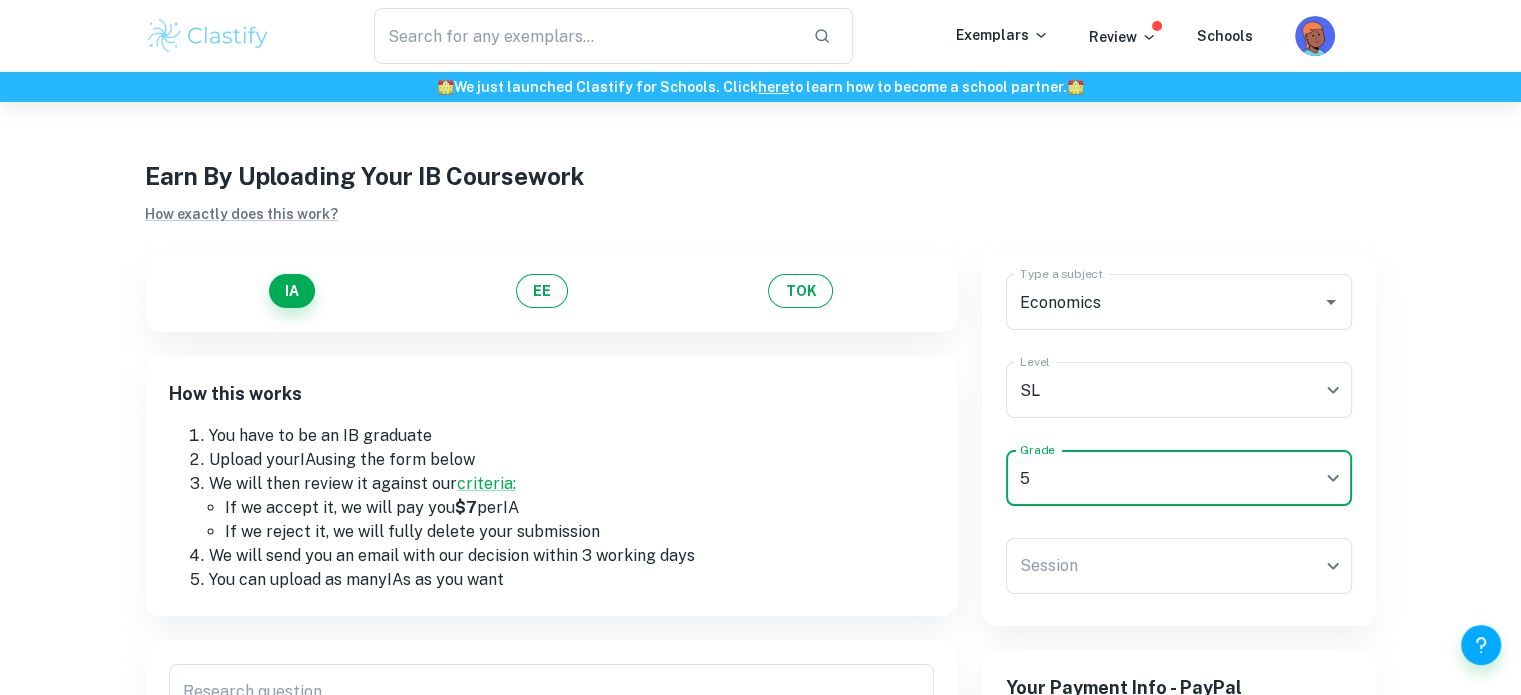 click on "We value your privacy We use cookies to enhance your browsing experience, serve personalised ads or content, and analyse our traffic. By clicking "Accept All", you consent to our use of cookies.   Cookie Policy Customise   Reject All   Accept All   Customise Consent Preferences   We use cookies to help you navigate efficiently and perform certain functions. You will find detailed information about all cookies under each consent category below. The cookies that are categorised as "Necessary" are stored on your browser as they are essential for enabling the basic functionalities of the site. ...  Show more For more information on how Google's third-party cookies operate and handle your data, see:   Google Privacy Policy Necessary Always Active Necessary cookies are required to enable the basic features of this site, such as providing secure log-in or adjusting your consent preferences. These cookies do not store any personally identifiable data. Functional Analytics Performance Advertisement Uncategorised" at bounding box center [760, 449] 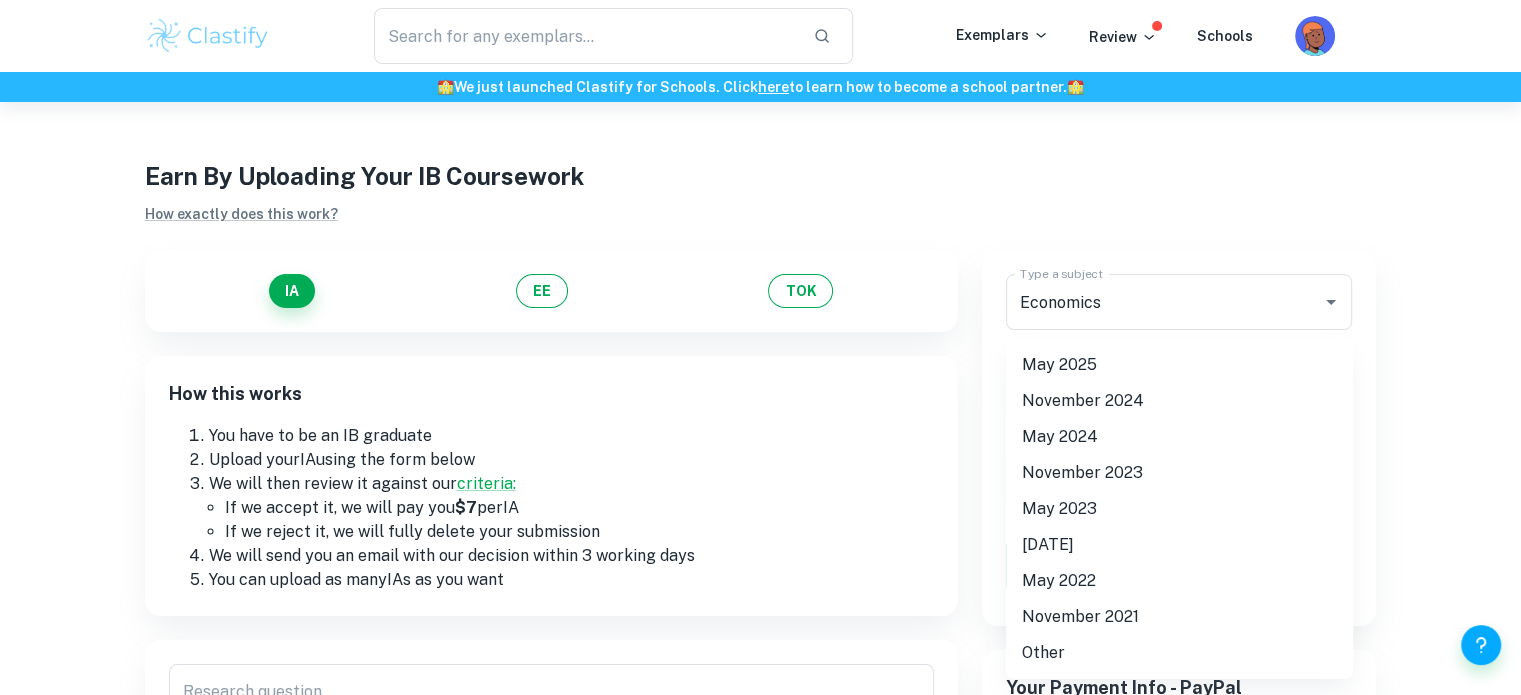 click on "May 2025" at bounding box center [1179, 365] 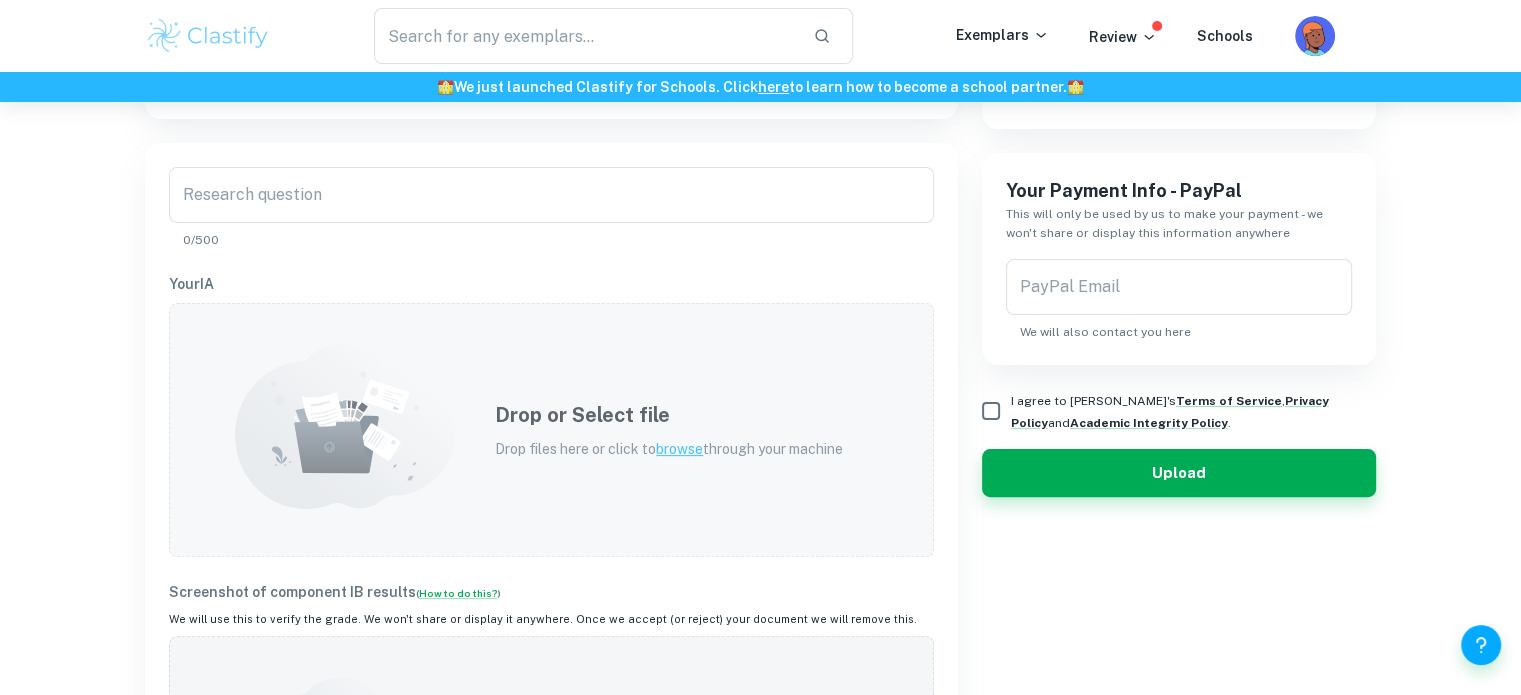 scroll, scrollTop: 500, scrollLeft: 0, axis: vertical 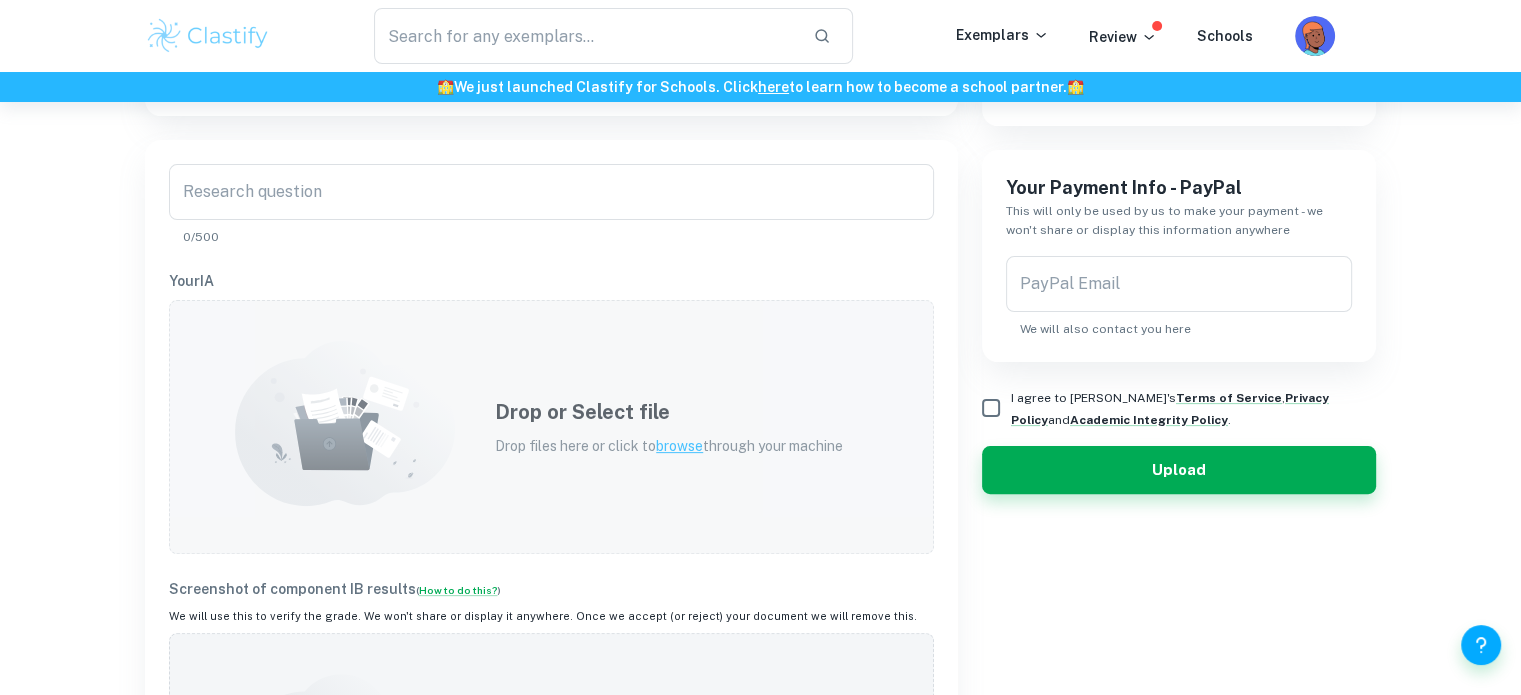 click on "Drop or Select file" at bounding box center [669, 412] 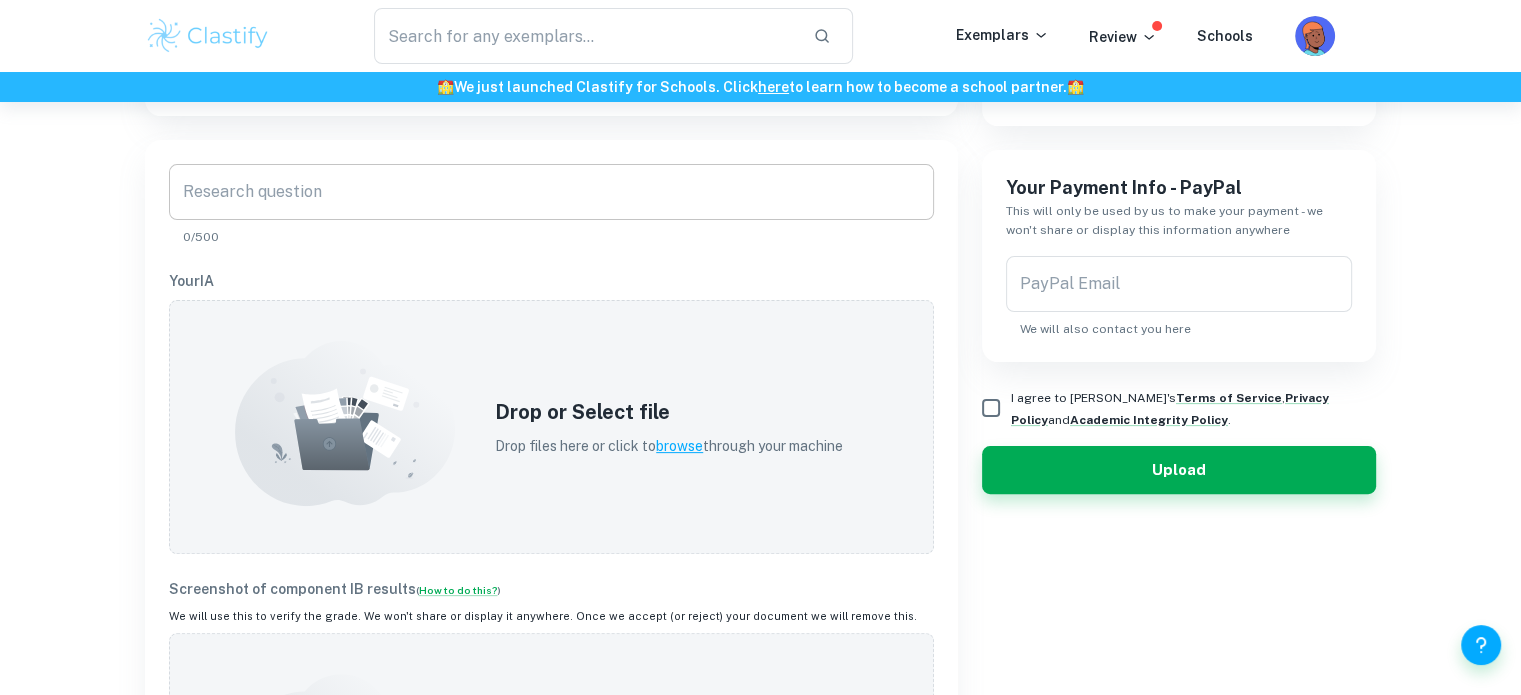 click on "Research question" at bounding box center (551, 192) 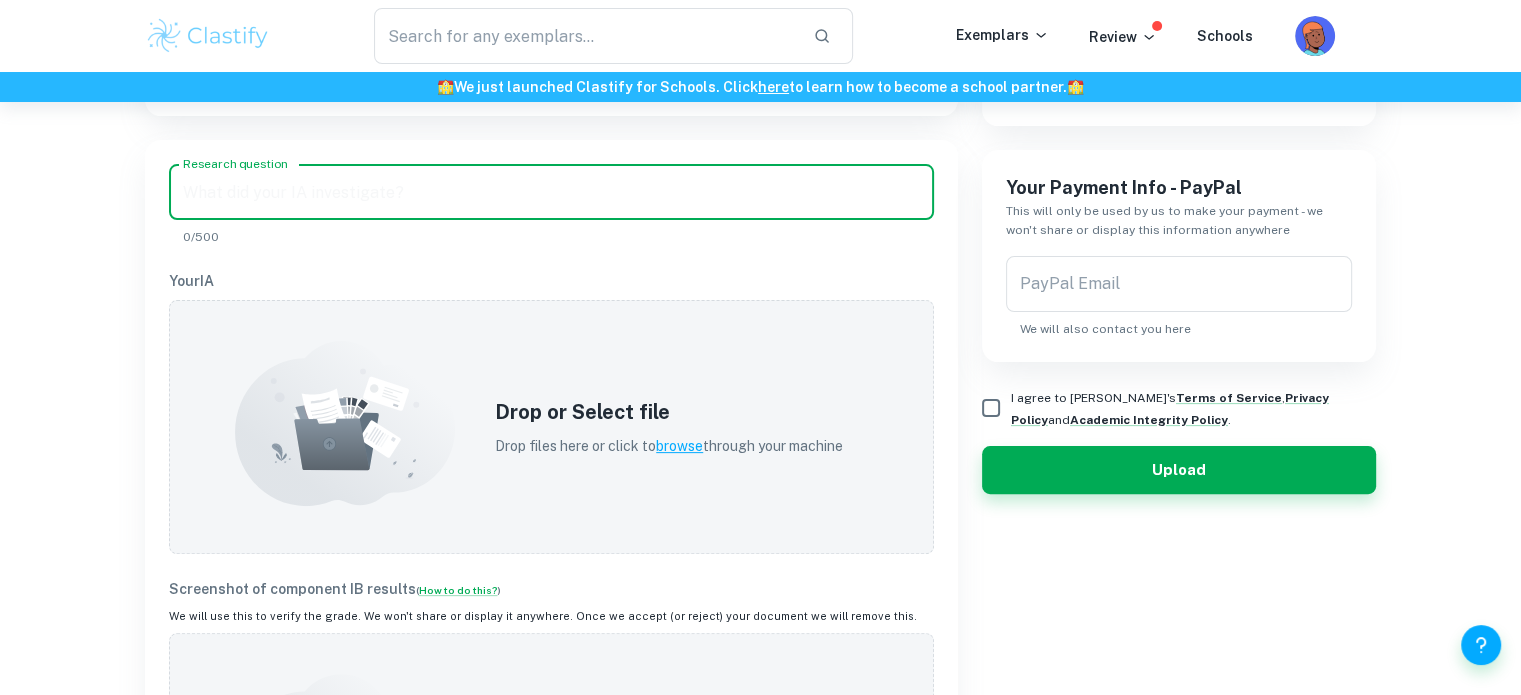 paste on "Philippines provides more incentives to firms  using own renewable energy" 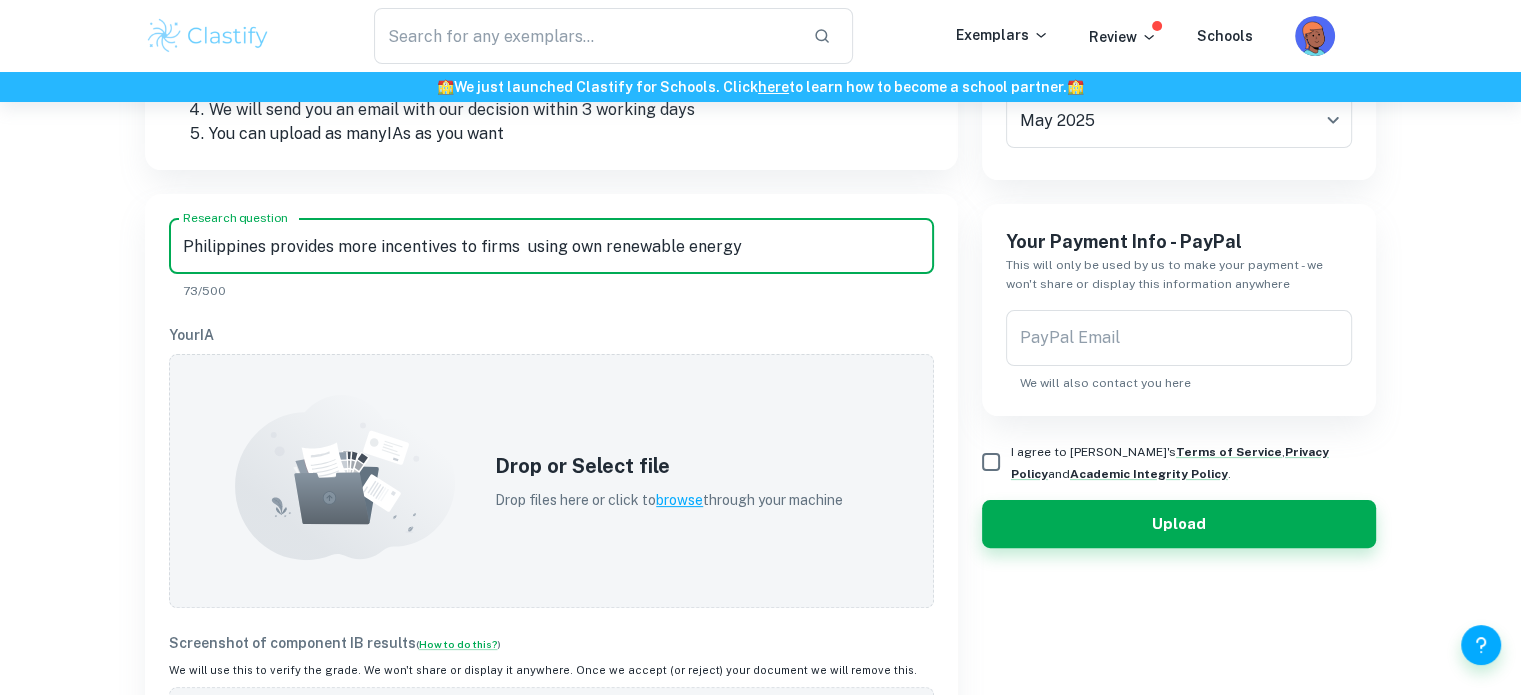 scroll, scrollTop: 400, scrollLeft: 0, axis: vertical 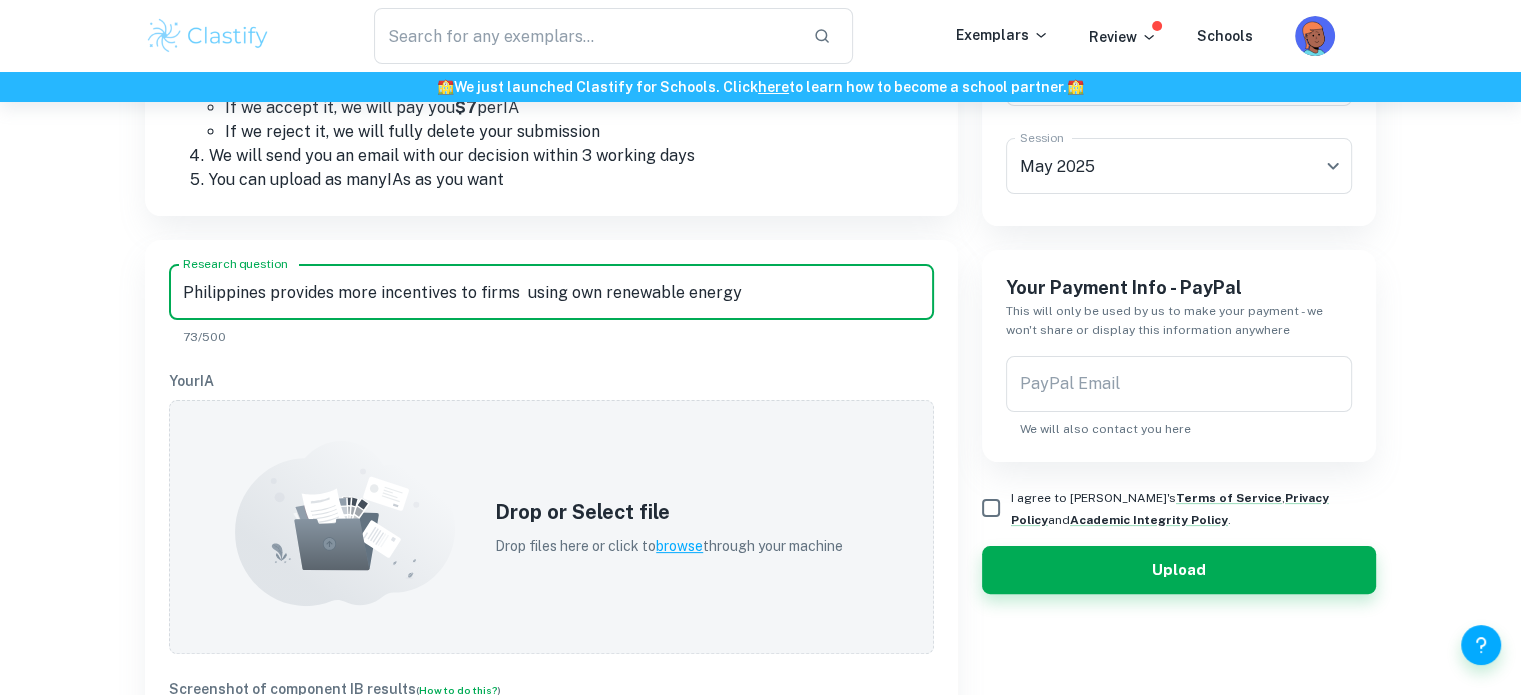 click on "Philippines provides more incentives to firms  using own renewable energy" at bounding box center (551, 292) 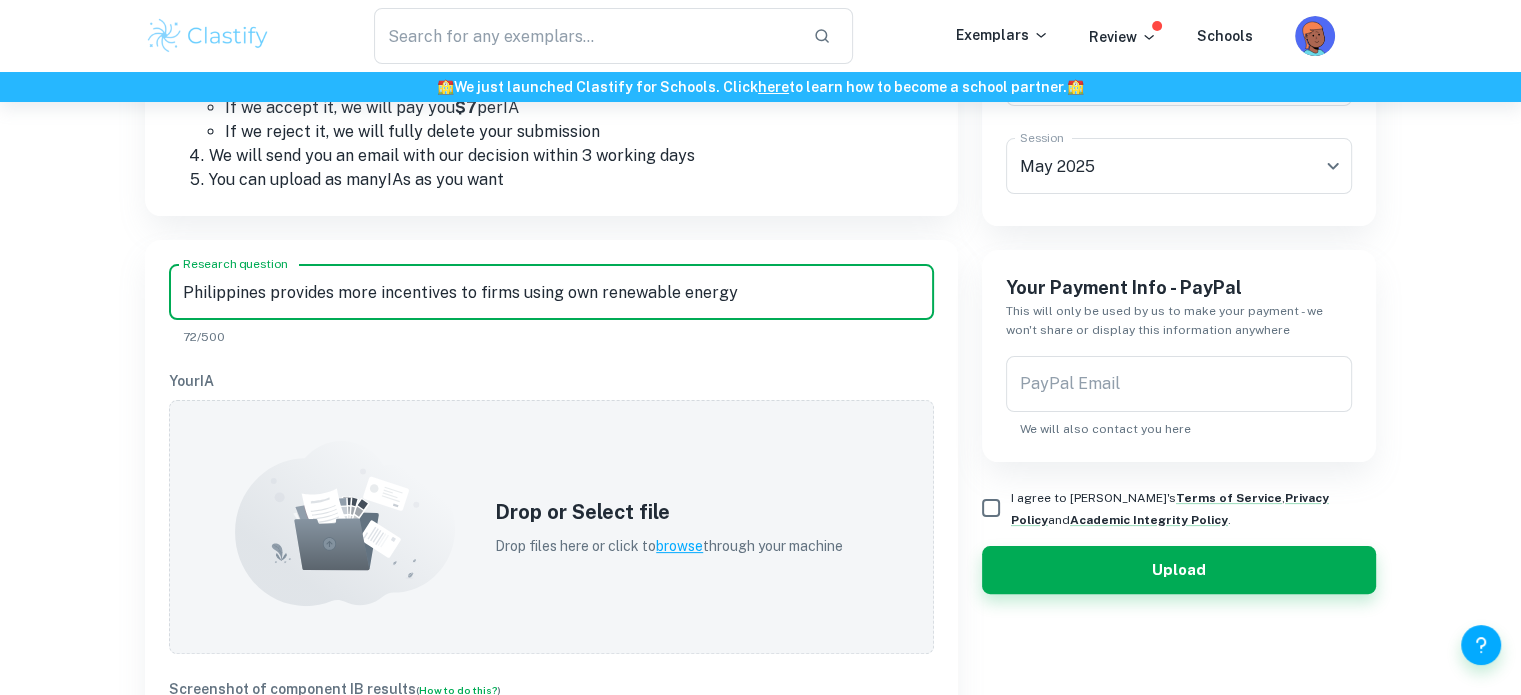 type on "Philippines provides more incentives to firms using own renewable energy" 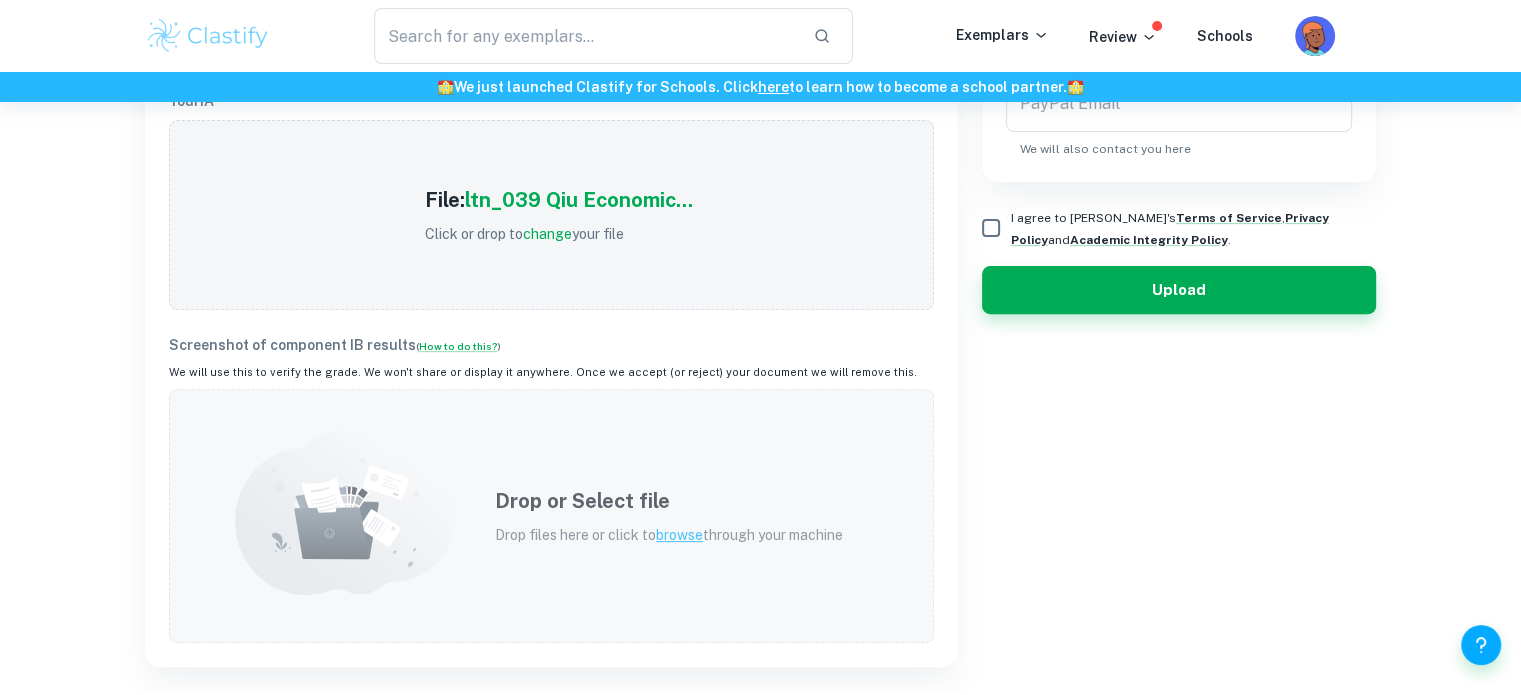 scroll, scrollTop: 800, scrollLeft: 0, axis: vertical 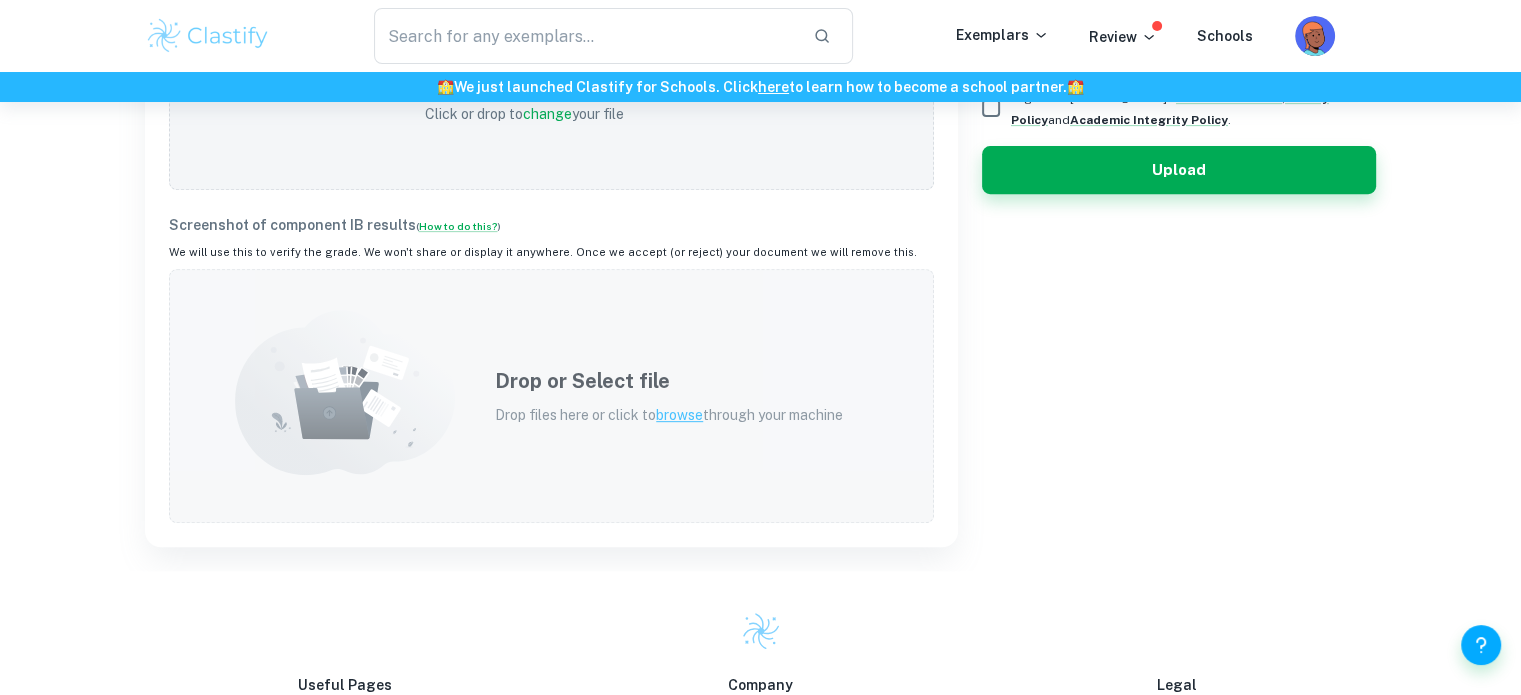 click on "Drop or Select file Drop files here or click to  browse  through your machine" at bounding box center [669, 396] 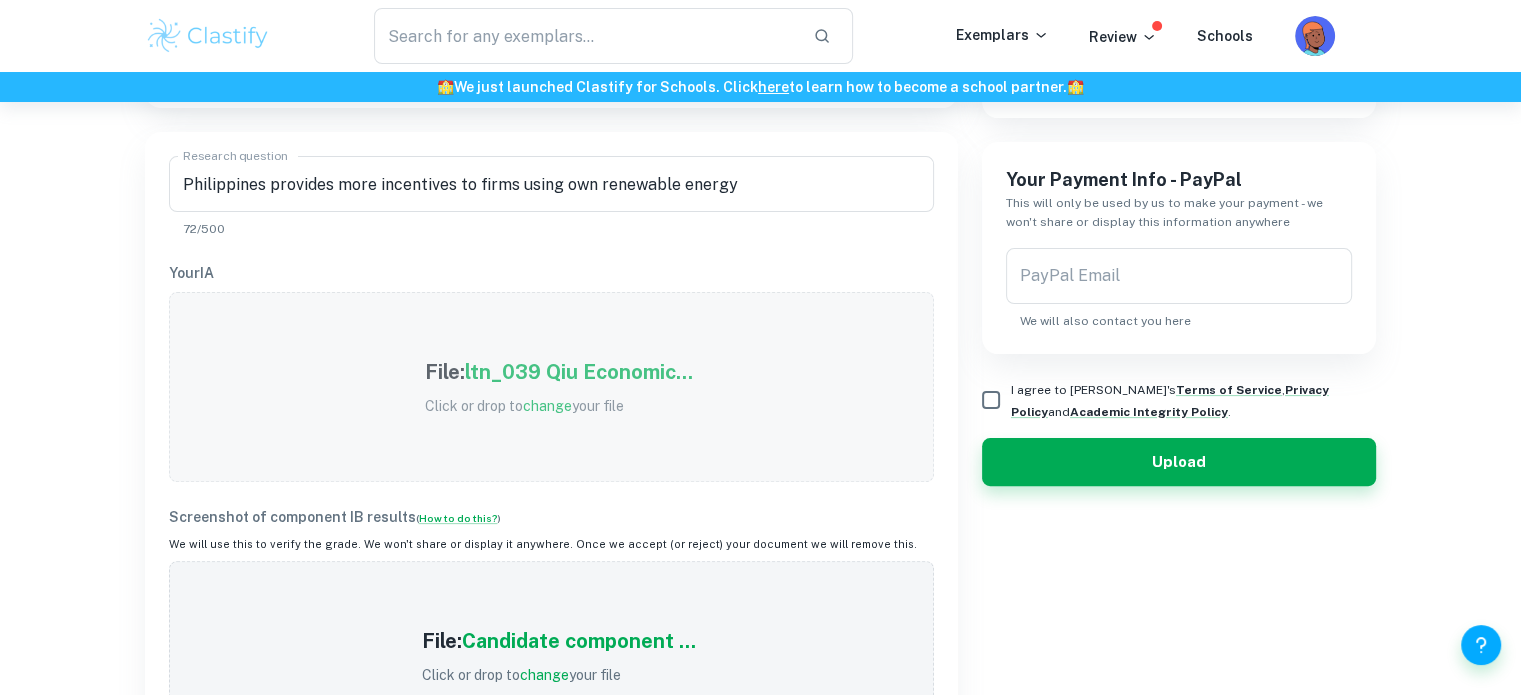 scroll, scrollTop: 500, scrollLeft: 0, axis: vertical 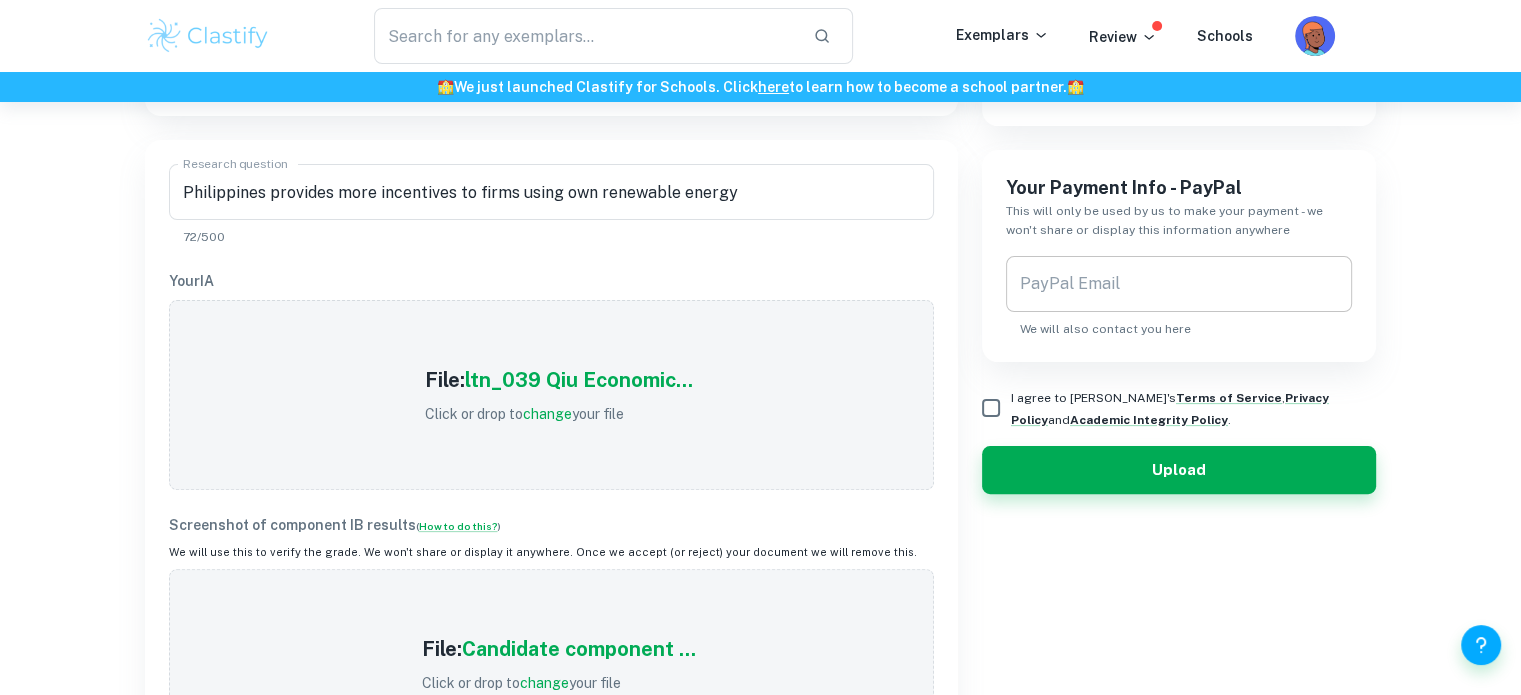 drag, startPoint x: 1109, startPoint y: 274, endPoint x: 1114, endPoint y: 311, distance: 37.336308 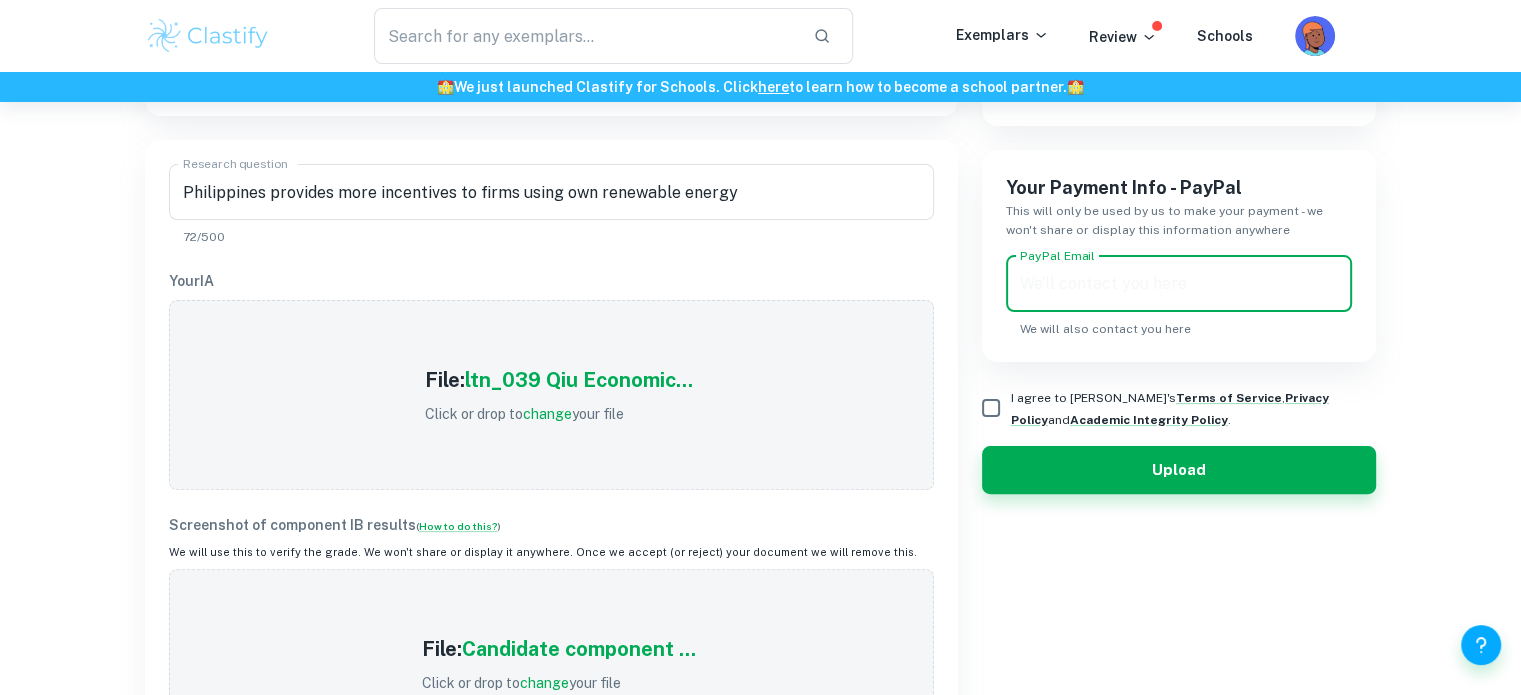 type on "[EMAIL_ADDRESS][DOMAIN_NAME]" 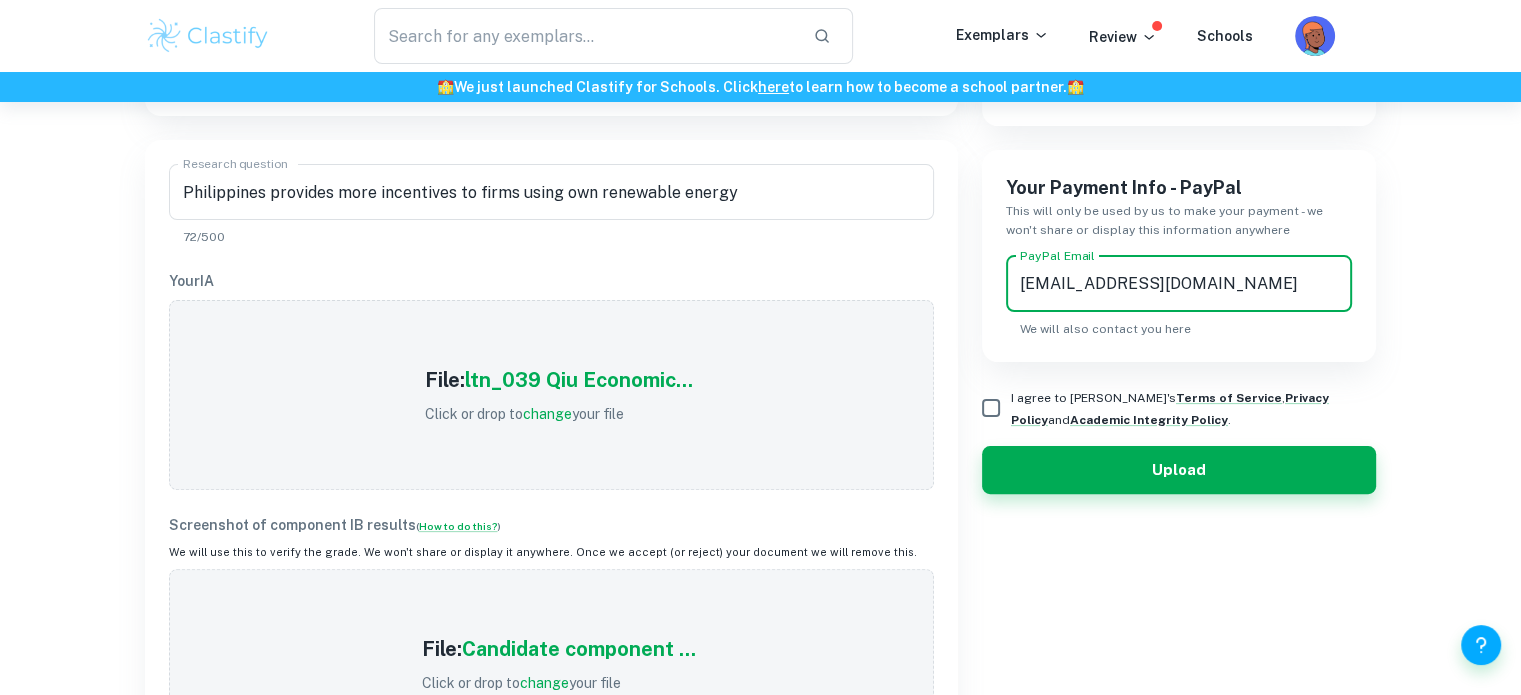 click on "I agree to [PERSON_NAME]'s  Terms of Service ,  Privacy Policy  and  Academic Integrity Policy ." at bounding box center (991, 408) 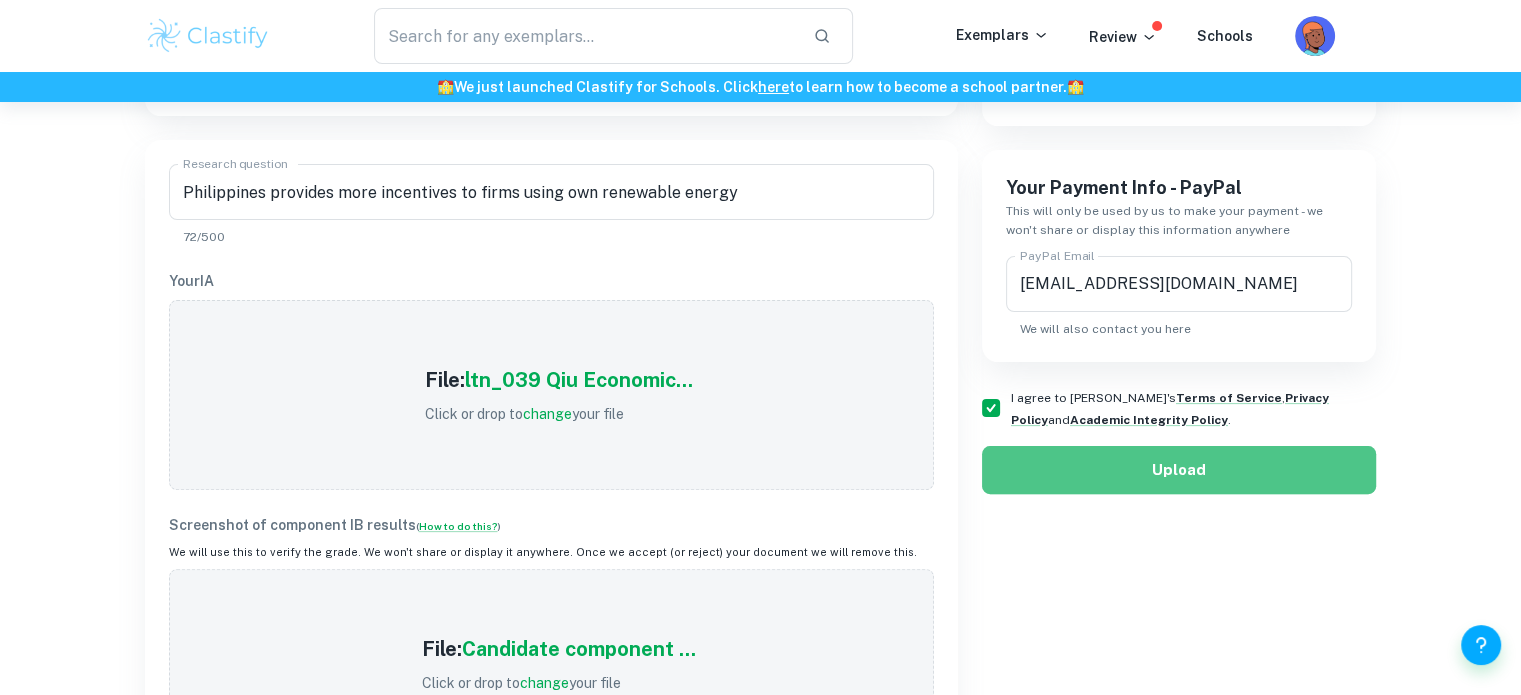 click on "Upload" at bounding box center [1179, 470] 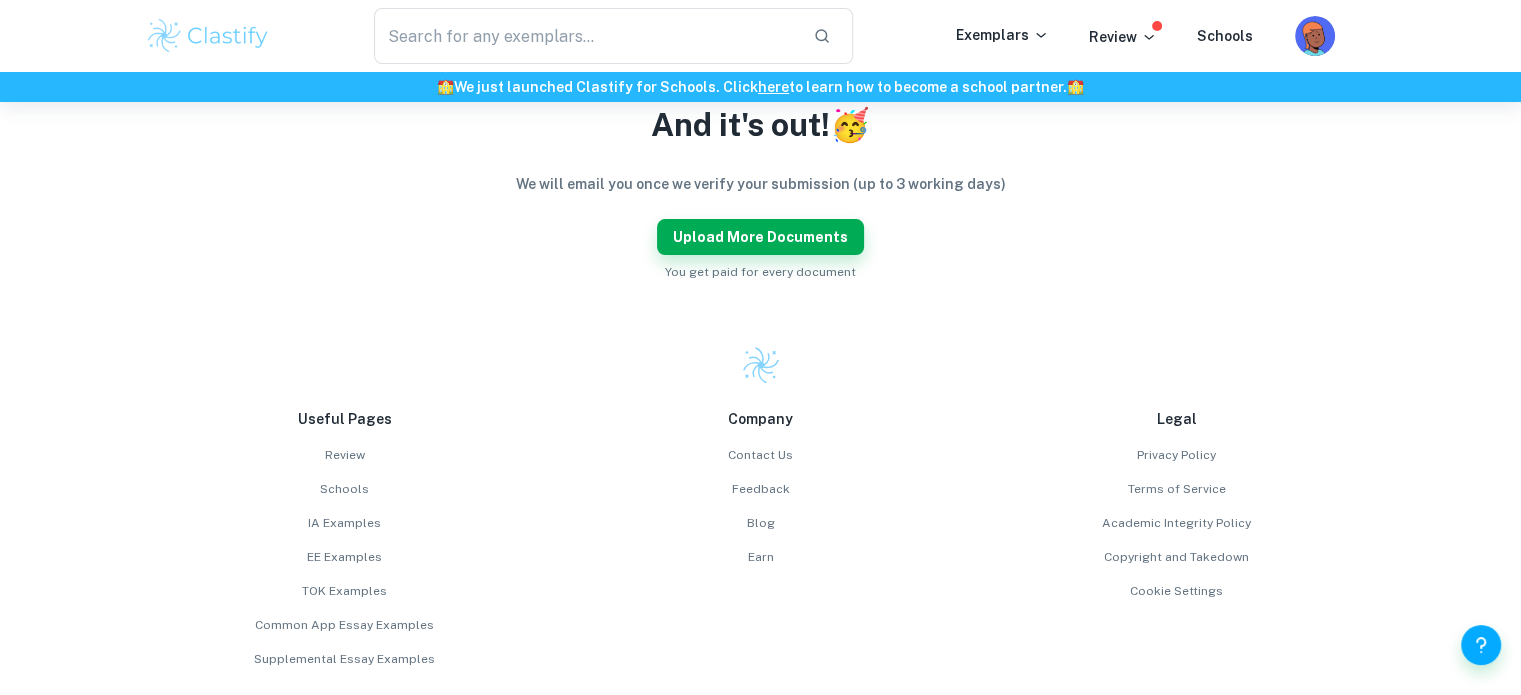 scroll, scrollTop: 400, scrollLeft: 0, axis: vertical 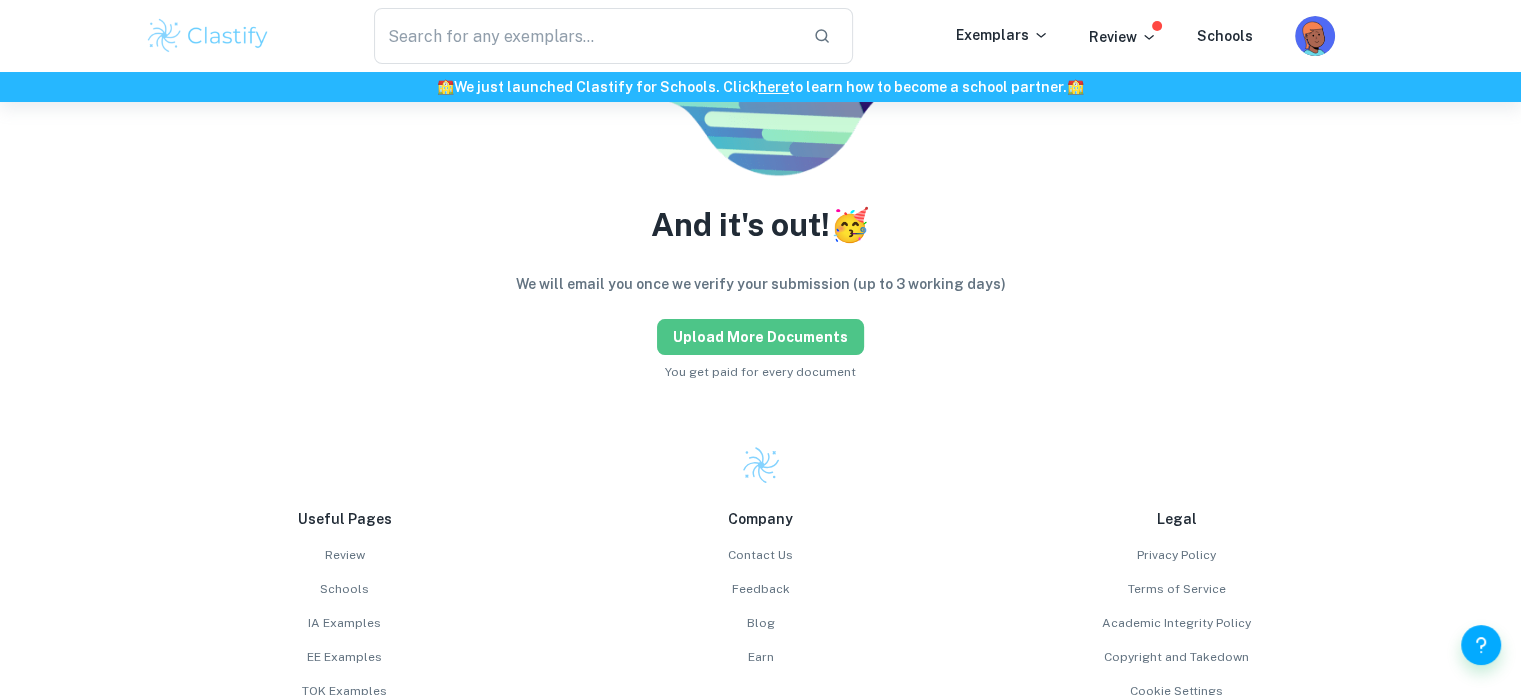 click on "Upload more documents" at bounding box center [760, 337] 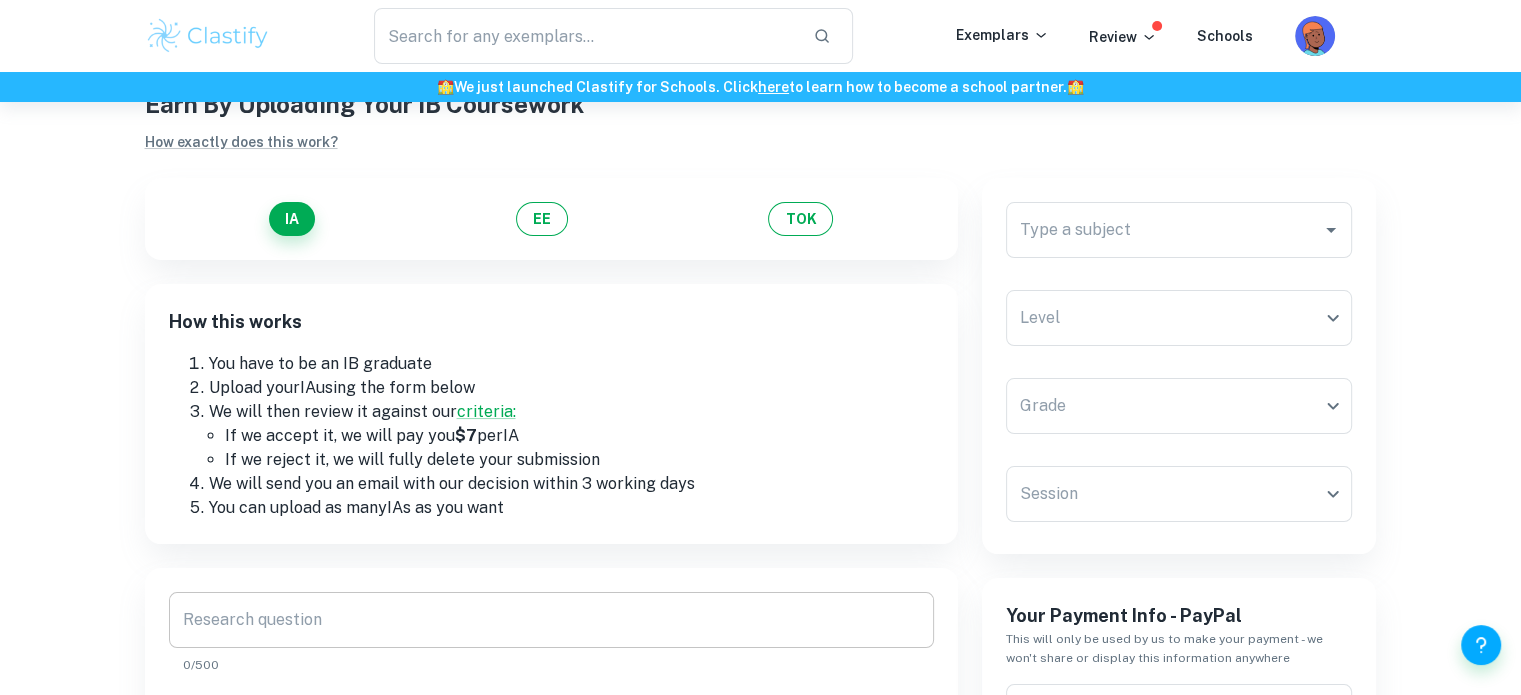 scroll, scrollTop: 0, scrollLeft: 0, axis: both 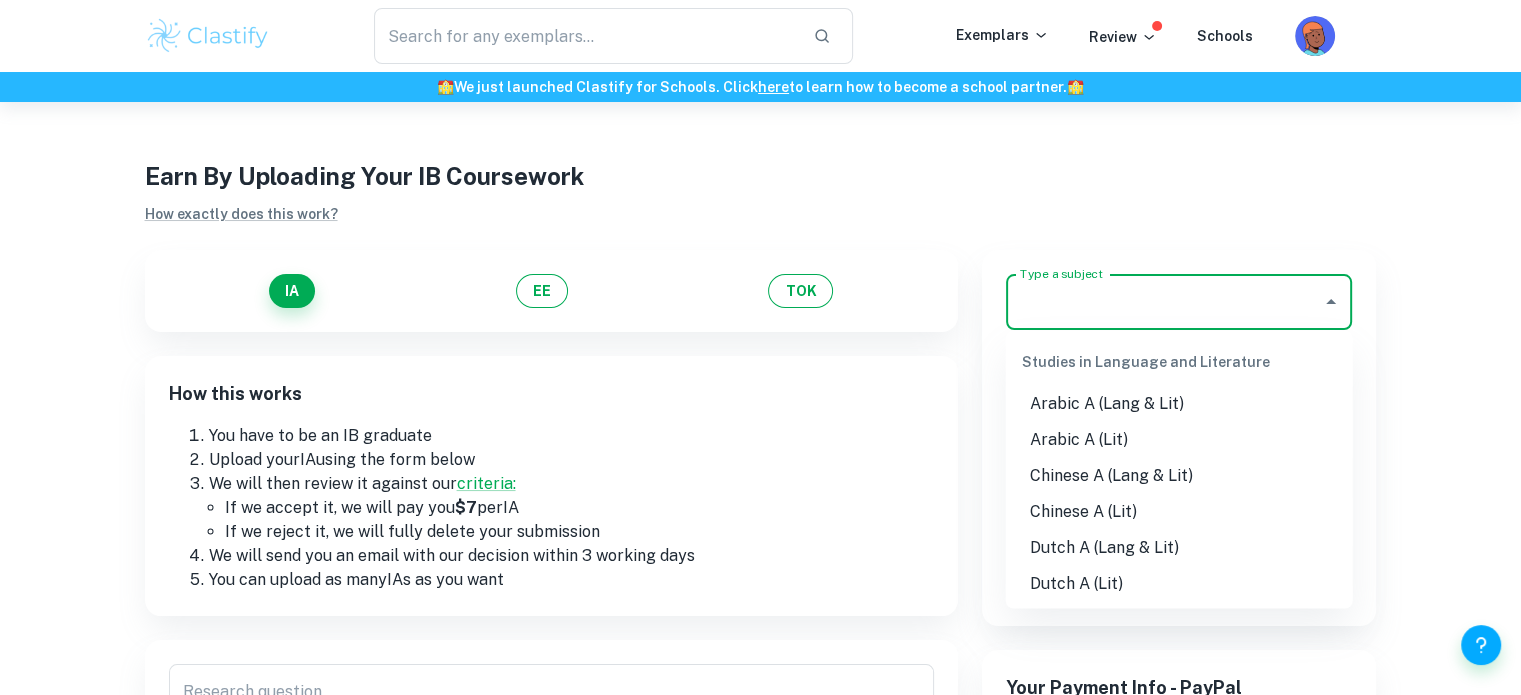 click on "Type a subject Type a subject" at bounding box center (1179, 302) 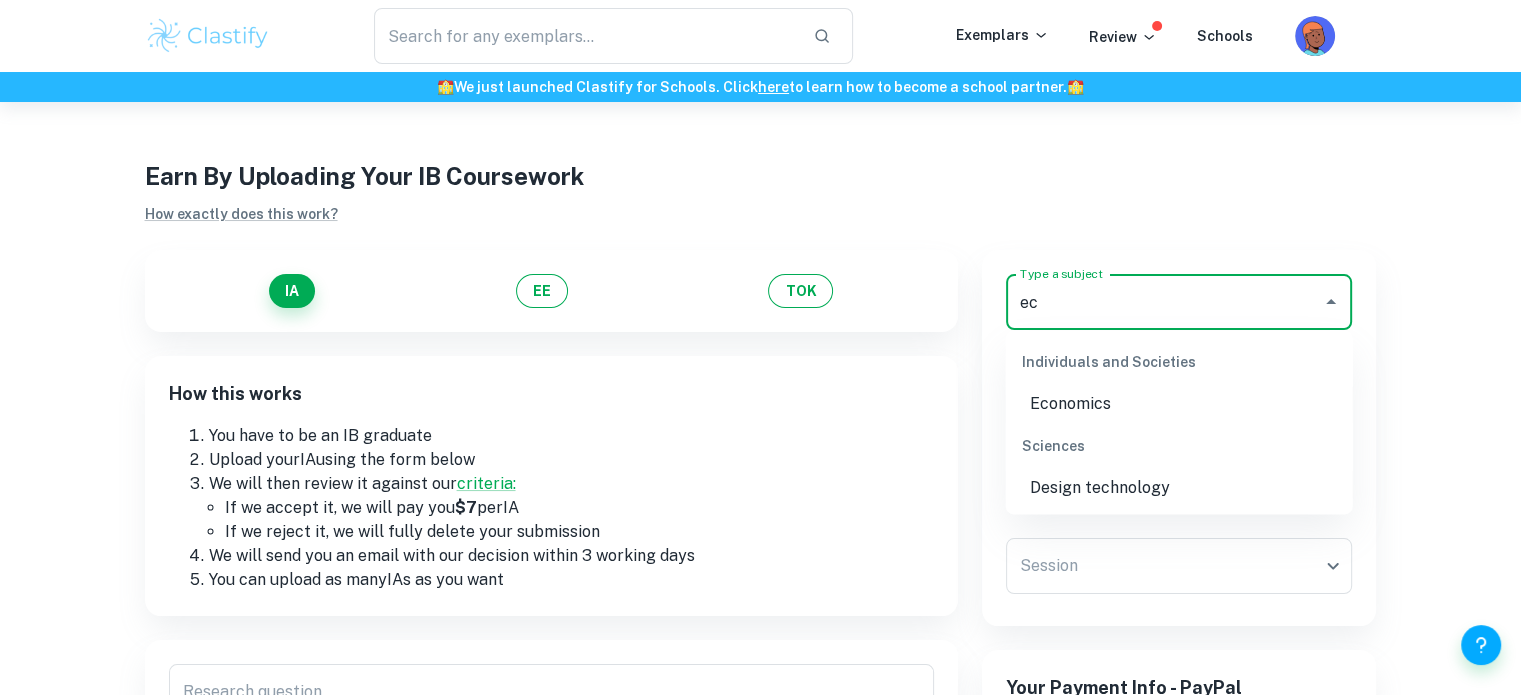 click on "Economics" at bounding box center (1179, 404) 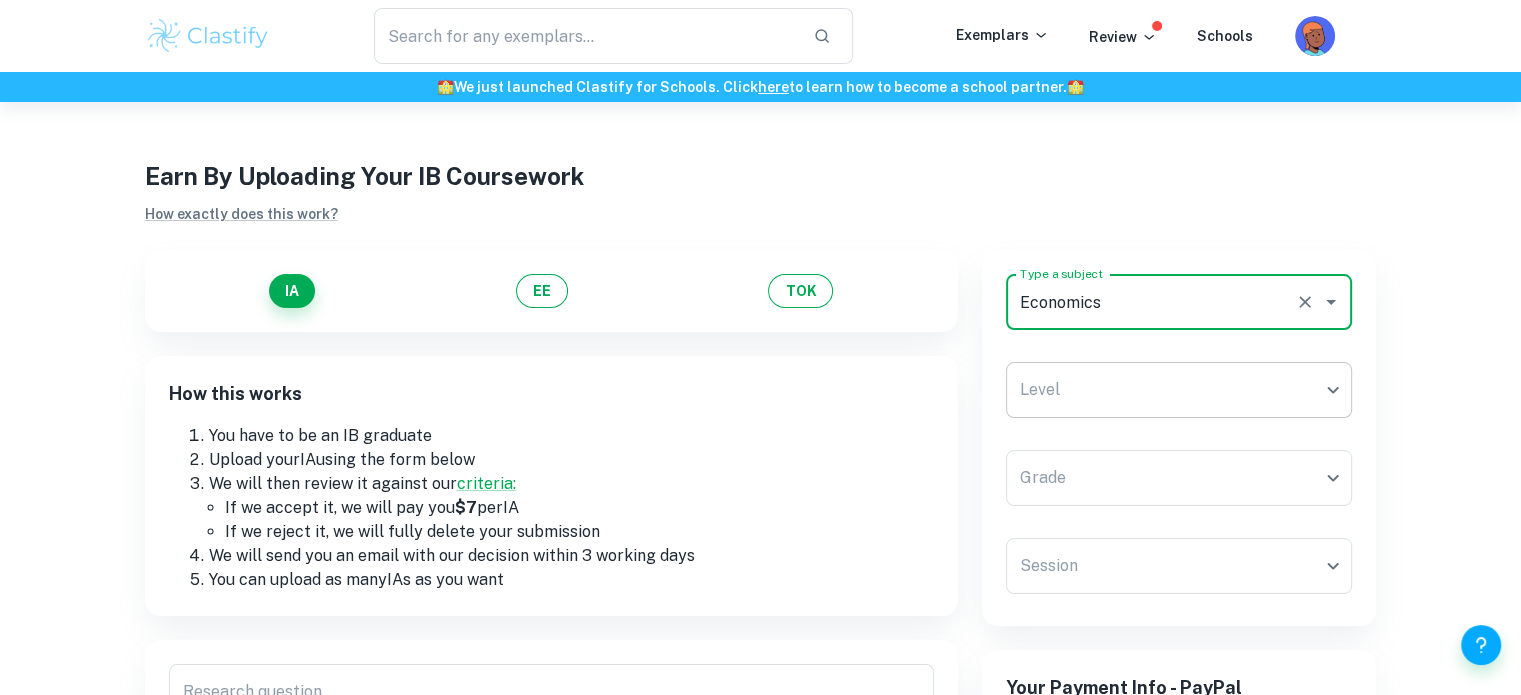 type on "Economics" 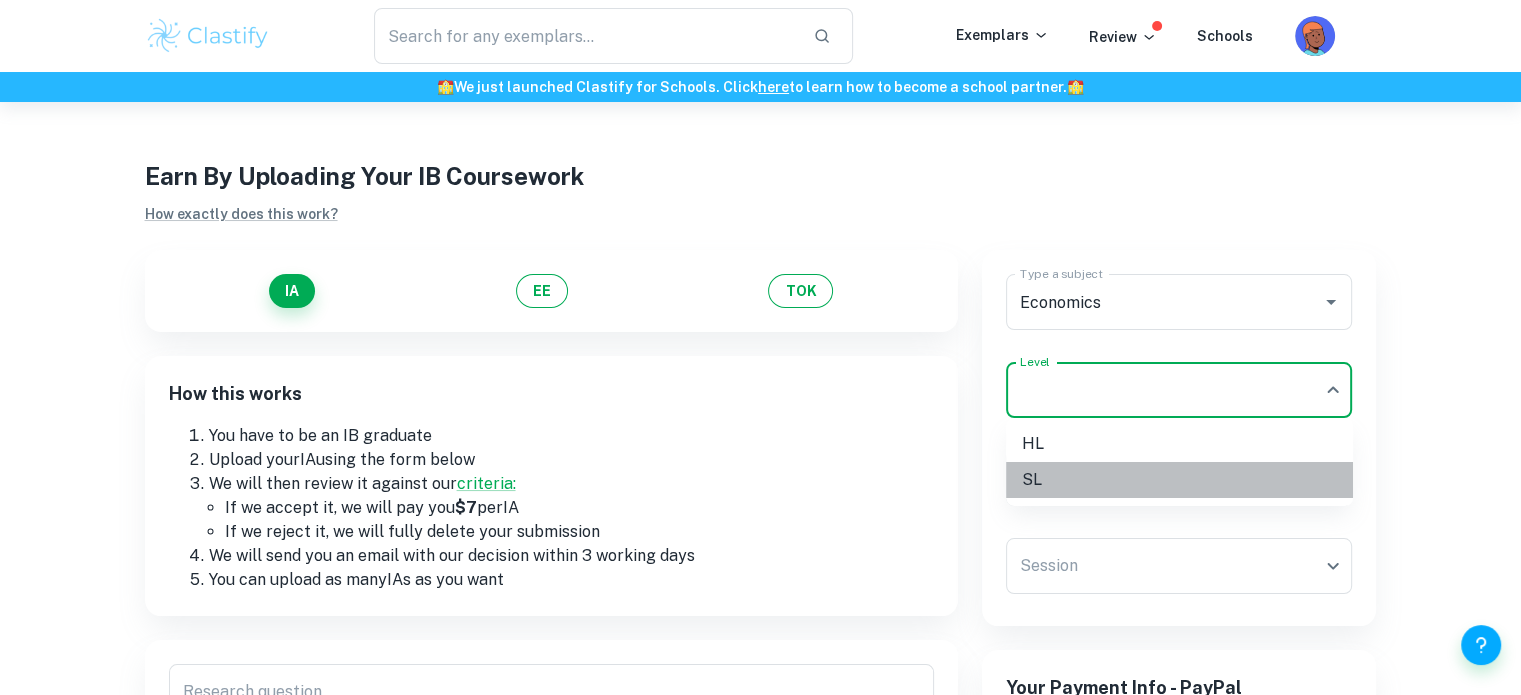 click on "SL" at bounding box center [1179, 480] 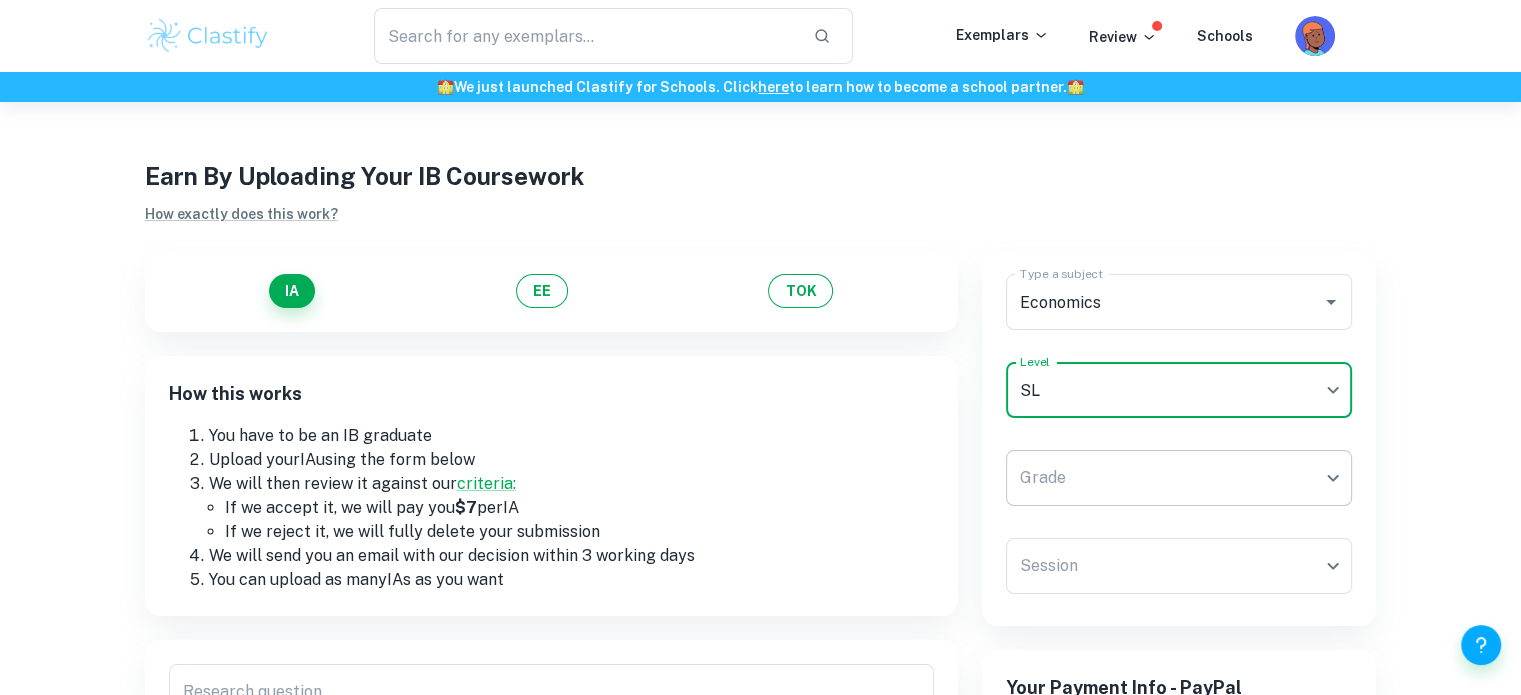 click on "We value your privacy We use cookies to enhance your browsing experience, serve personalised ads or content, and analyse our traffic. By clicking "Accept All", you consent to our use of cookies.   Cookie Policy Customise   Reject All   Accept All   Customise Consent Preferences   We use cookies to help you navigate efficiently and perform certain functions. You will find detailed information about all cookies under each consent category below. The cookies that are categorised as "Necessary" are stored on your browser as they are essential for enabling the basic functionalities of the site. ...  Show more For more information on how Google's third-party cookies operate and handle your data, see:   Google Privacy Policy Necessary Always Active Necessary cookies are required to enable the basic features of this site, such as providing secure log-in or adjusting your consent preferences. These cookies do not store any personally identifiable data. Functional Analytics Performance Advertisement Uncategorised" at bounding box center (760, 449) 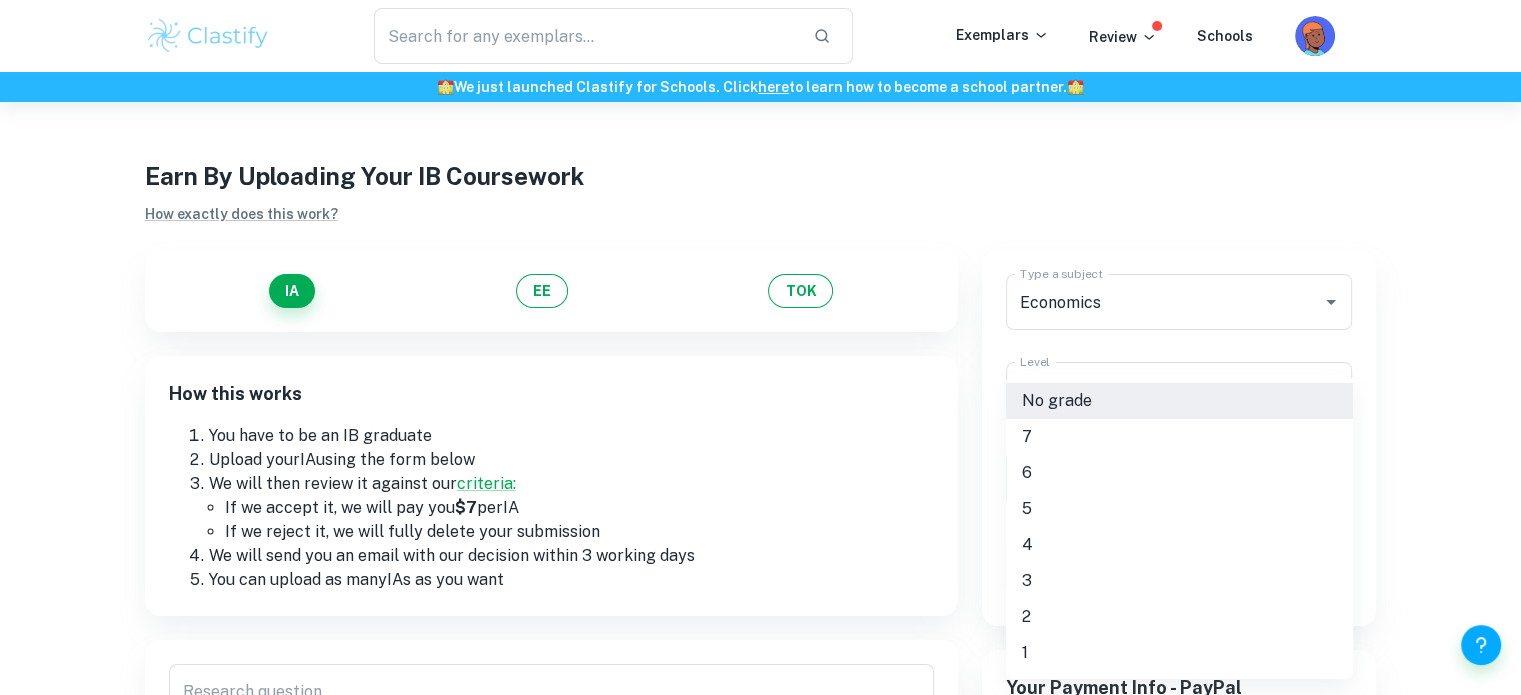 click at bounding box center [760, 347] 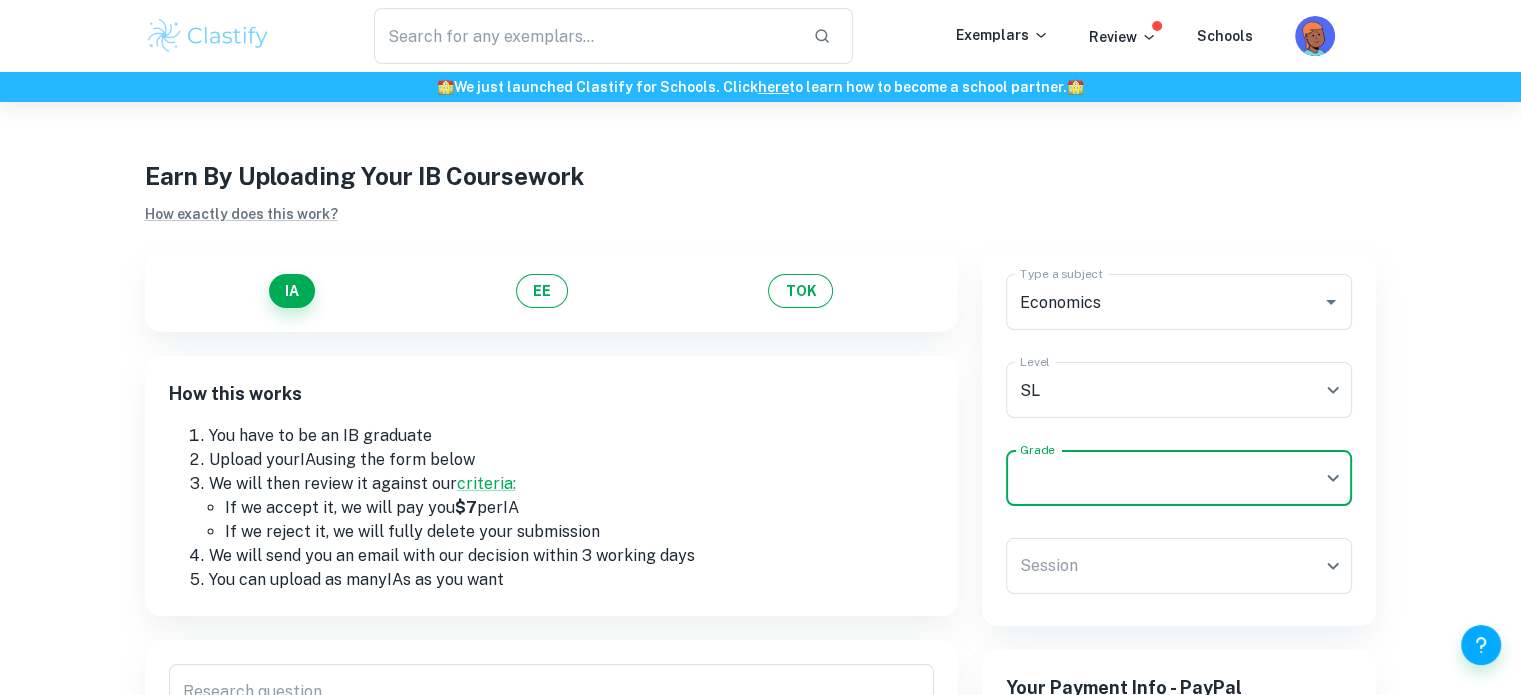 click on "We value your privacy We use cookies to enhance your browsing experience, serve personalised ads or content, and analyse our traffic. By clicking "Accept All", you consent to our use of cookies.   Cookie Policy Customise   Reject All   Accept All   Customise Consent Preferences   We use cookies to help you navigate efficiently and perform certain functions. You will find detailed information about all cookies under each consent category below. The cookies that are categorised as "Necessary" are stored on your browser as they are essential for enabling the basic functionalities of the site. ...  Show more For more information on how Google's third-party cookies operate and handle your data, see:   Google Privacy Policy Necessary Always Active Necessary cookies are required to enable the basic features of this site, such as providing secure log-in or adjusting your consent preferences. These cookies do not store any personally identifiable data. Functional Analytics Performance Advertisement Uncategorised" at bounding box center (760, 449) 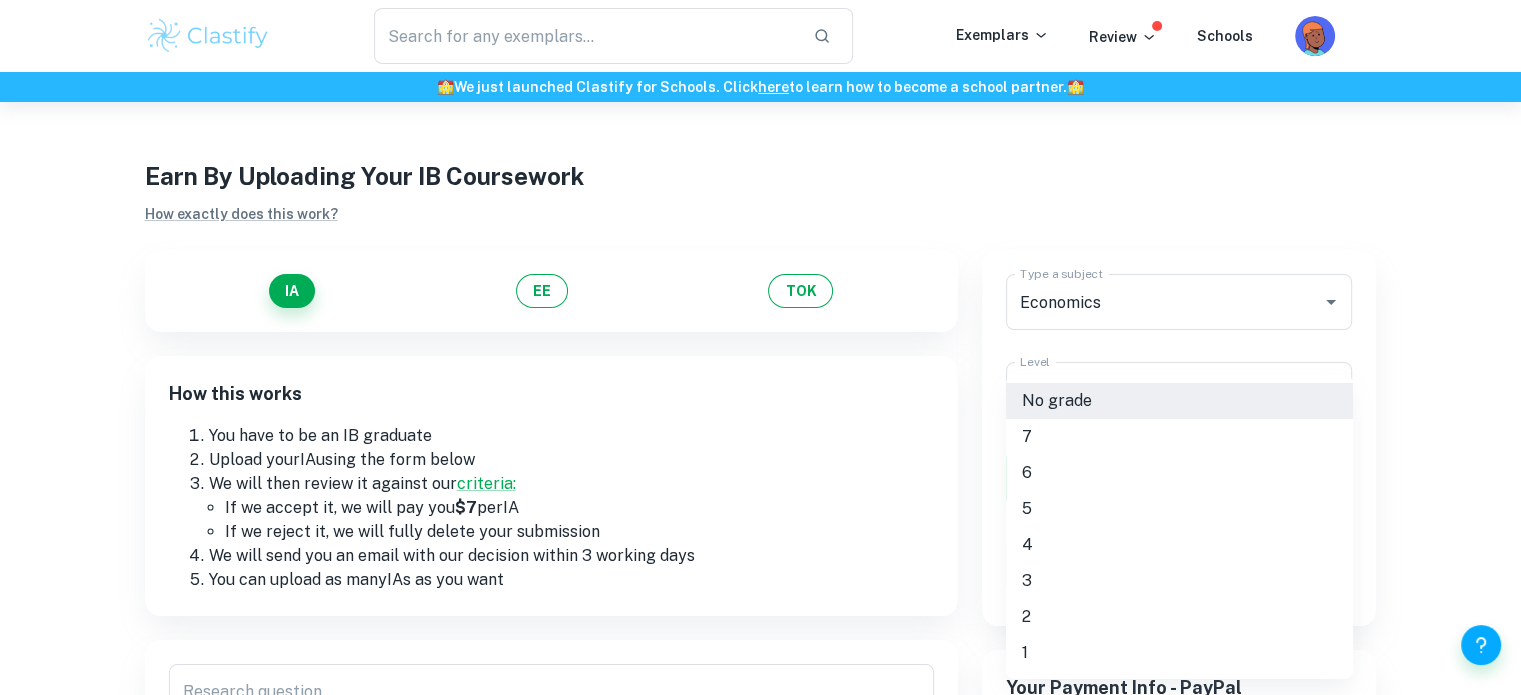 click at bounding box center [760, 347] 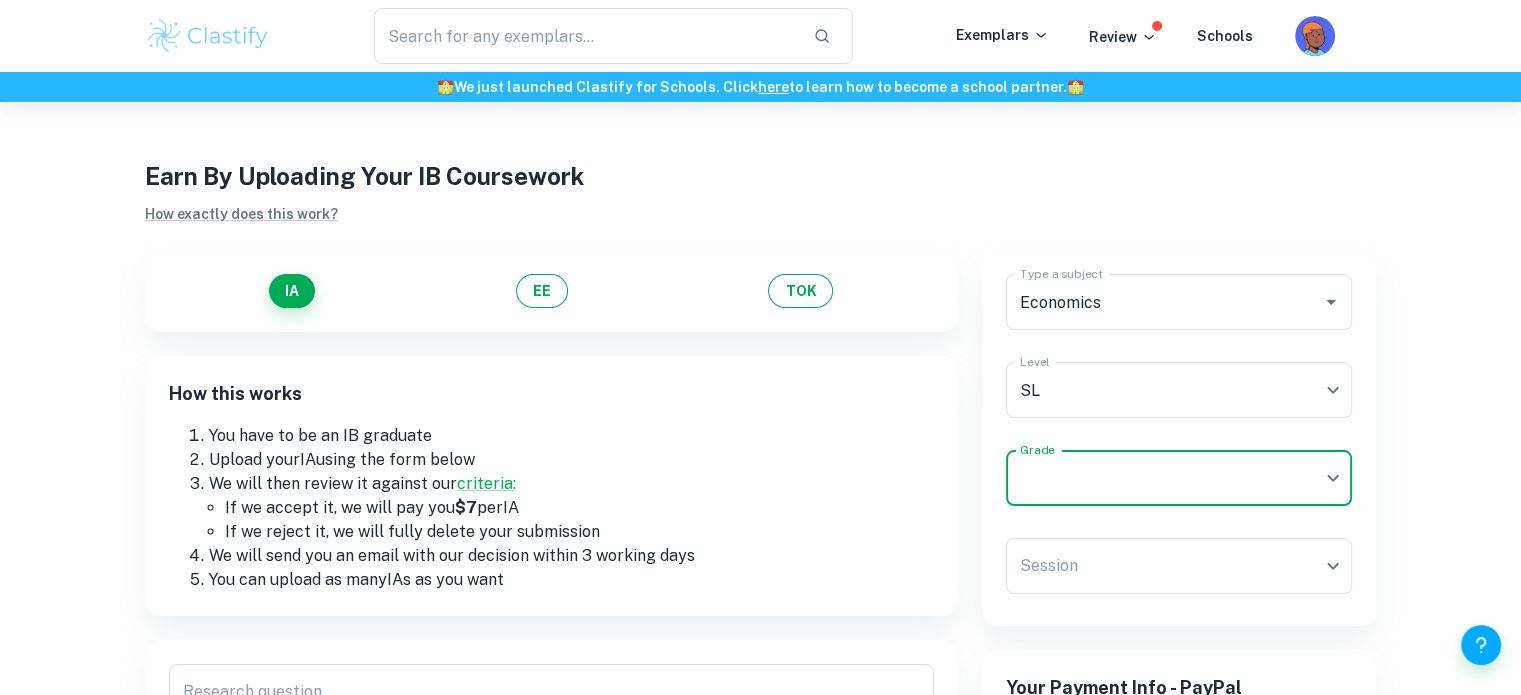 click on "We value your privacy We use cookies to enhance your browsing experience, serve personalised ads or content, and analyse our traffic. By clicking "Accept All", you consent to our use of cookies.   Cookie Policy Customise   Reject All   Accept All   Customise Consent Preferences   We use cookies to help you navigate efficiently and perform certain functions. You will find detailed information about all cookies under each consent category below. The cookies that are categorised as "Necessary" are stored on your browser as they are essential for enabling the basic functionalities of the site. ...  Show more For more information on how Google's third-party cookies operate and handle your data, see:   Google Privacy Policy Necessary Always Active Necessary cookies are required to enable the basic features of this site, such as providing secure log-in or adjusting your consent preferences. These cookies do not store any personally identifiable data. Functional Analytics Performance Advertisement Uncategorised" at bounding box center [760, 449] 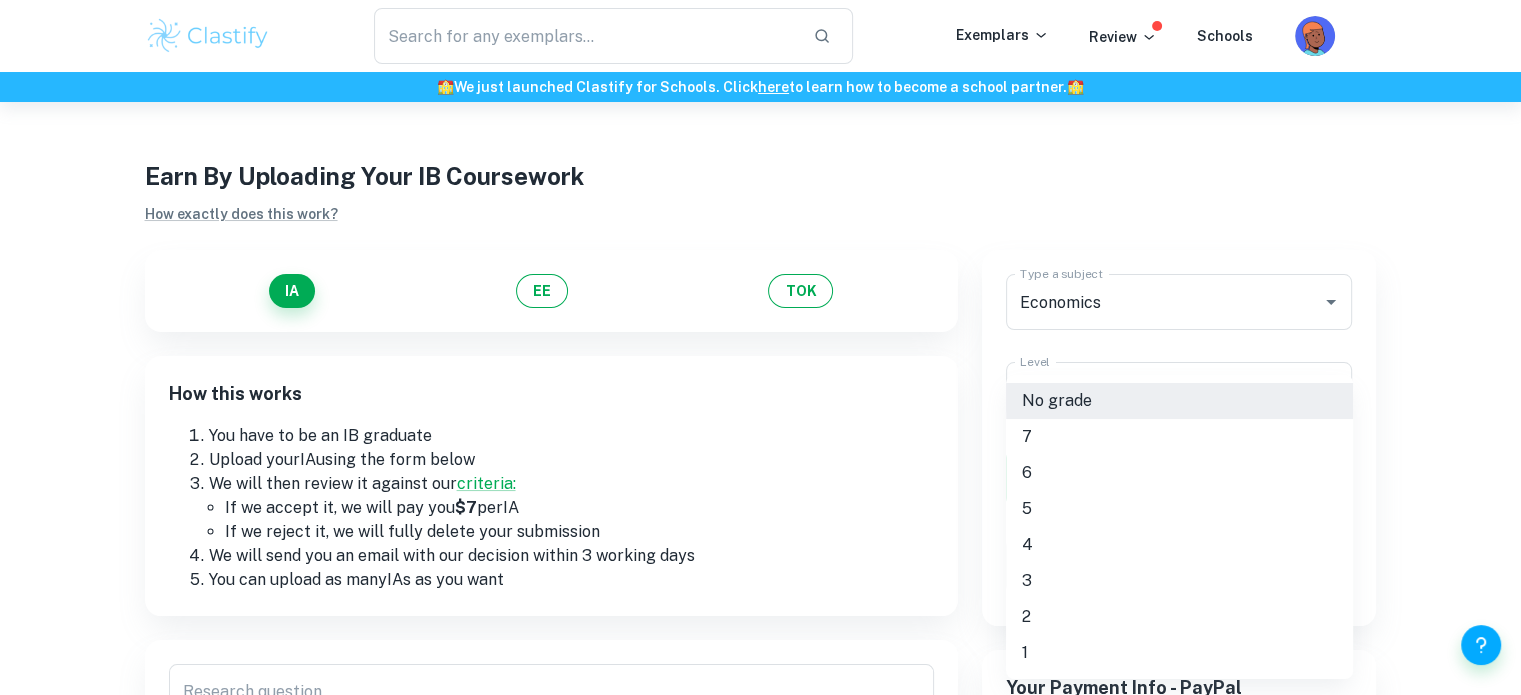 click on "5" at bounding box center [1179, 509] 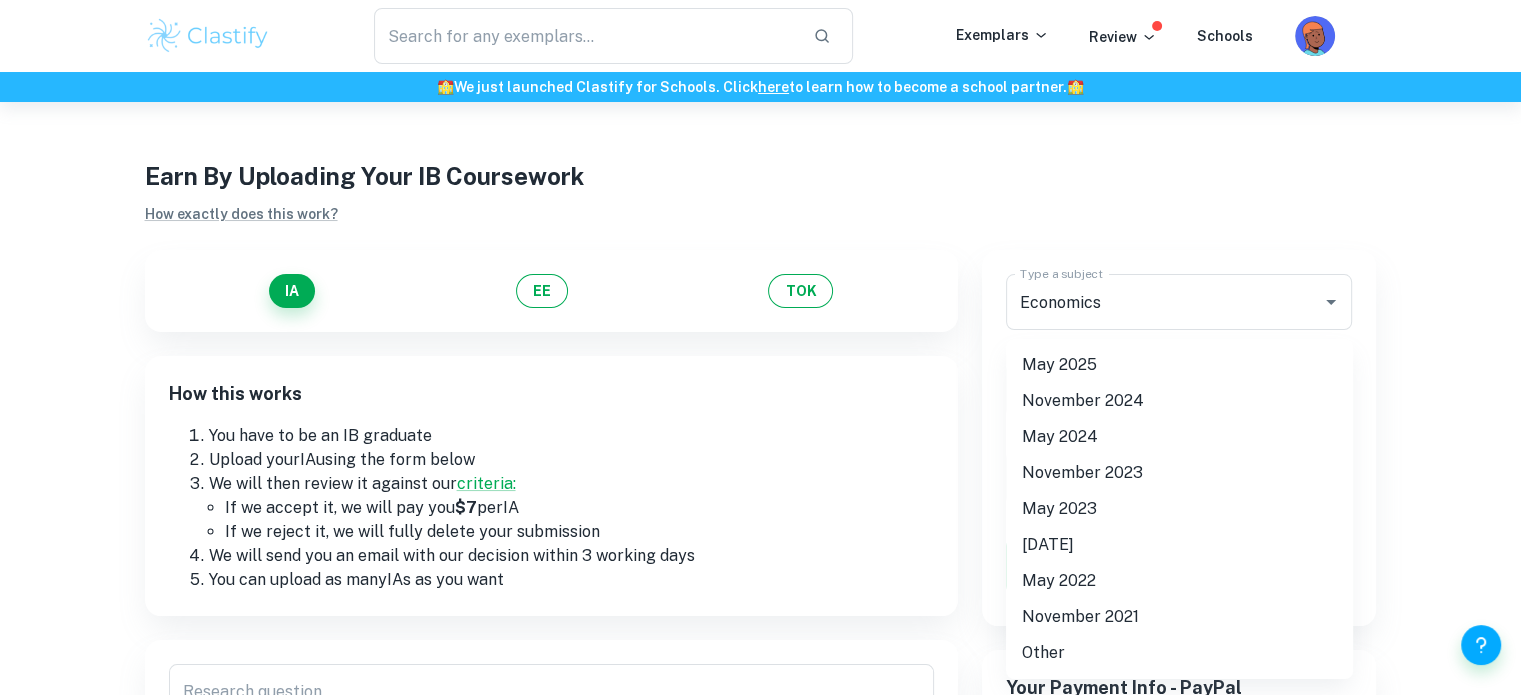 click on "We value your privacy We use cookies to enhance your browsing experience, serve personalised ads or content, and analyse our traffic. By clicking "Accept All", you consent to our use of cookies.   Cookie Policy Customise   Reject All   Accept All   Customise Consent Preferences   We use cookies to help you navigate efficiently and perform certain functions. You will find detailed information about all cookies under each consent category below. The cookies that are categorised as "Necessary" are stored on your browser as they are essential for enabling the basic functionalities of the site. ...  Show more For more information on how Google's third-party cookies operate and handle your data, see:   Google Privacy Policy Necessary Always Active Necessary cookies are required to enable the basic features of this site, such as providing secure log-in or adjusting your consent preferences. These cookies do not store any personally identifiable data. Functional Analytics Performance Advertisement Uncategorised" at bounding box center [760, 449] 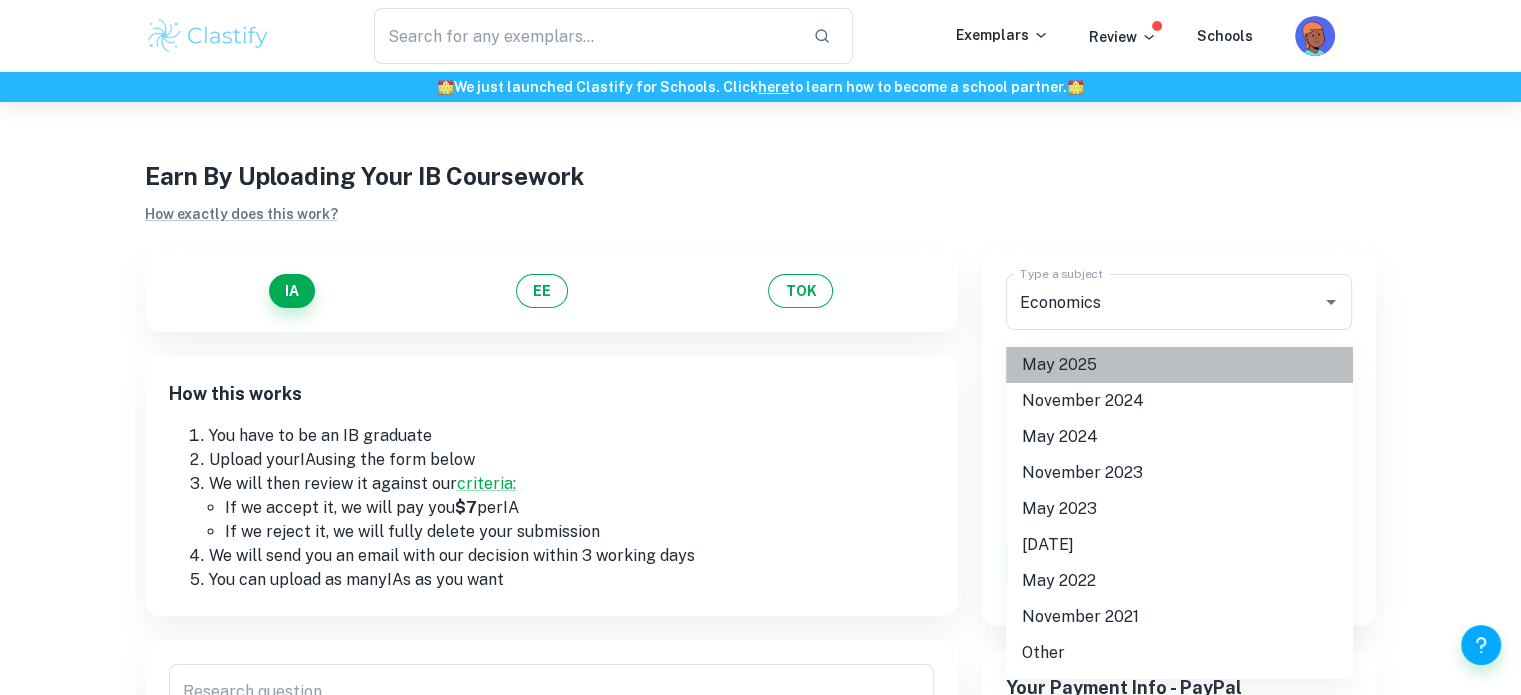 click on "May 2025" at bounding box center (1179, 365) 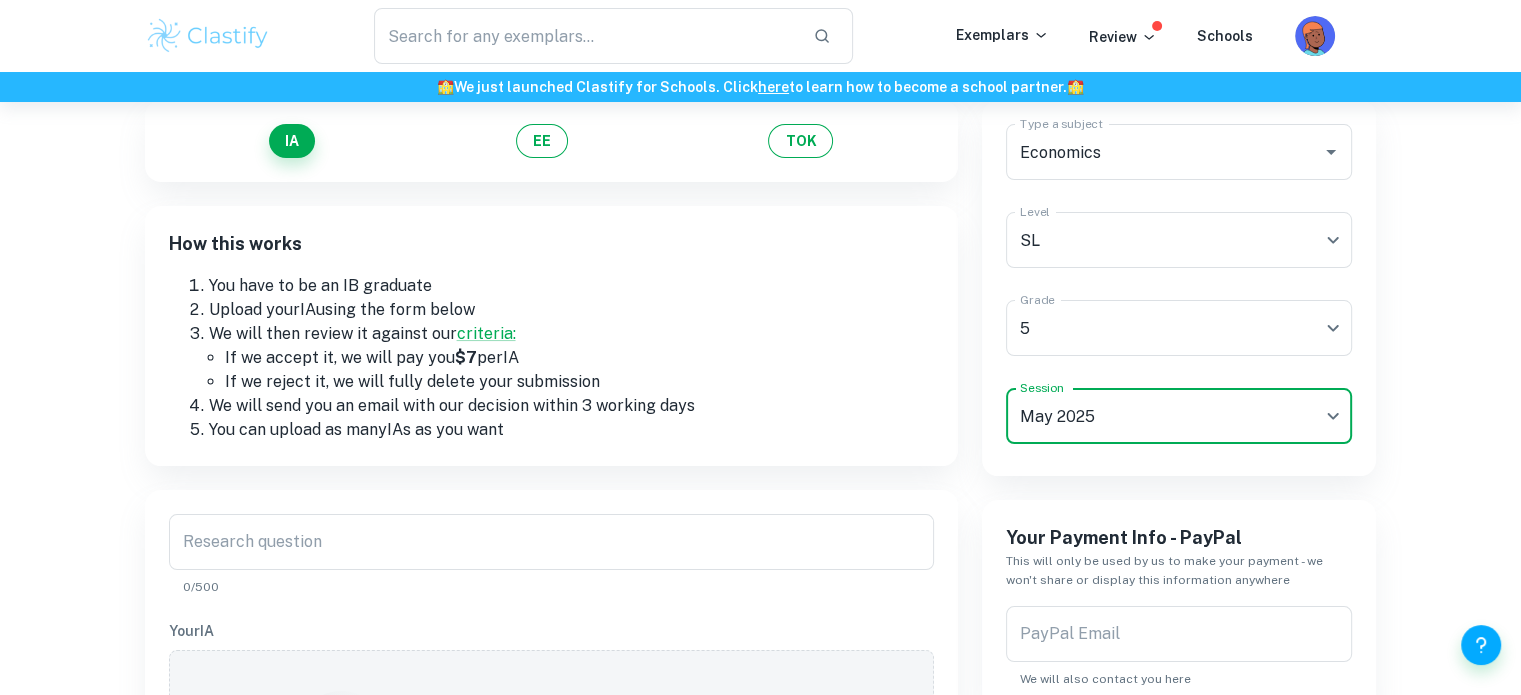 scroll, scrollTop: 300, scrollLeft: 0, axis: vertical 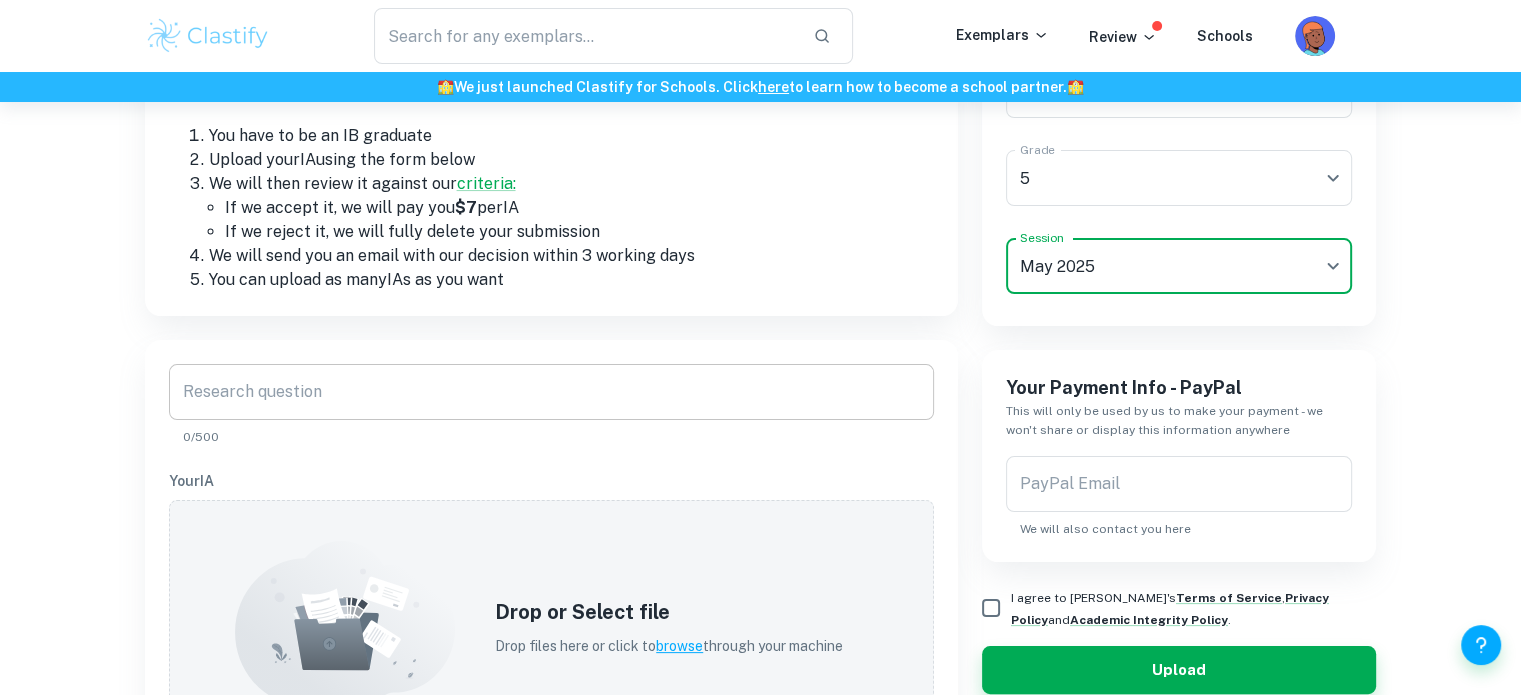click on "Research question" at bounding box center [551, 392] 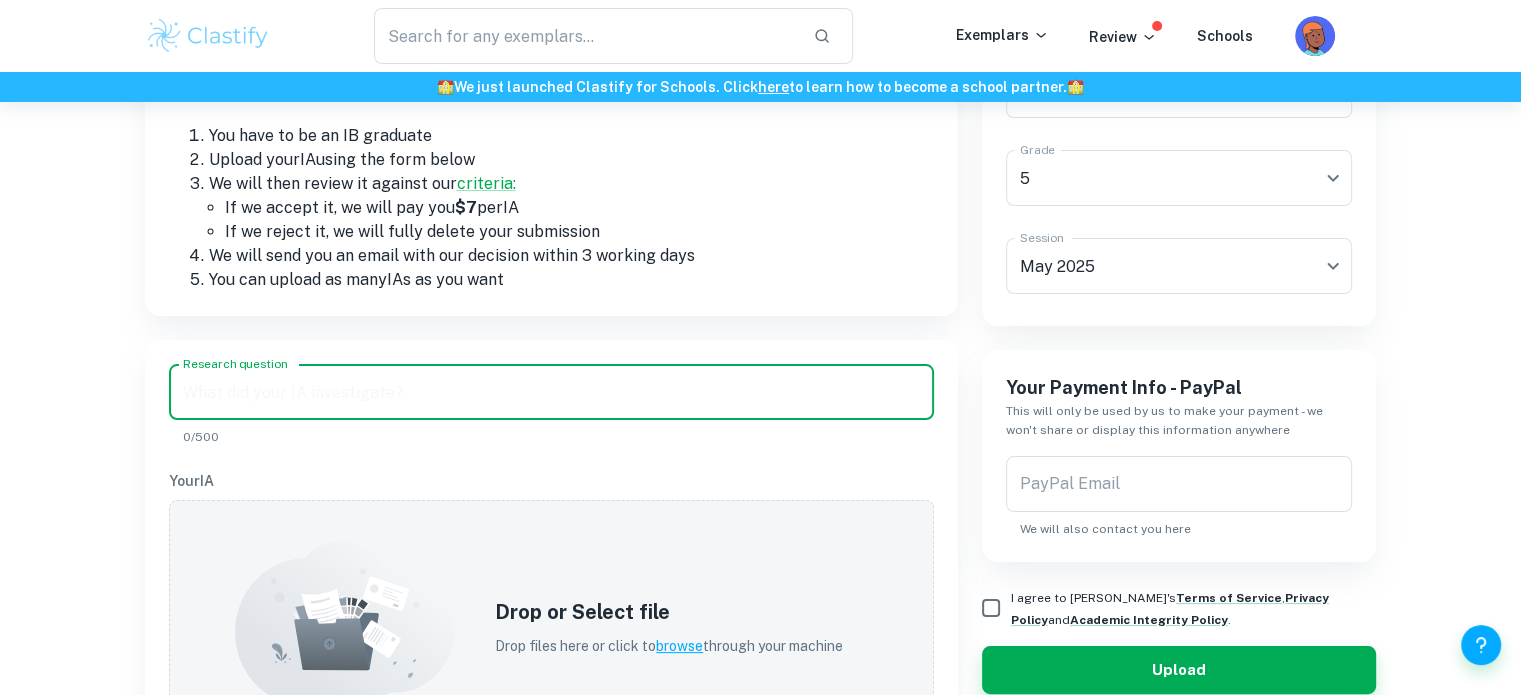 paste on "US goes big with first interest rate cut [DATE]" 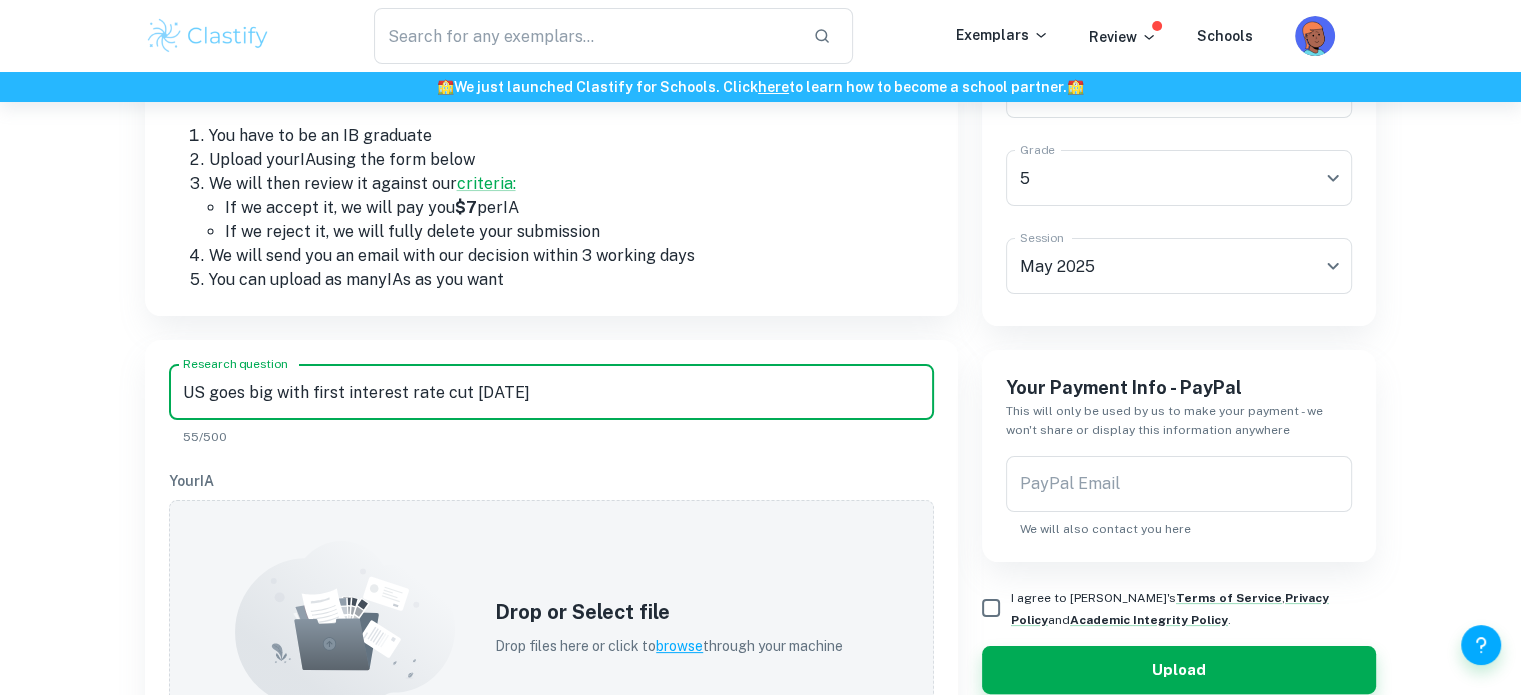 click on "US goes big with first interest rate cut [DATE]" at bounding box center (551, 392) 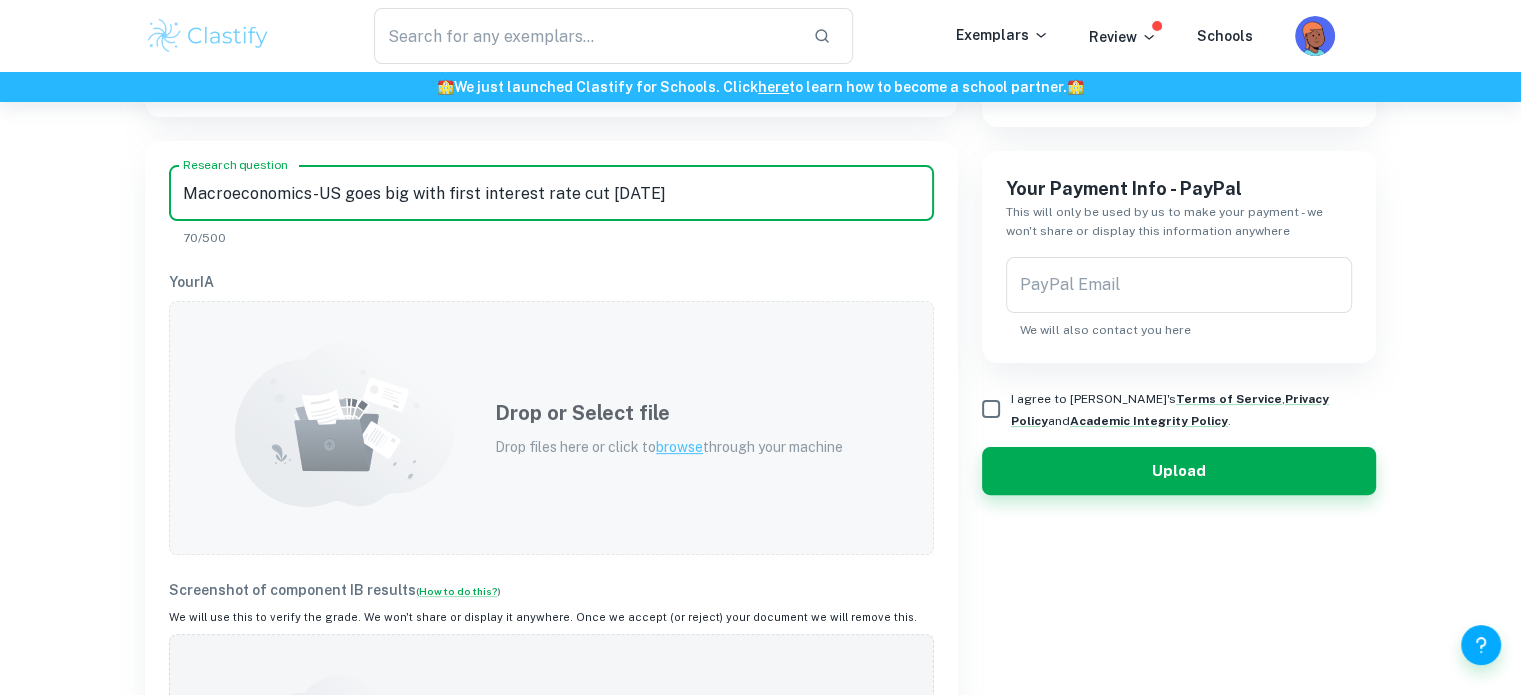 scroll, scrollTop: 500, scrollLeft: 0, axis: vertical 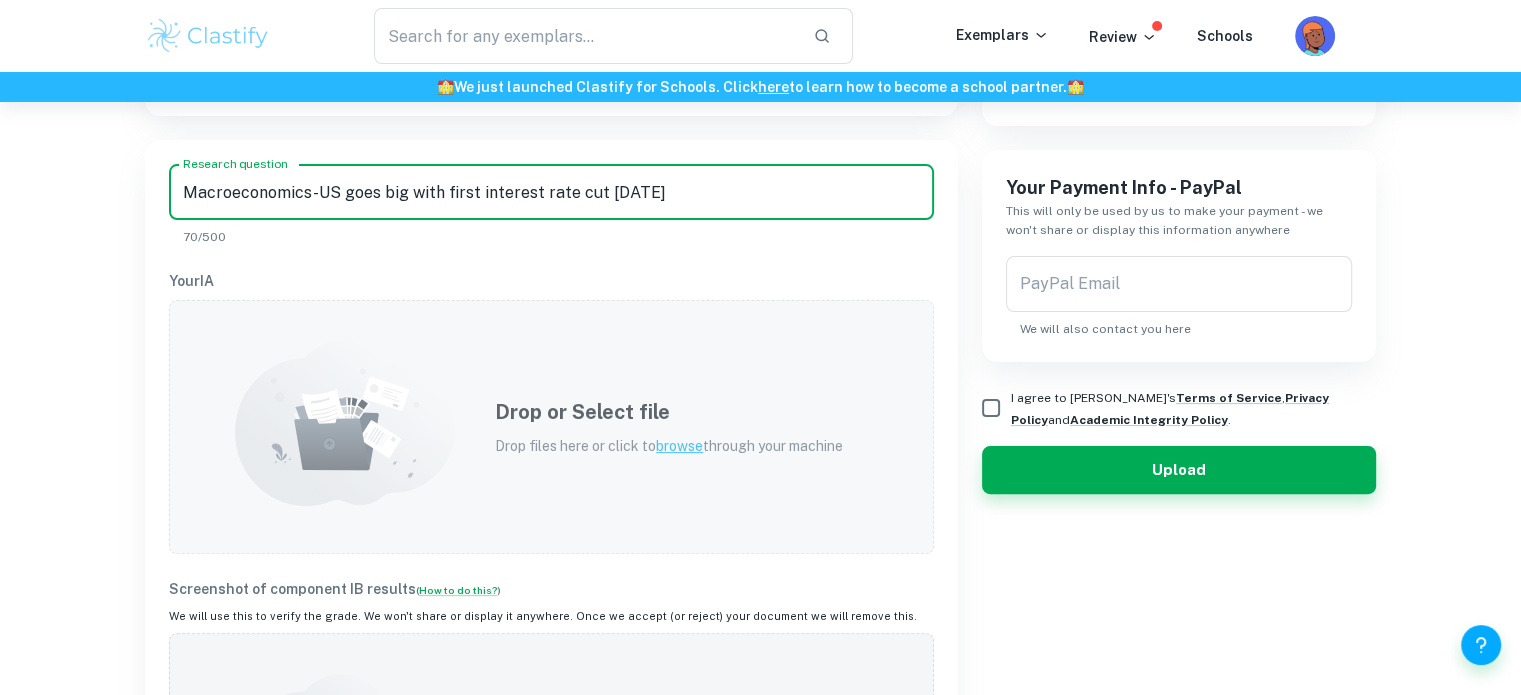 type on "Macroeconomics-US goes big with first interest rate cut [DATE]" 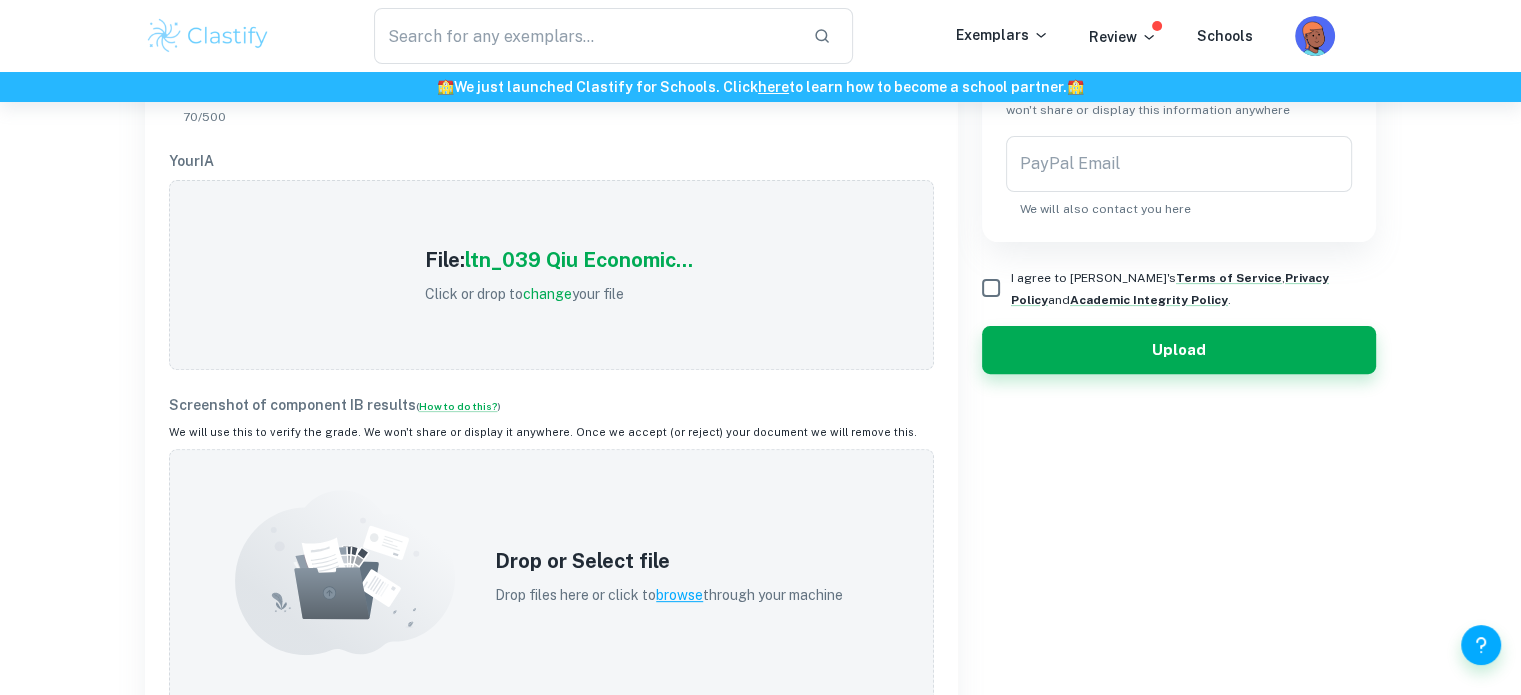 scroll, scrollTop: 600, scrollLeft: 0, axis: vertical 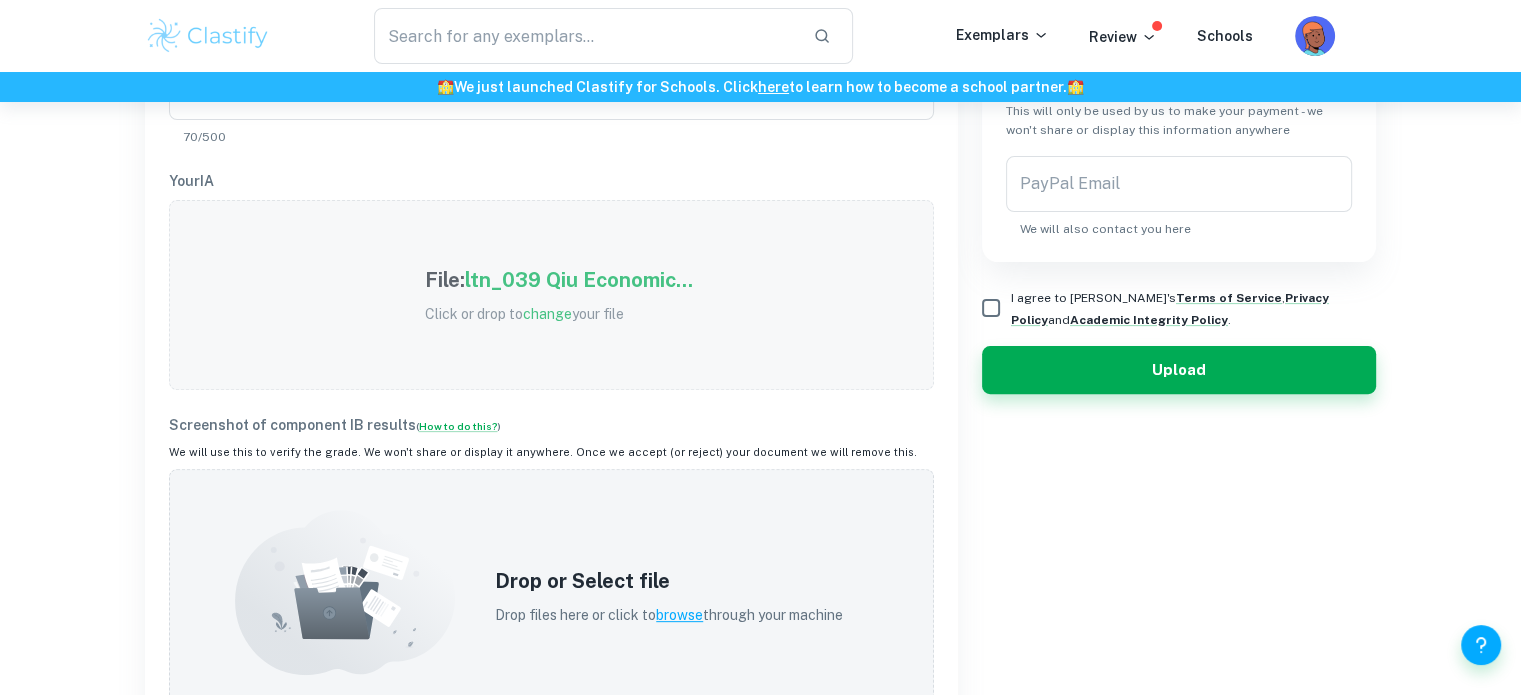 click on "File:  ltn_039 Qiu Economic... Click or drop to  change  your file" at bounding box center [551, 295] 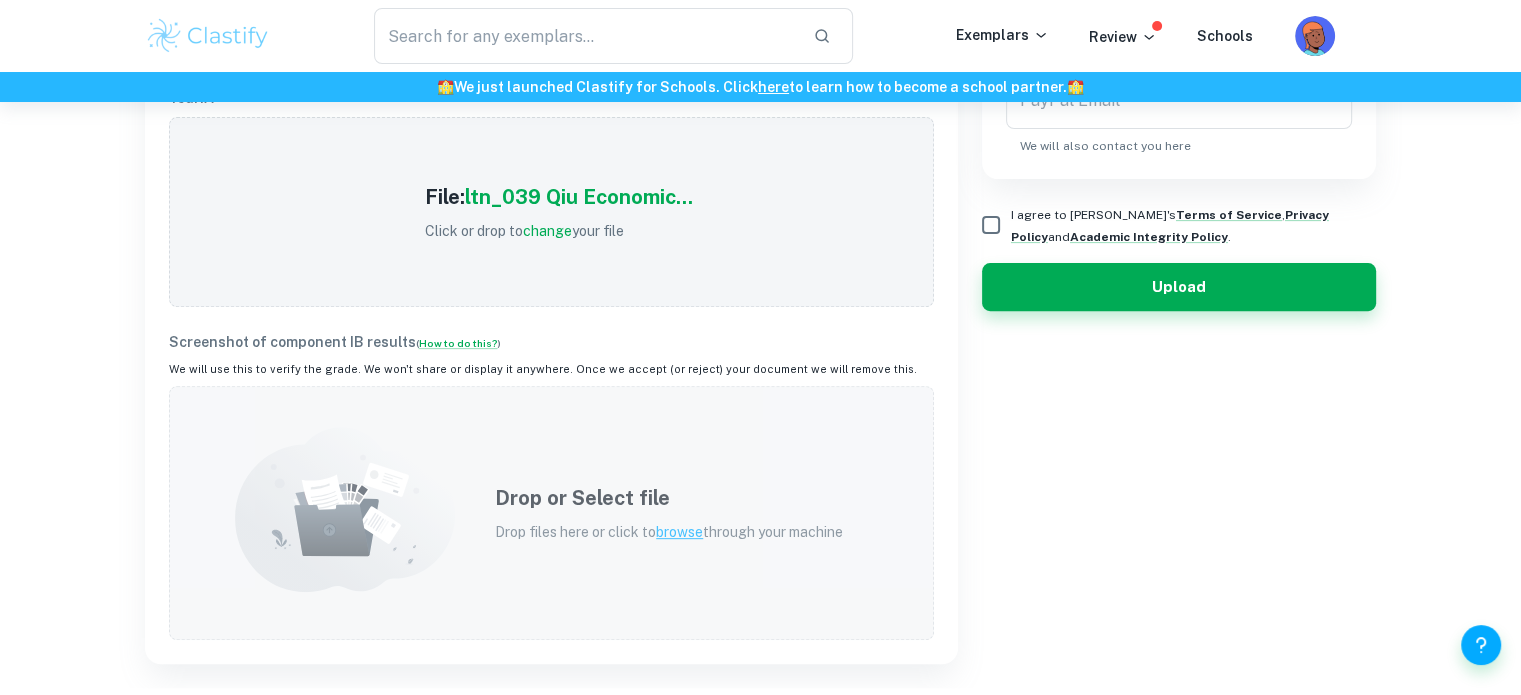 scroll, scrollTop: 800, scrollLeft: 0, axis: vertical 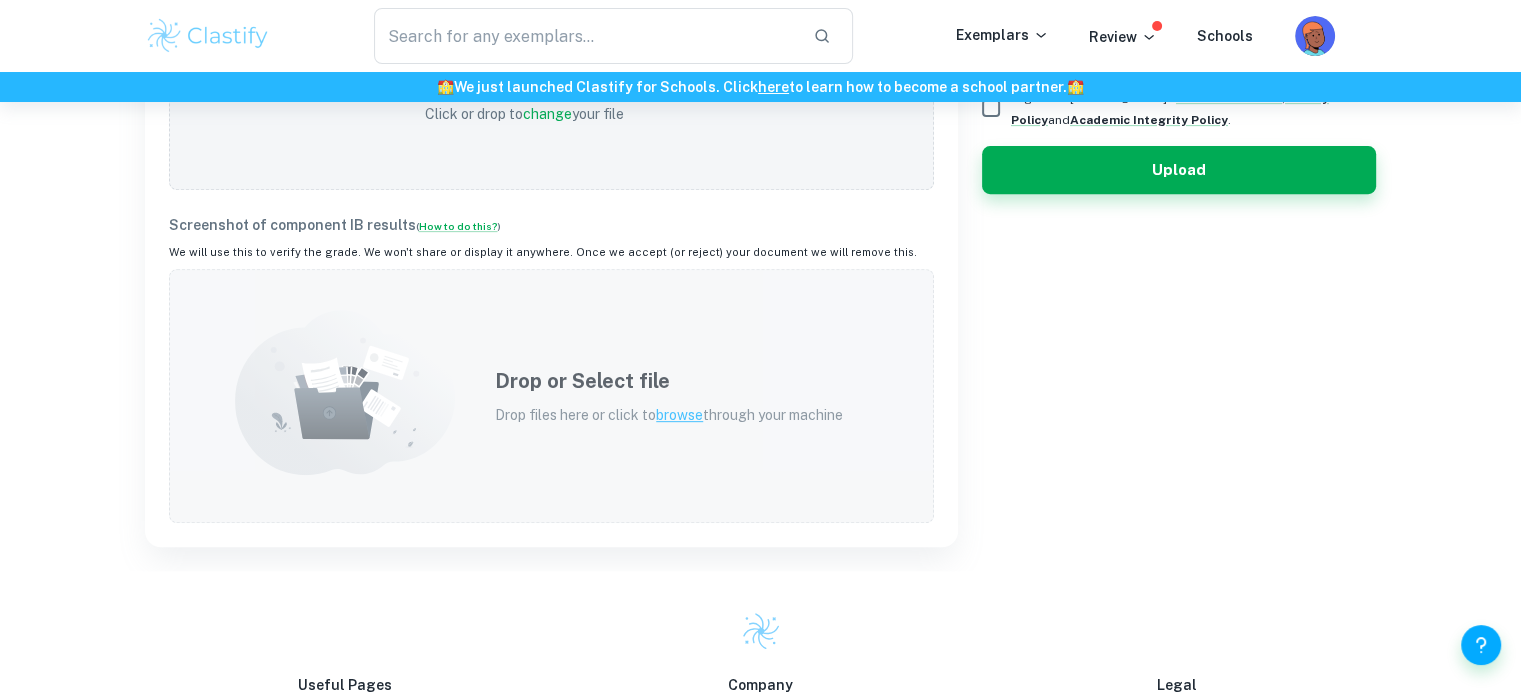 click on "Drop or Select file Drop files here or click to  browse  through your machine" at bounding box center (669, 396) 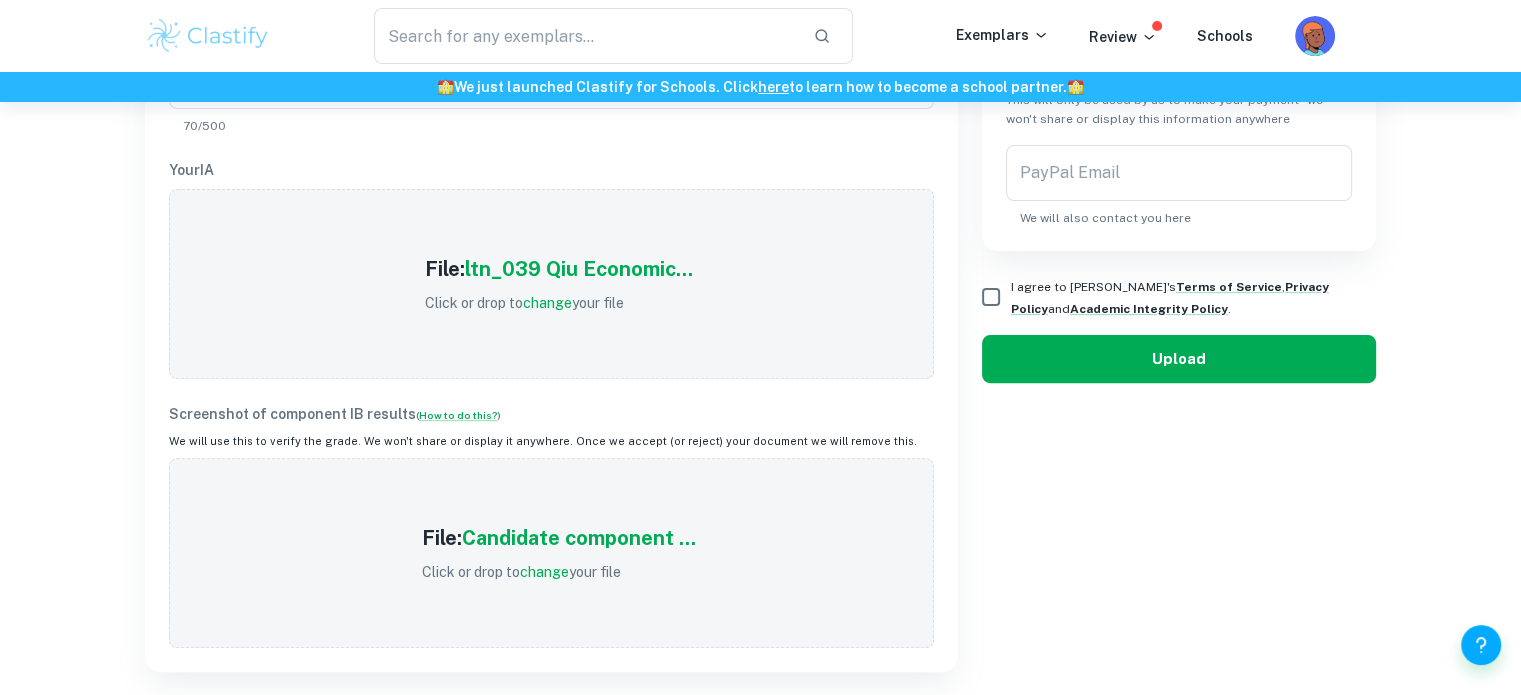 scroll, scrollTop: 600, scrollLeft: 0, axis: vertical 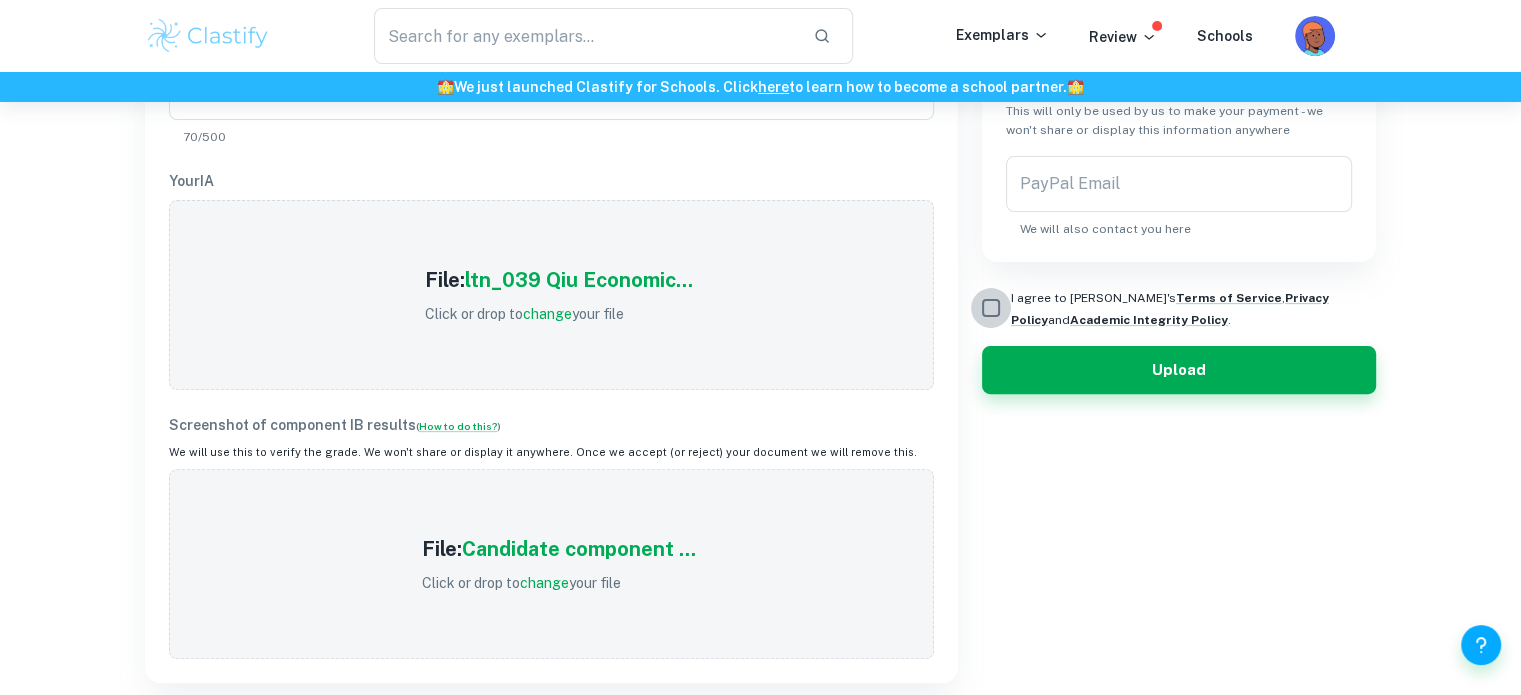 click on "I agree to [PERSON_NAME]'s  Terms of Service ,  Privacy Policy  and  Academic Integrity Policy ." at bounding box center [991, 308] 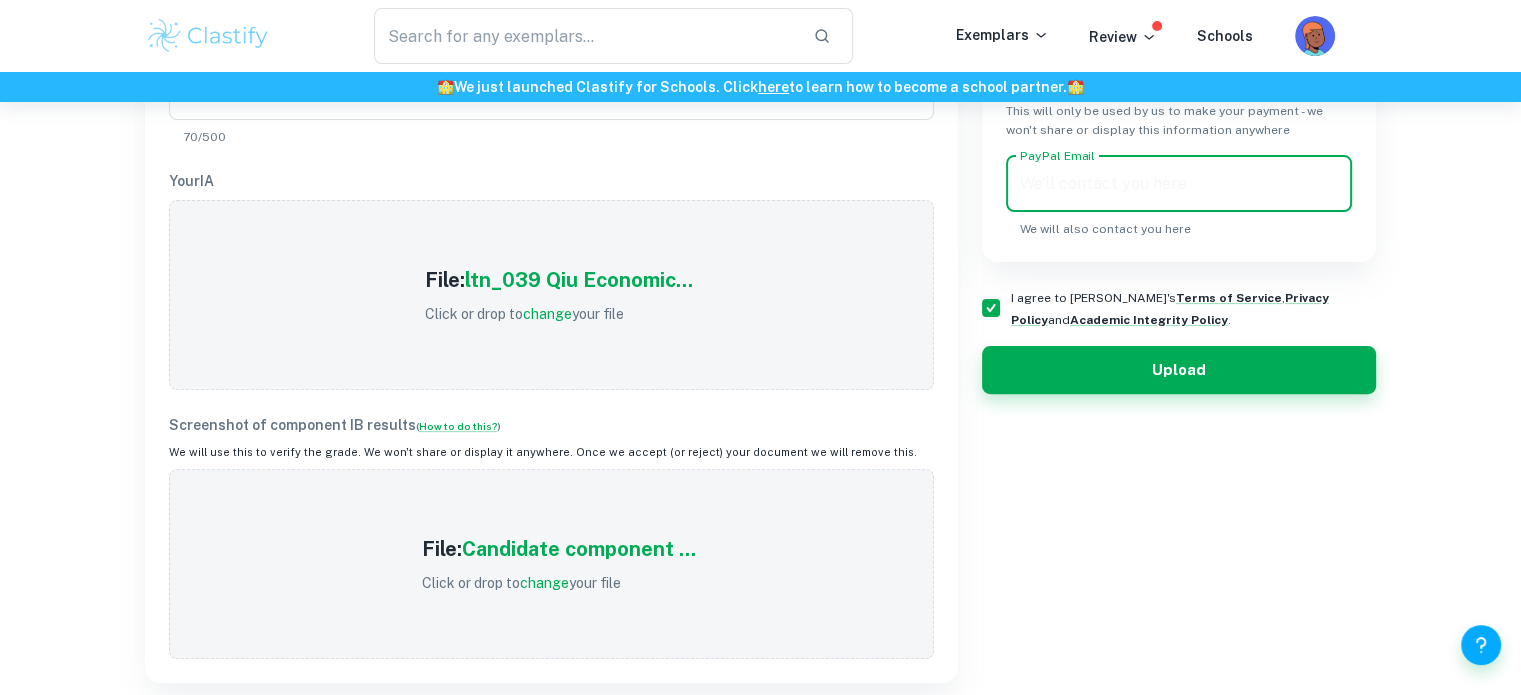 click on "PayPal Email" at bounding box center (1179, 184) 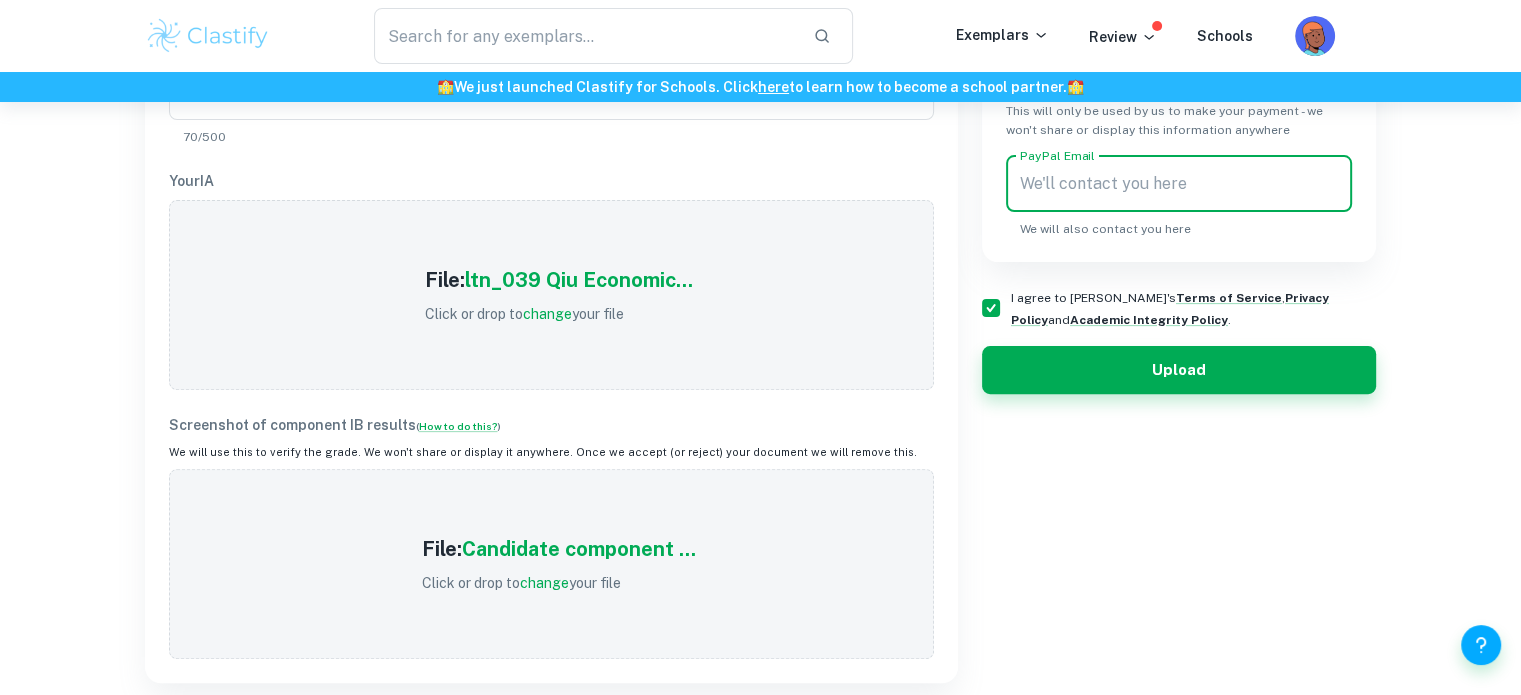 type on "[EMAIL_ADDRESS][DOMAIN_NAME]" 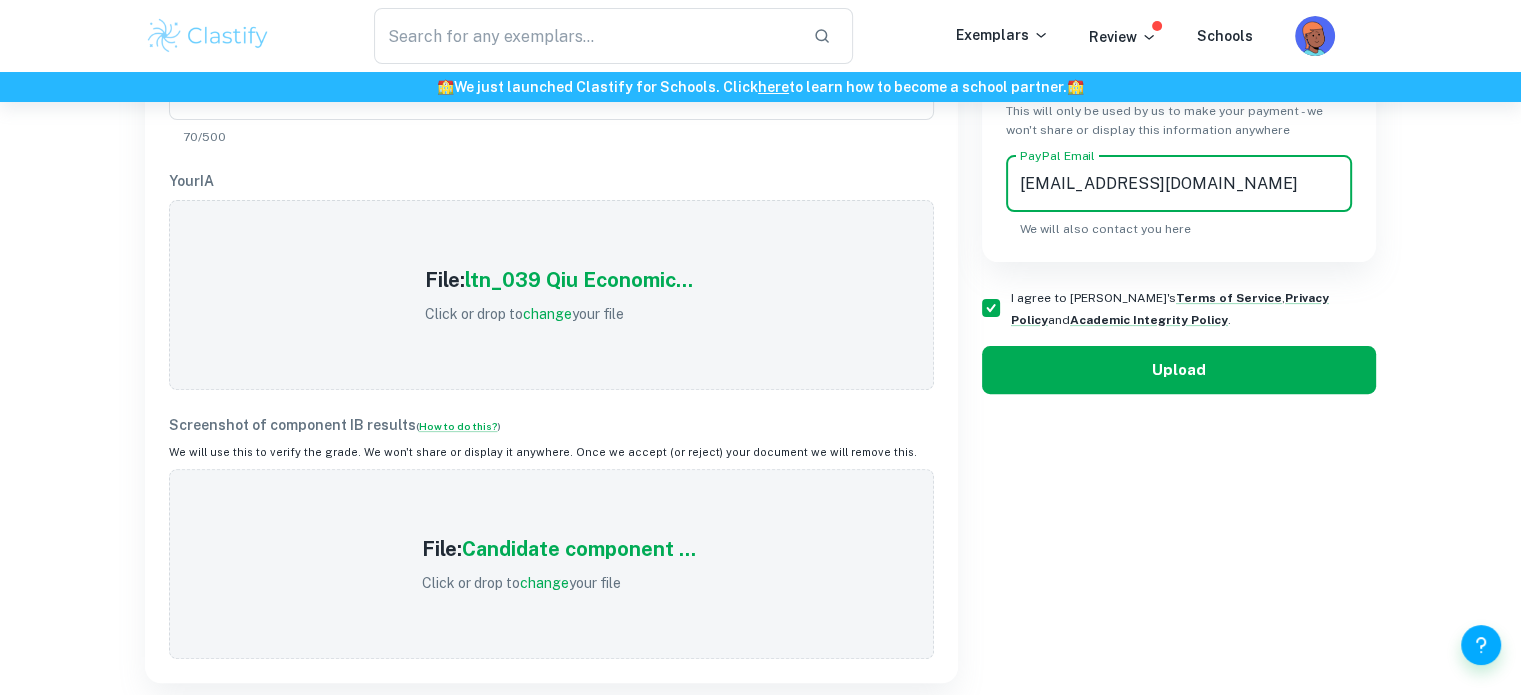 click on "Upload" at bounding box center (1179, 370) 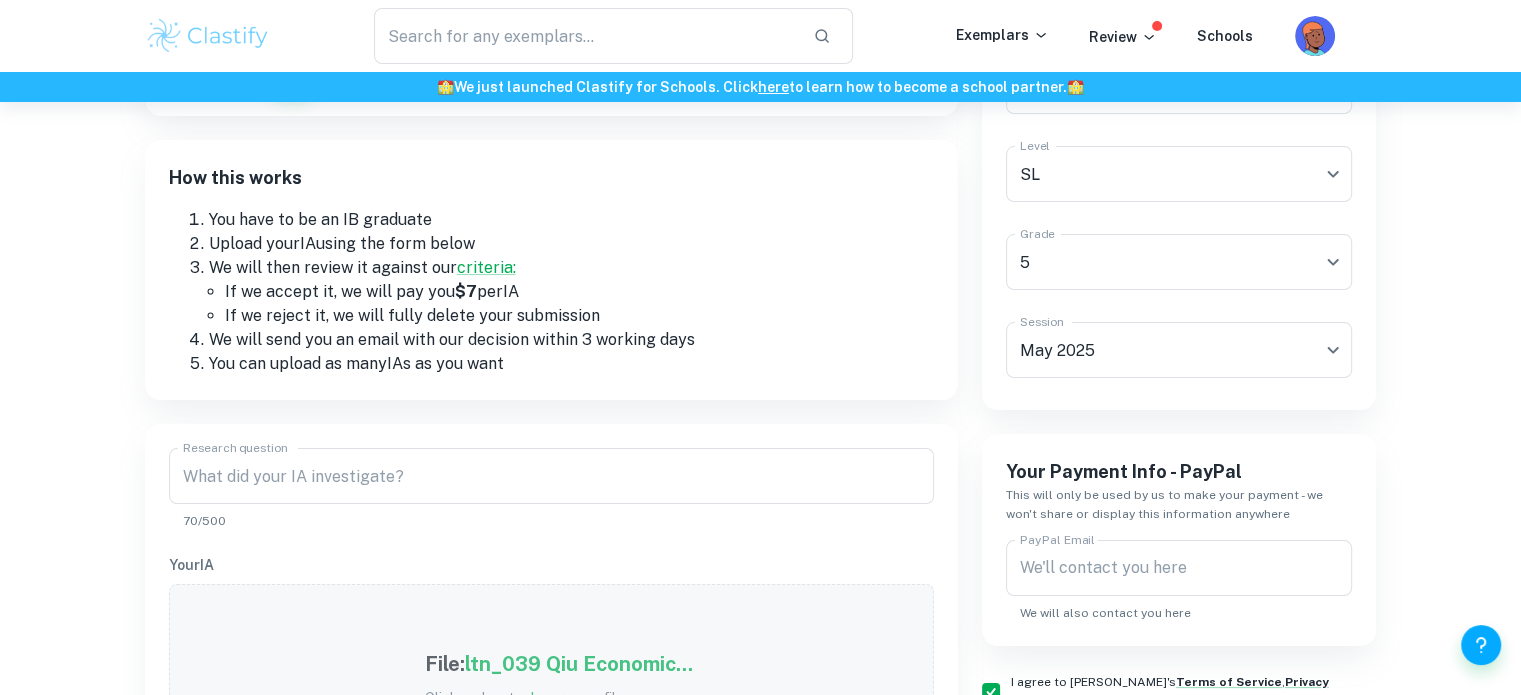scroll, scrollTop: 200, scrollLeft: 0, axis: vertical 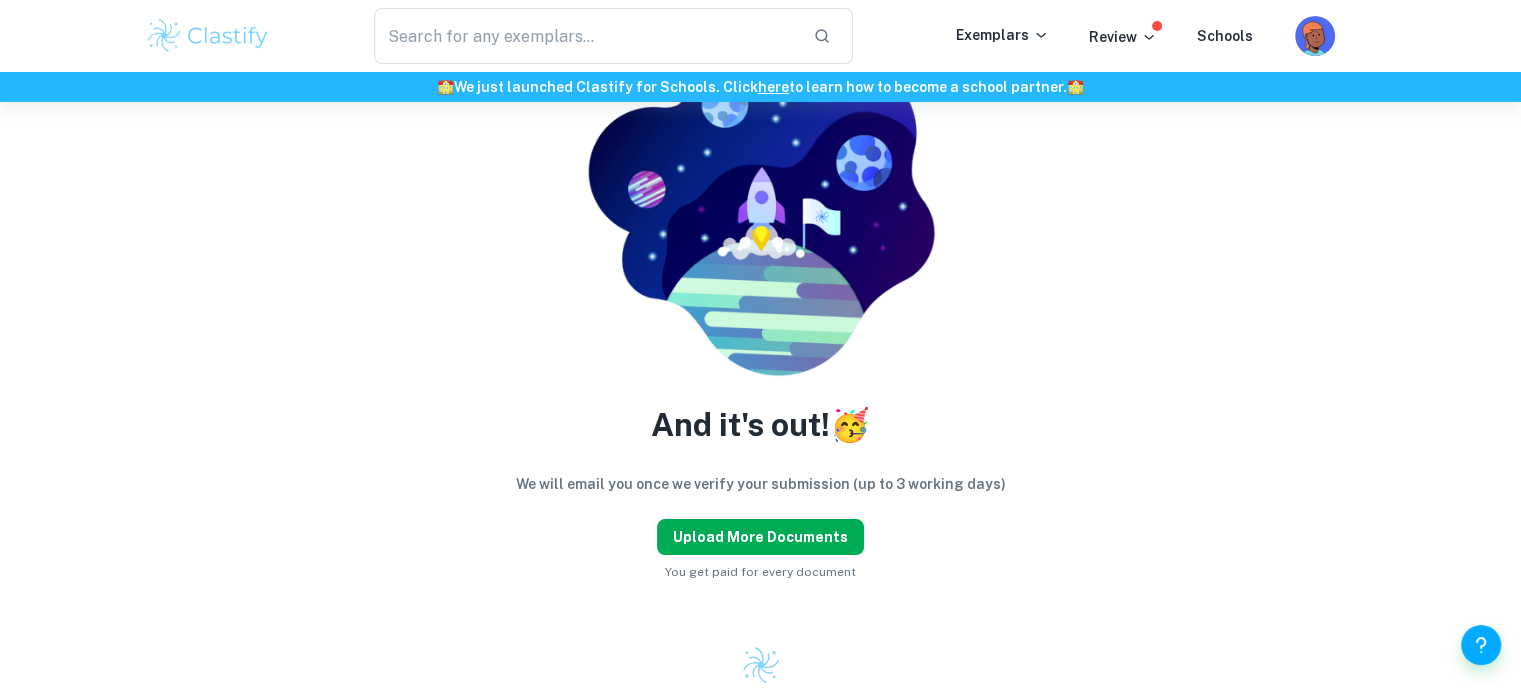 click on "Upload more documents" at bounding box center [760, 537] 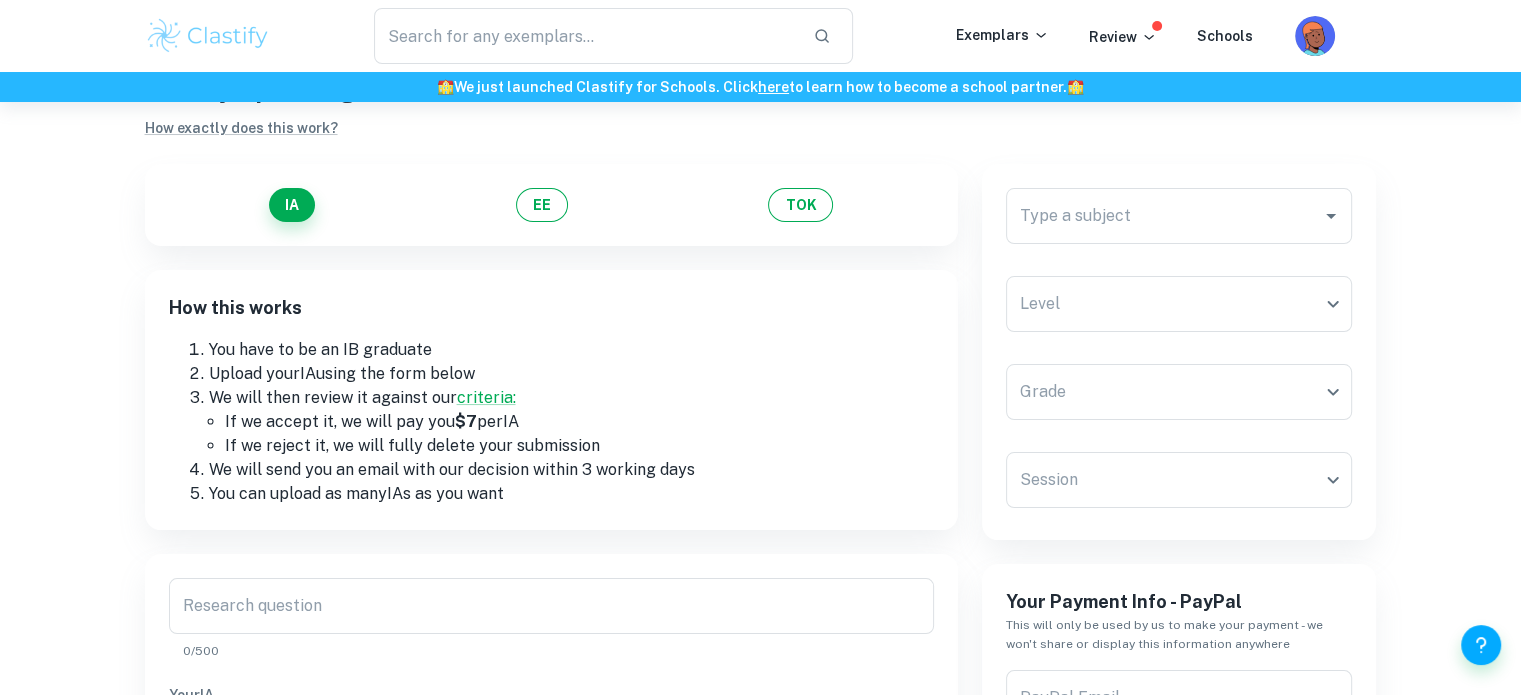 scroll, scrollTop: 0, scrollLeft: 0, axis: both 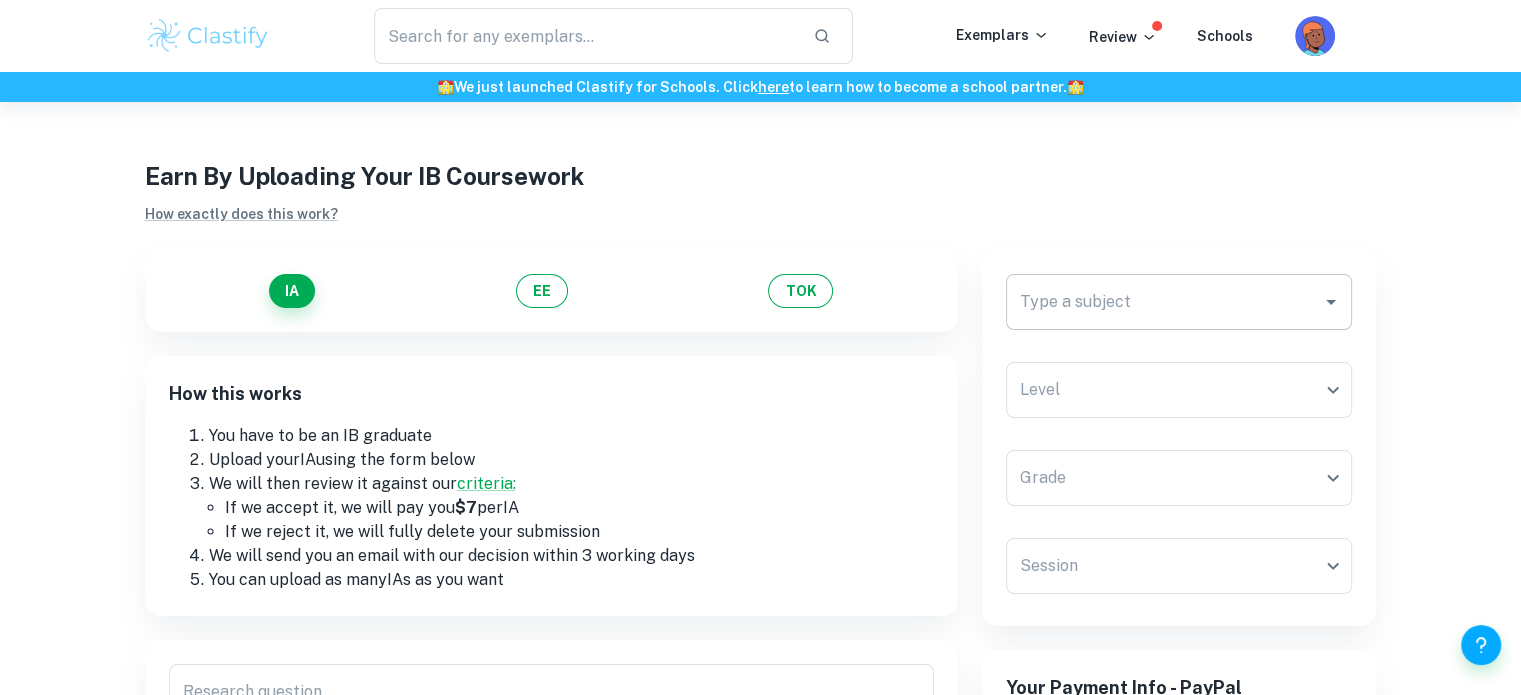 click on "Type a subject" at bounding box center [1164, 302] 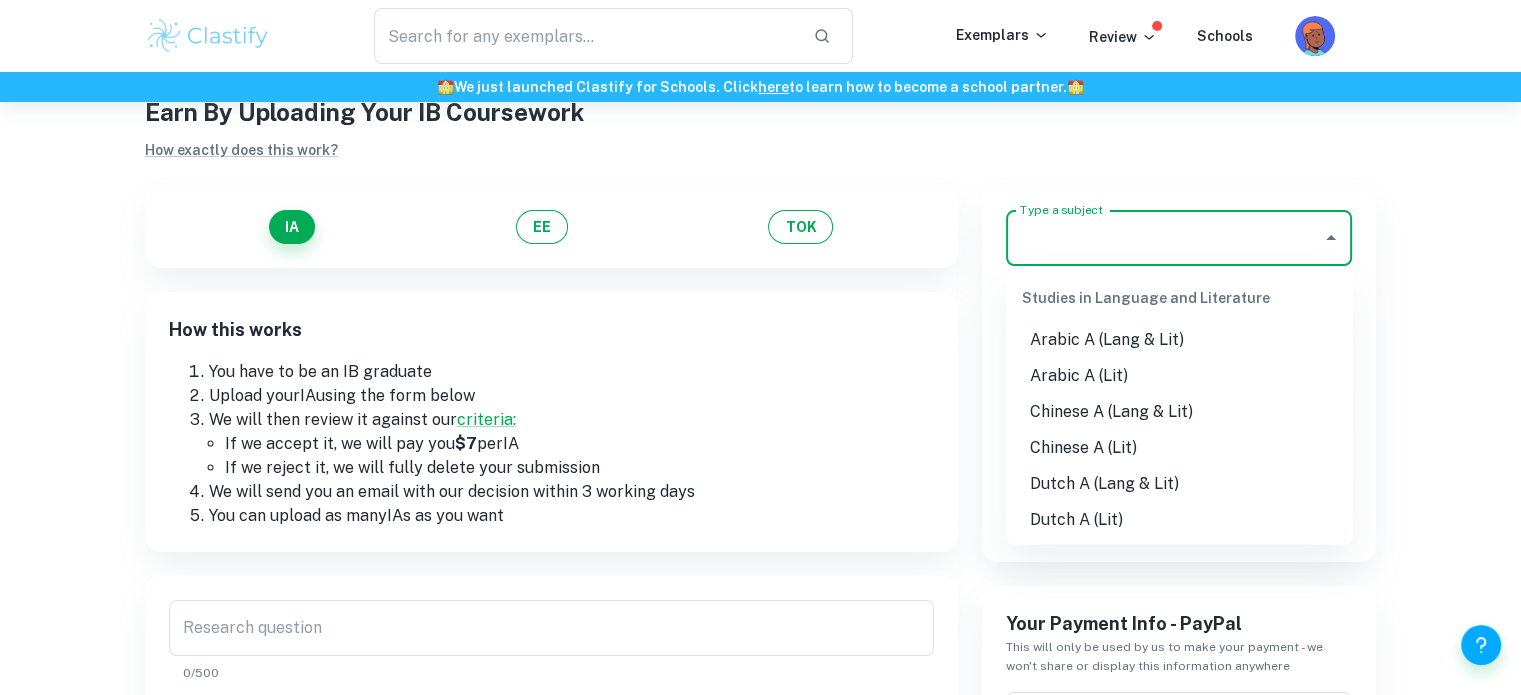 scroll, scrollTop: 100, scrollLeft: 0, axis: vertical 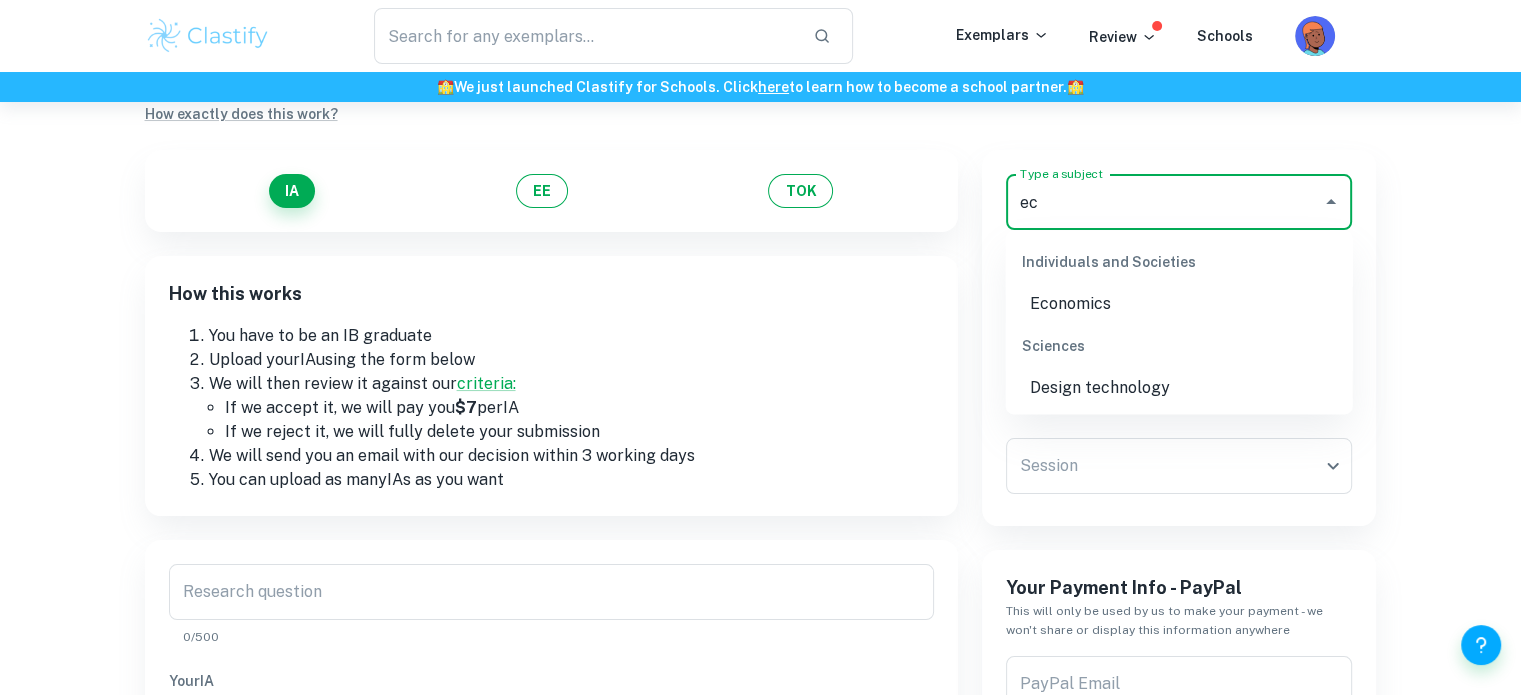 click on "Economics" at bounding box center [1179, 304] 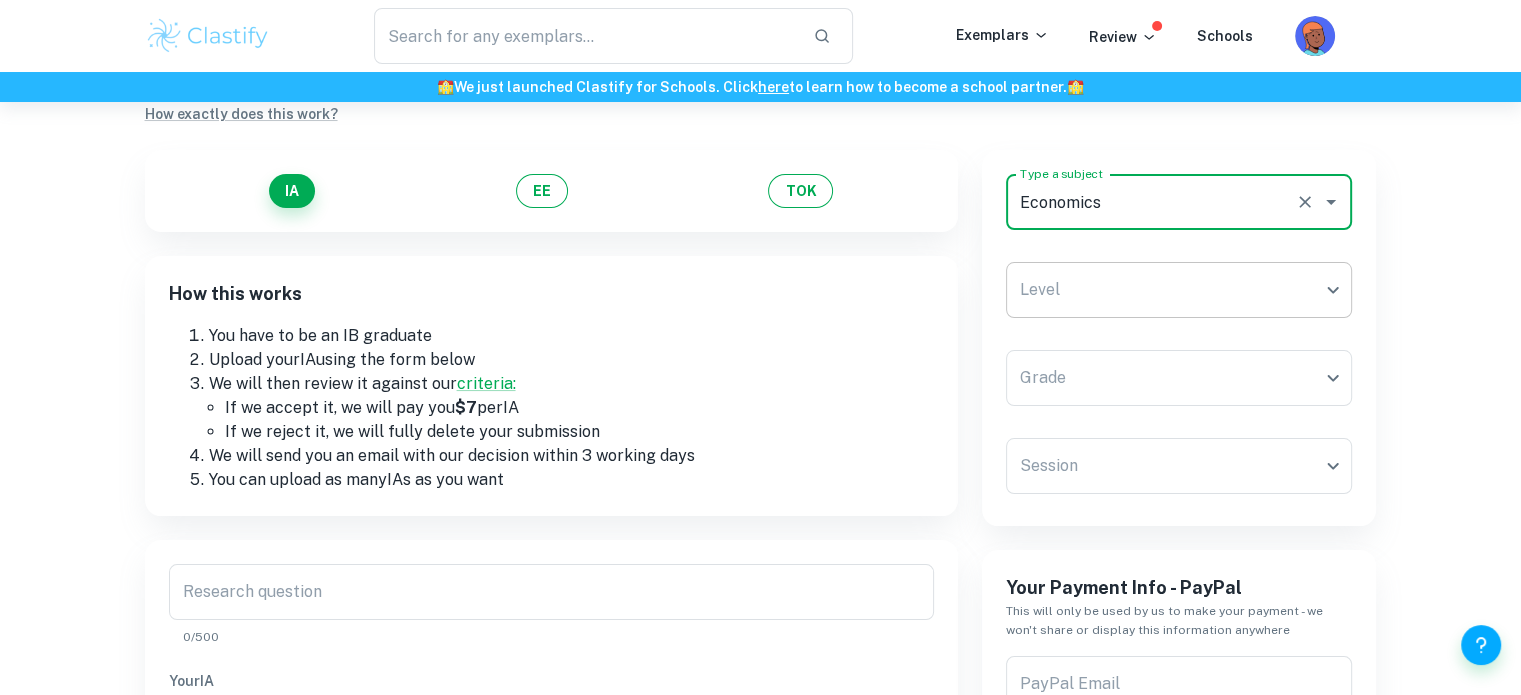 type on "Economics" 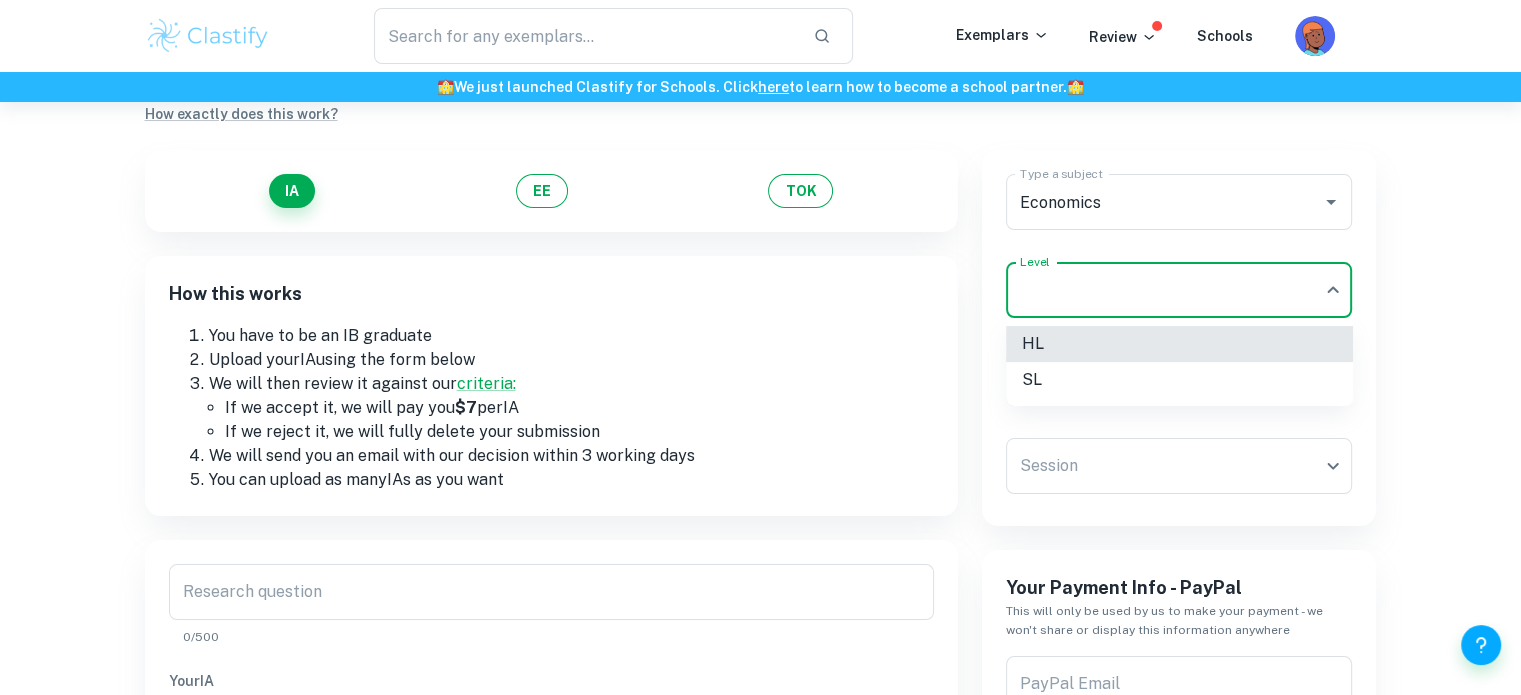 click on "SL" at bounding box center (1179, 380) 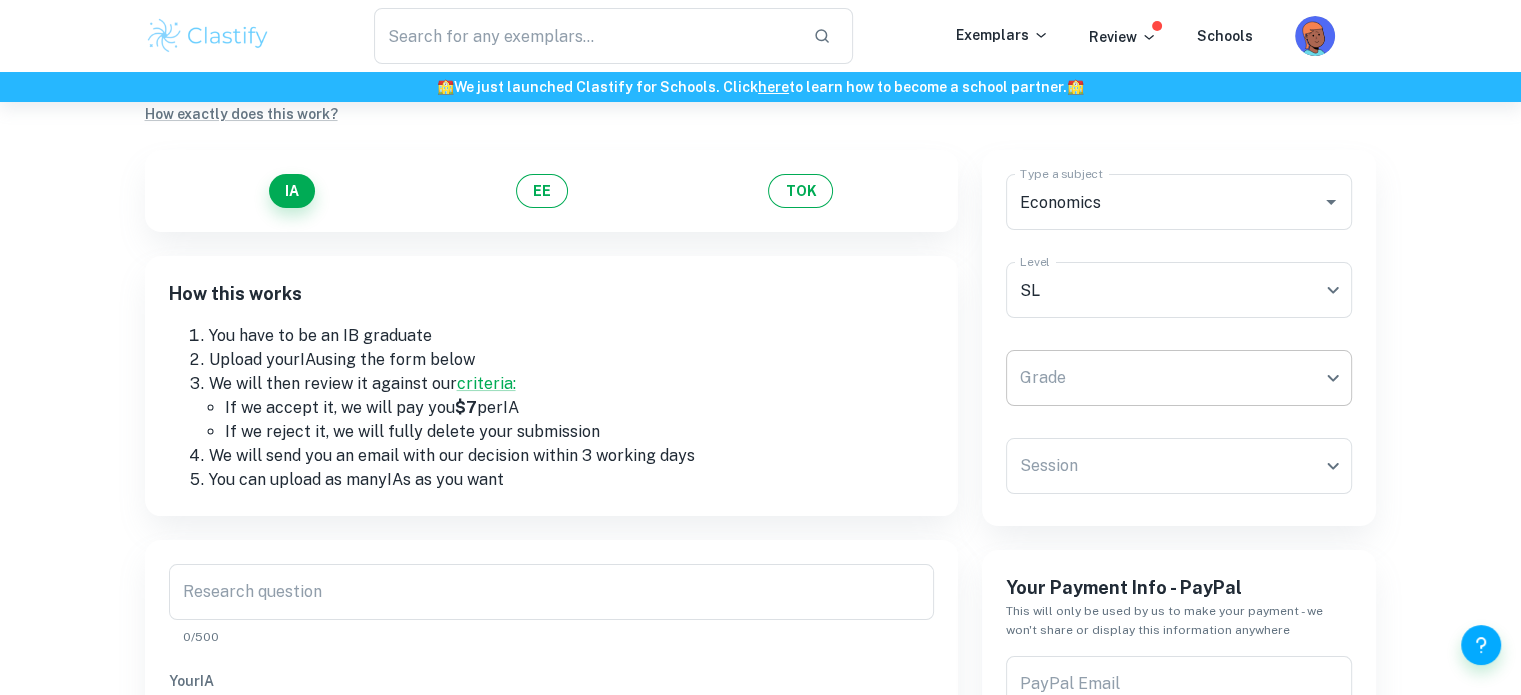 click on "We value your privacy We use cookies to enhance your browsing experience, serve personalised ads or content, and analyse our traffic. By clicking "Accept All", you consent to our use of cookies.   Cookie Policy Customise   Reject All   Accept All   Customise Consent Preferences   We use cookies to help you navigate efficiently and perform certain functions. You will find detailed information about all cookies under each consent category below. The cookies that are categorised as "Necessary" are stored on your browser as they are essential for enabling the basic functionalities of the site. ...  Show more For more information on how Google's third-party cookies operate and handle your data, see:   Google Privacy Policy Necessary Always Active Necessary cookies are required to enable the basic features of this site, such as providing secure log-in or adjusting your consent preferences. These cookies do not store any personally identifiable data. Functional Analytics Performance Advertisement Uncategorised" at bounding box center (760, 349) 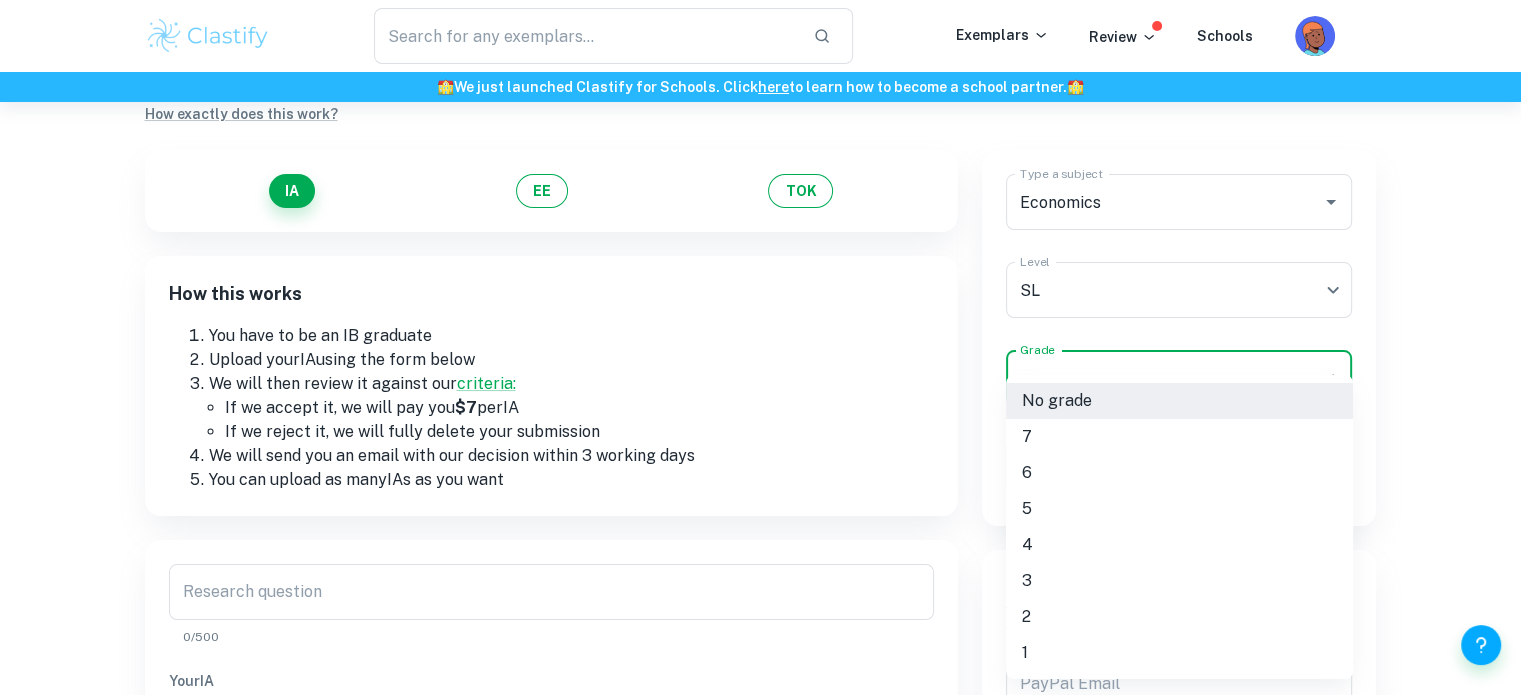 click on "5" at bounding box center [1179, 509] 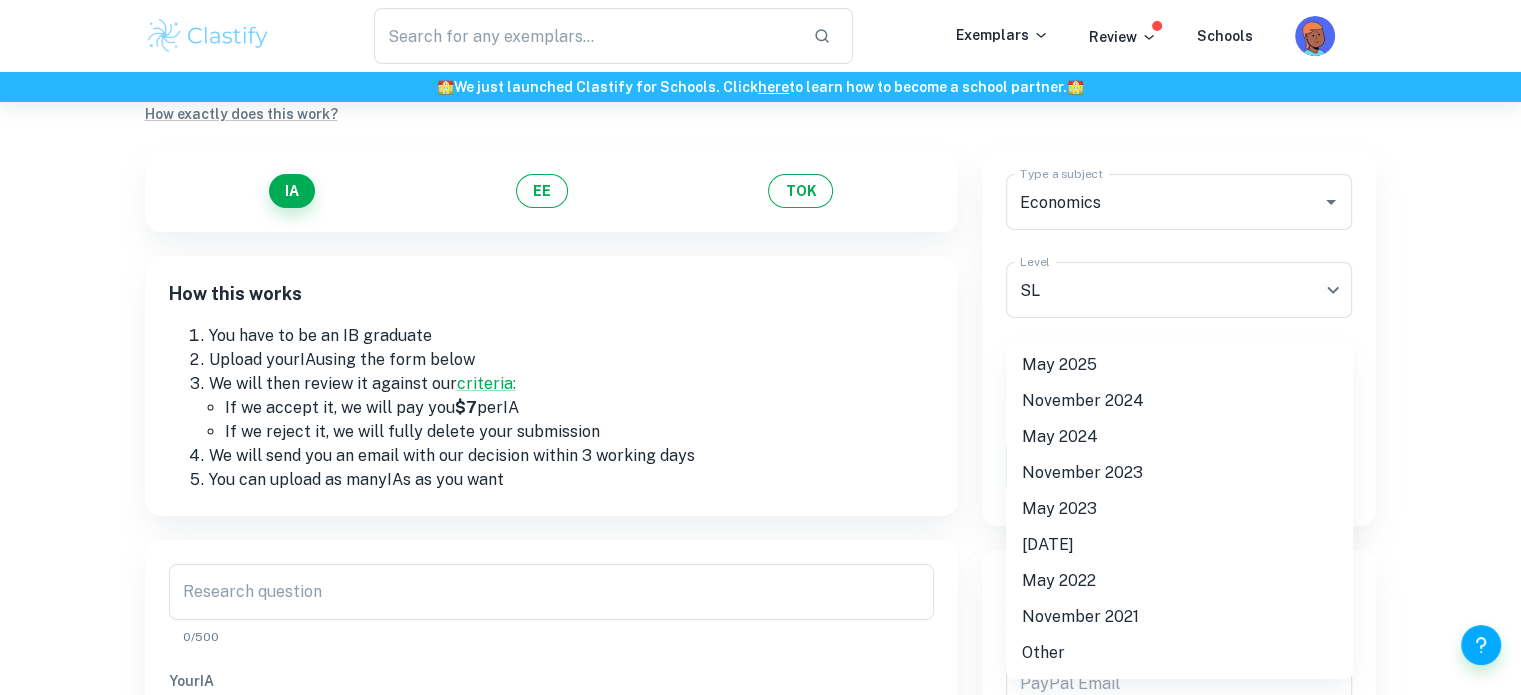 click on "We value your privacy We use cookies to enhance your browsing experience, serve personalised ads or content, and analyse our traffic. By clicking "Accept All", you consent to our use of cookies.   Cookie Policy Customise   Reject All   Accept All   Customise Consent Preferences   We use cookies to help you navigate efficiently and perform certain functions. You will find detailed information about all cookies under each consent category below. The cookies that are categorised as "Necessary" are stored on your browser as they are essential for enabling the basic functionalities of the site. ...  Show more For more information on how Google's third-party cookies operate and handle your data, see:   Google Privacy Policy Necessary Always Active Necessary cookies are required to enable the basic features of this site, such as providing secure log-in or adjusting your consent preferences. These cookies do not store any personally identifiable data. Functional Analytics Performance Advertisement Uncategorised" at bounding box center (760, 349) 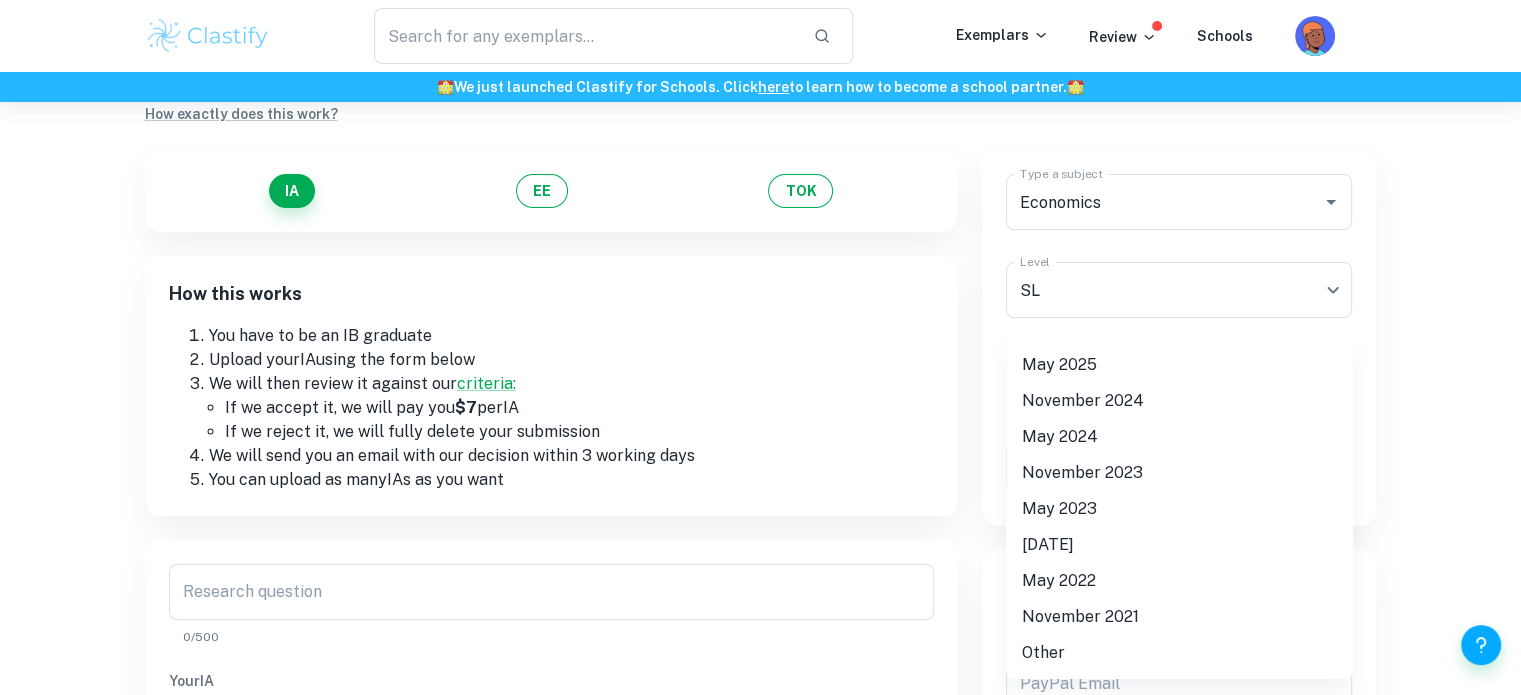 click on "May 2025" at bounding box center [1179, 365] 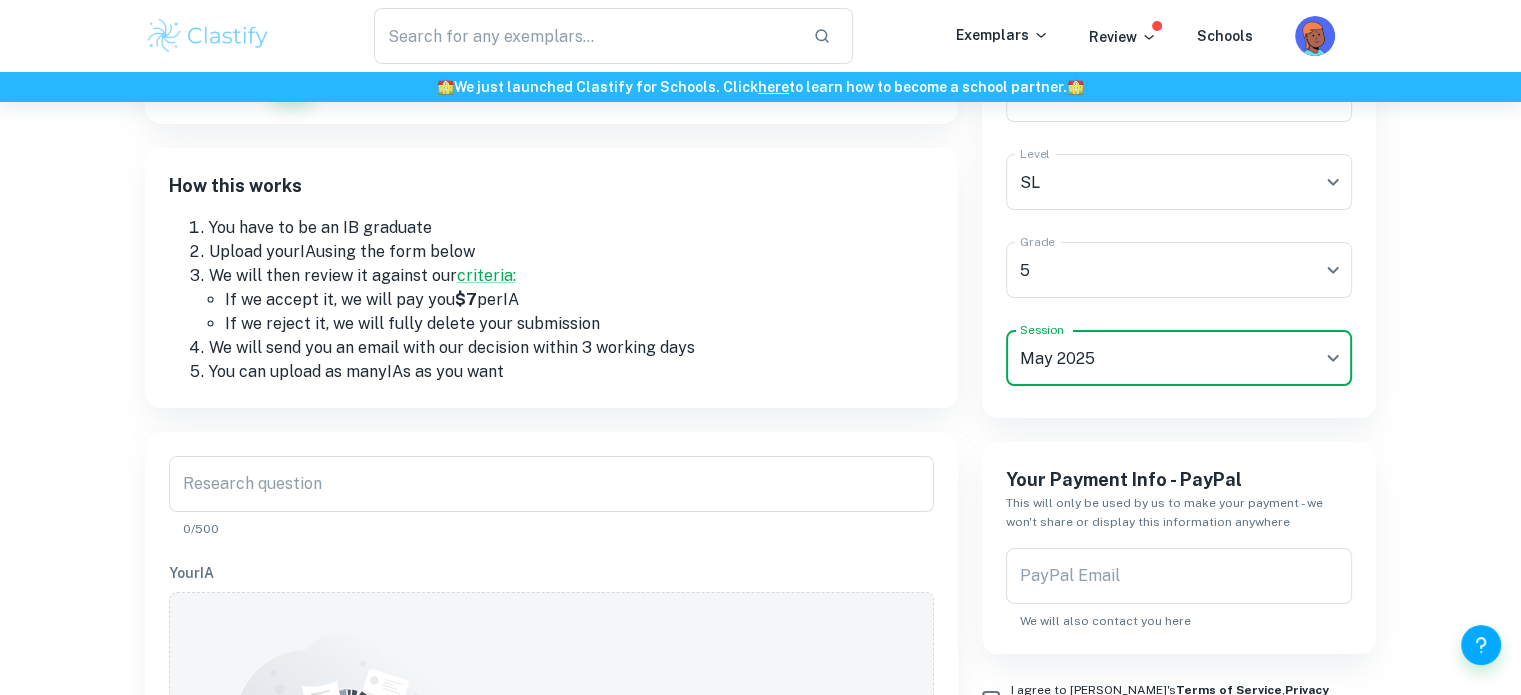 scroll, scrollTop: 200, scrollLeft: 0, axis: vertical 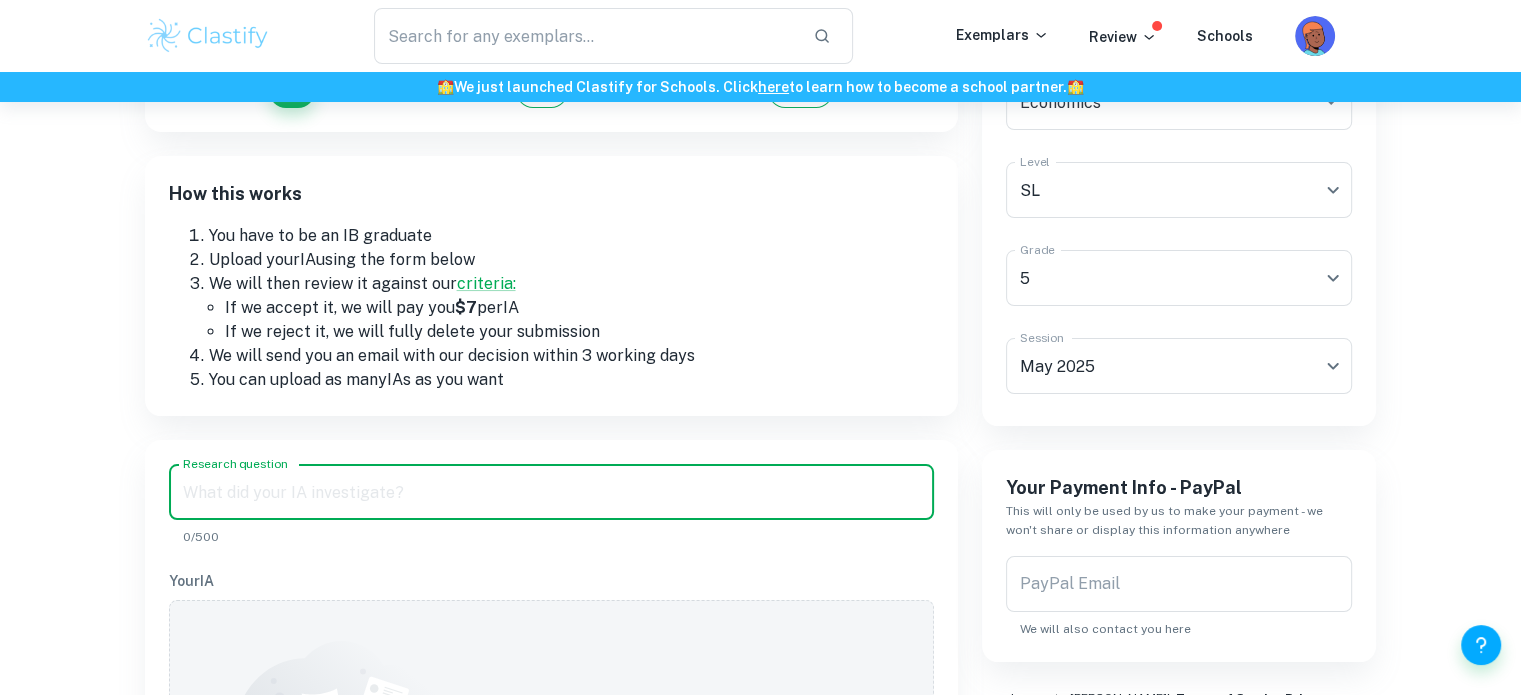 click on "Research question" at bounding box center (551, 492) 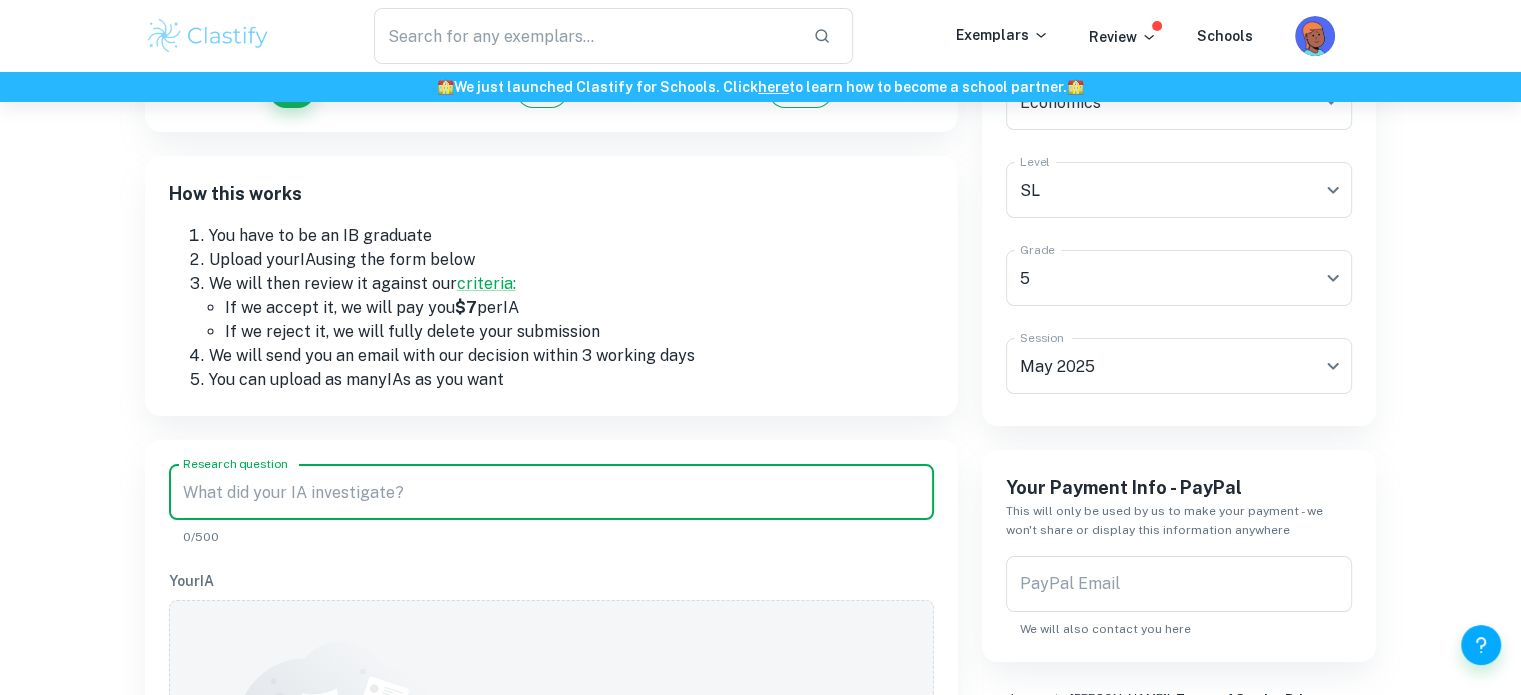 paste on "EU slaps tariffs on Chinese EVs, risking Beijing  backlash" 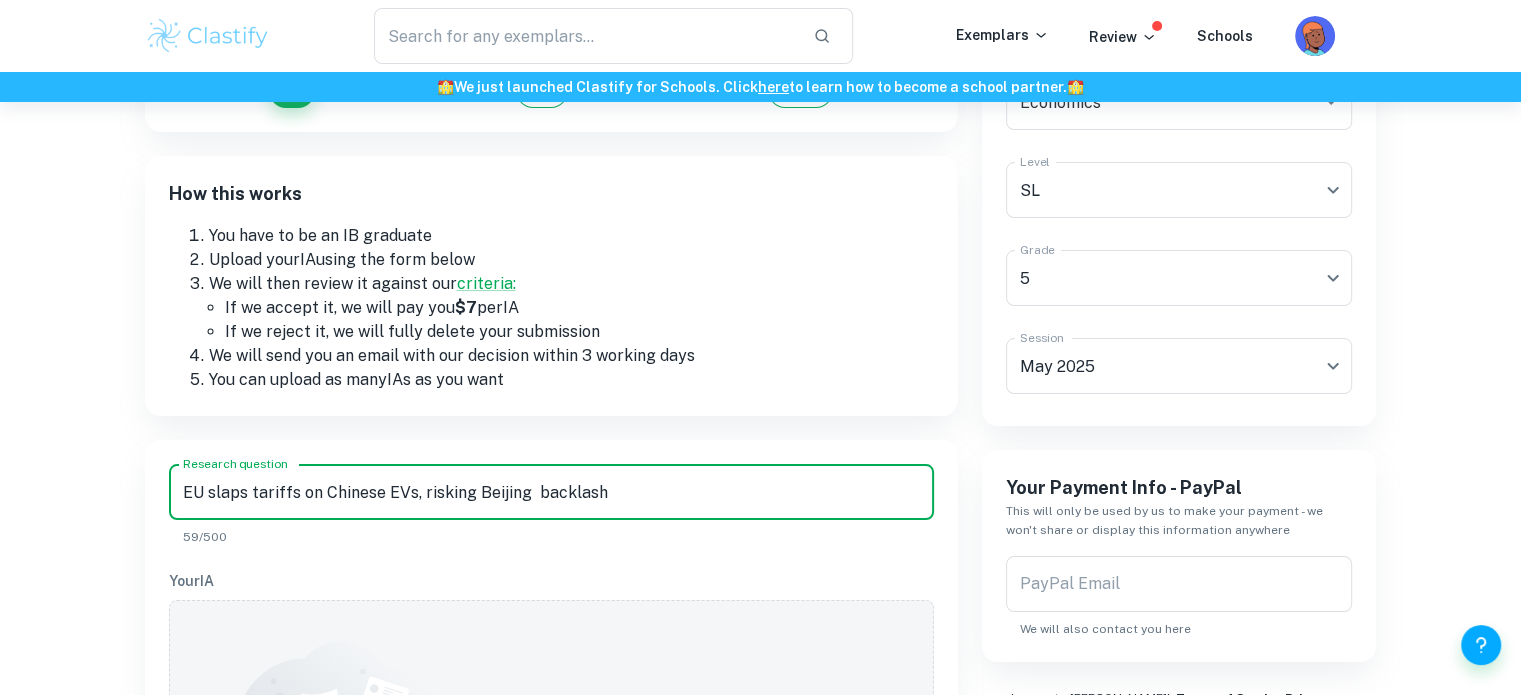 click on "EU slaps tariffs on Chinese EVs, risking Beijing  backlash" at bounding box center [551, 492] 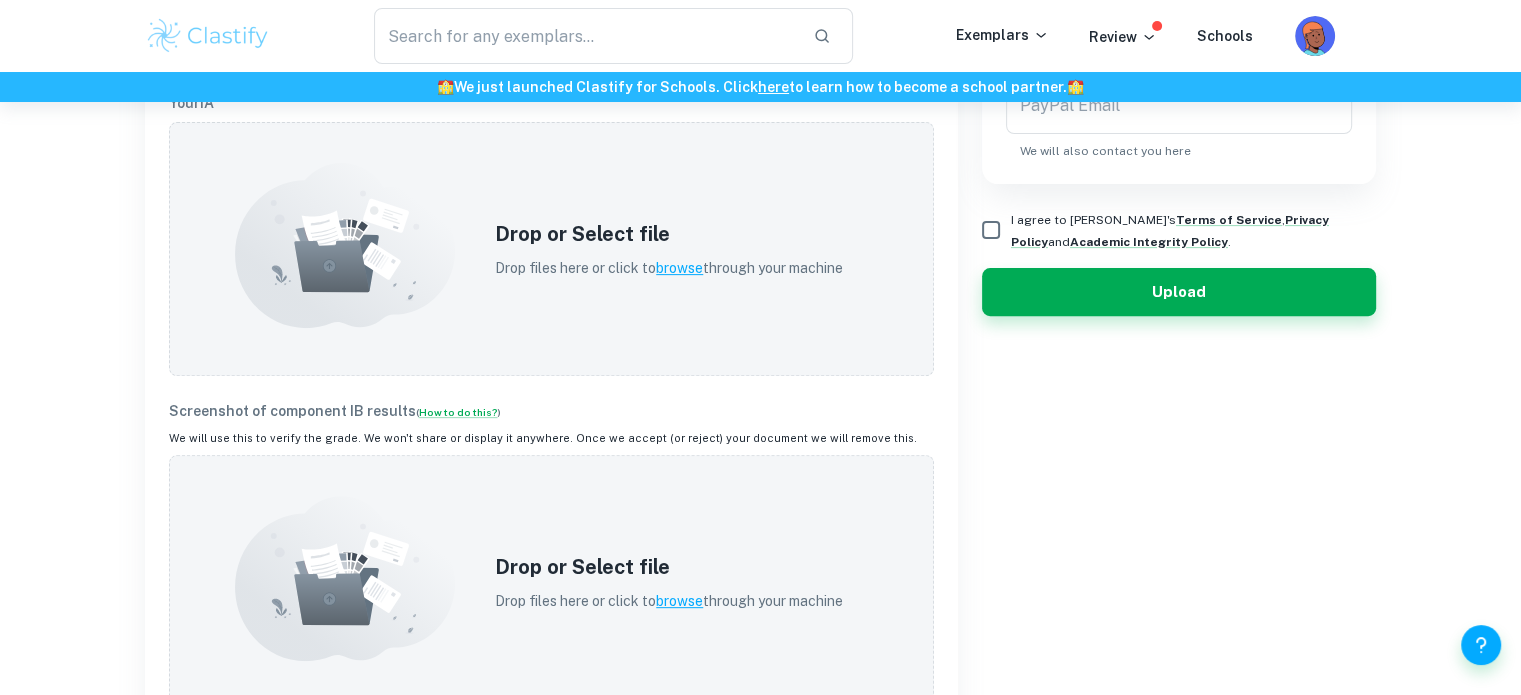 scroll, scrollTop: 700, scrollLeft: 0, axis: vertical 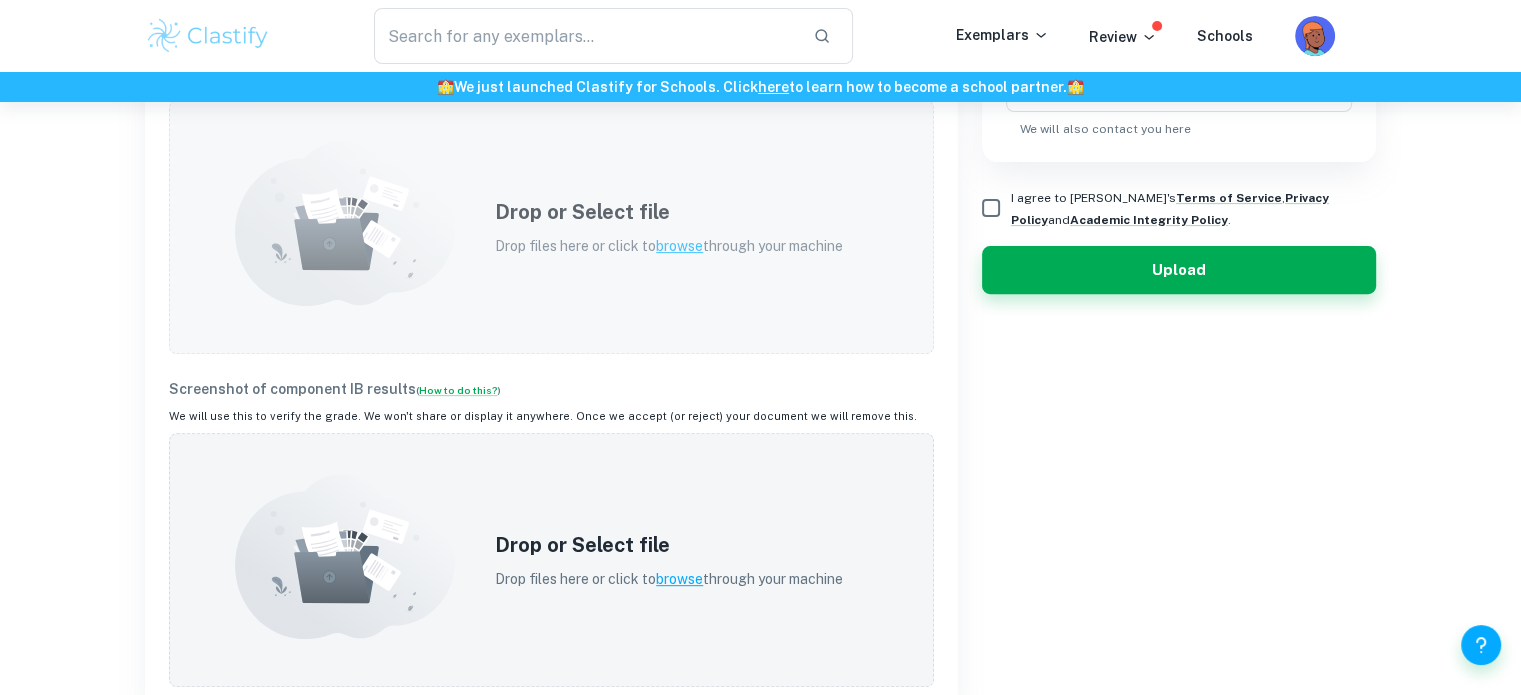 type on "Global Economics-EU slaps tariffs on Chinese EVs, risking Beijing  backlash" 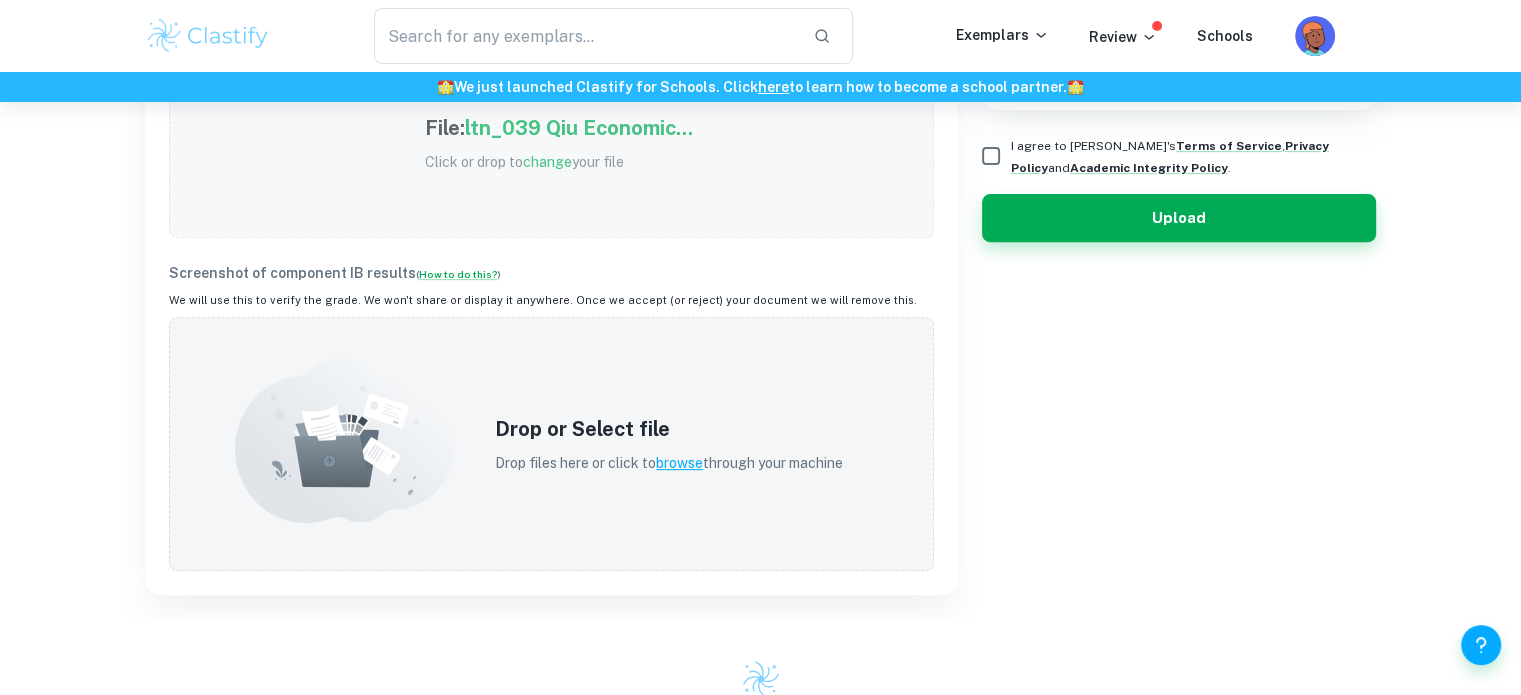 scroll, scrollTop: 800, scrollLeft: 0, axis: vertical 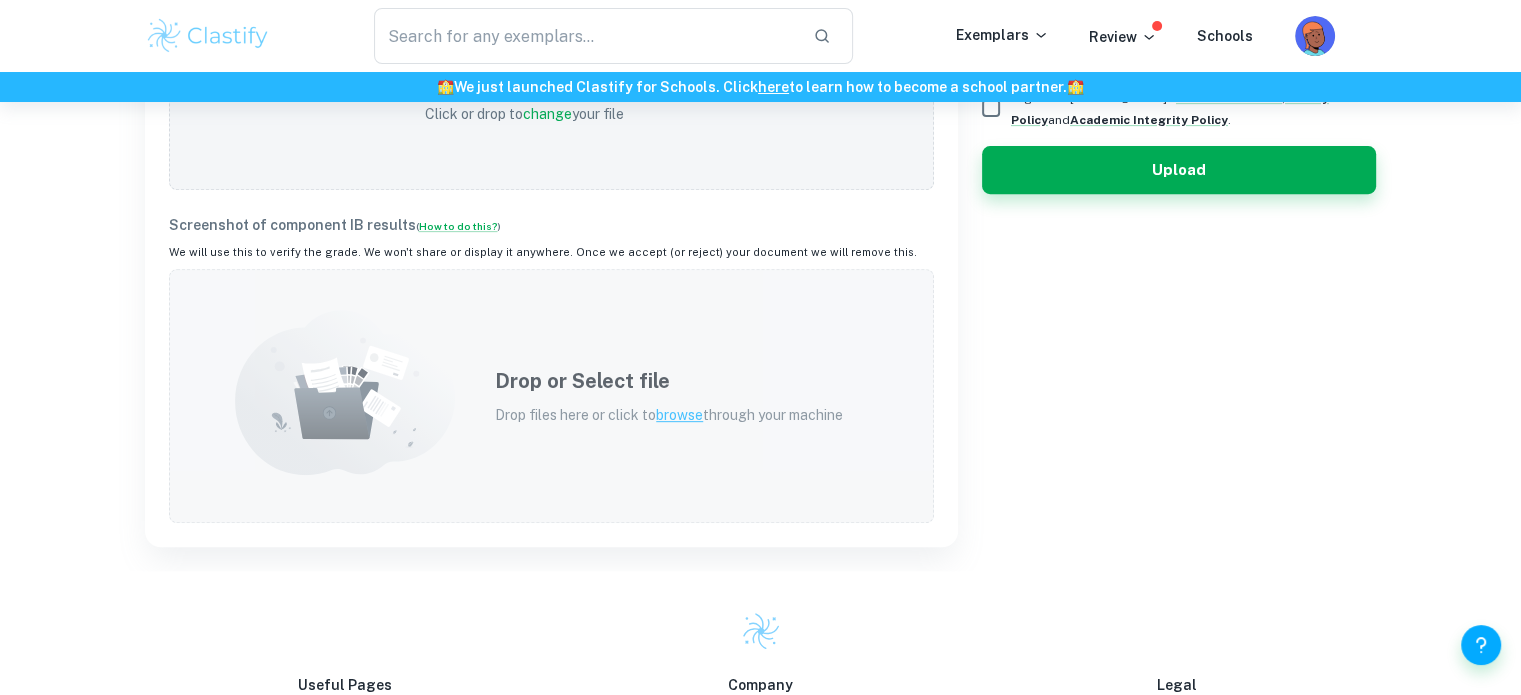 click on "Drop or Select file Drop files here or click to  browse  through your machine" at bounding box center (669, 396) 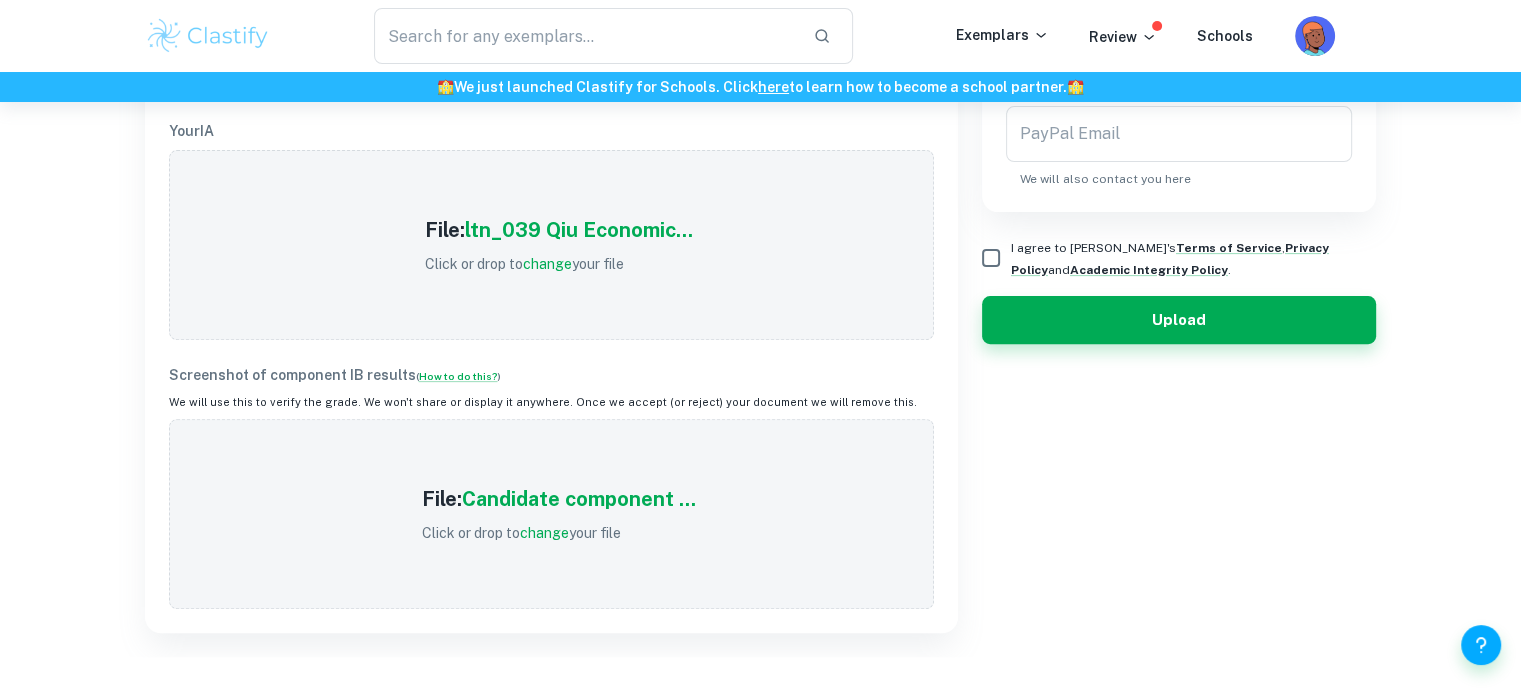 scroll, scrollTop: 600, scrollLeft: 0, axis: vertical 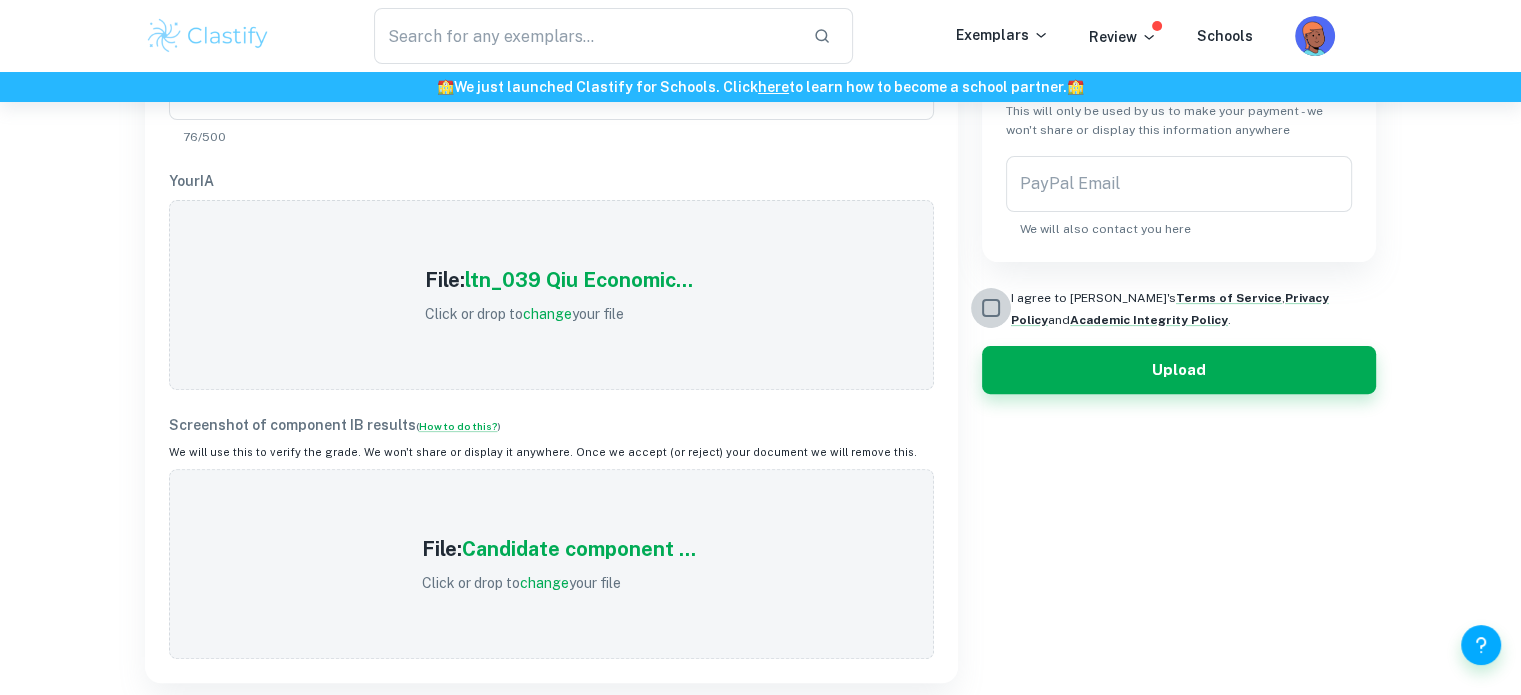 click on "I agree to [PERSON_NAME]'s  Terms of Service ,  Privacy Policy  and  Academic Integrity Policy ." at bounding box center (991, 308) 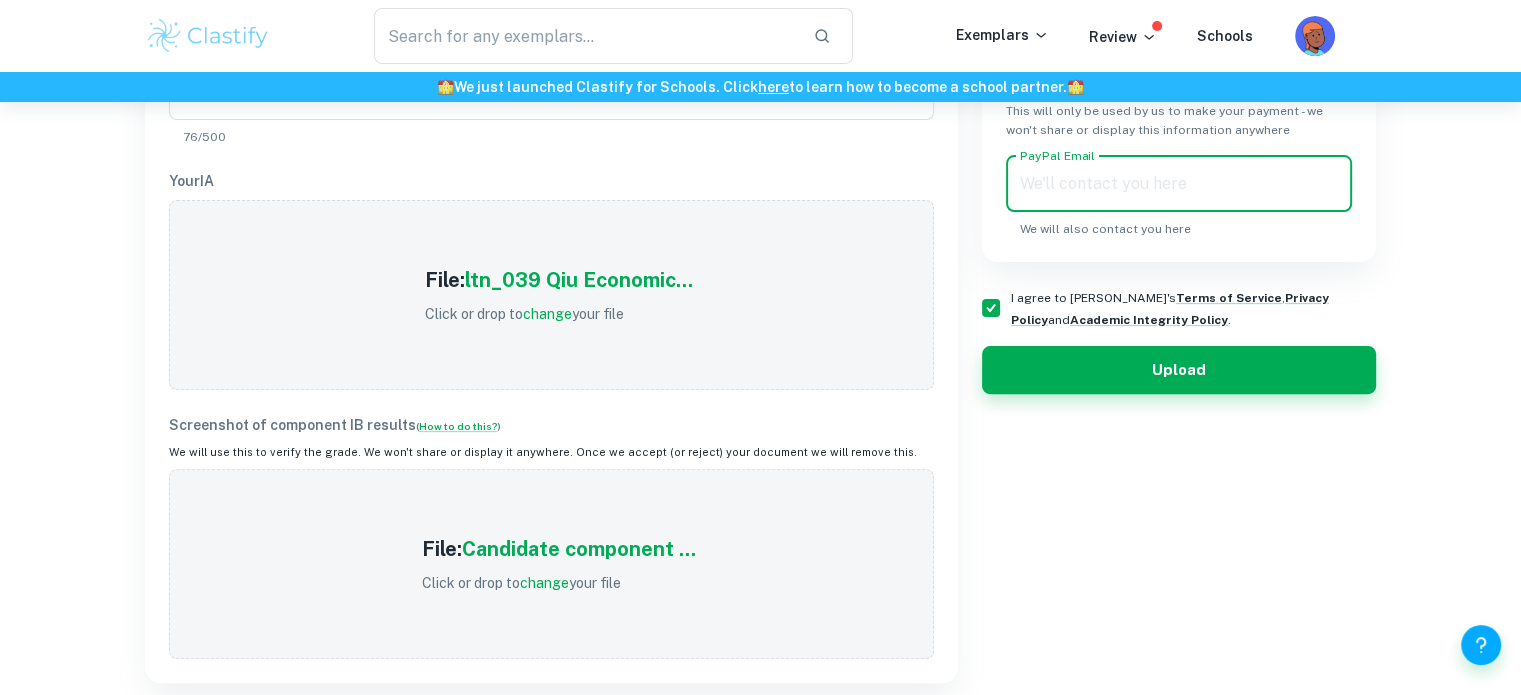 click on "PayPal Email PayPal Email We will also contact you here" at bounding box center (1179, 197) 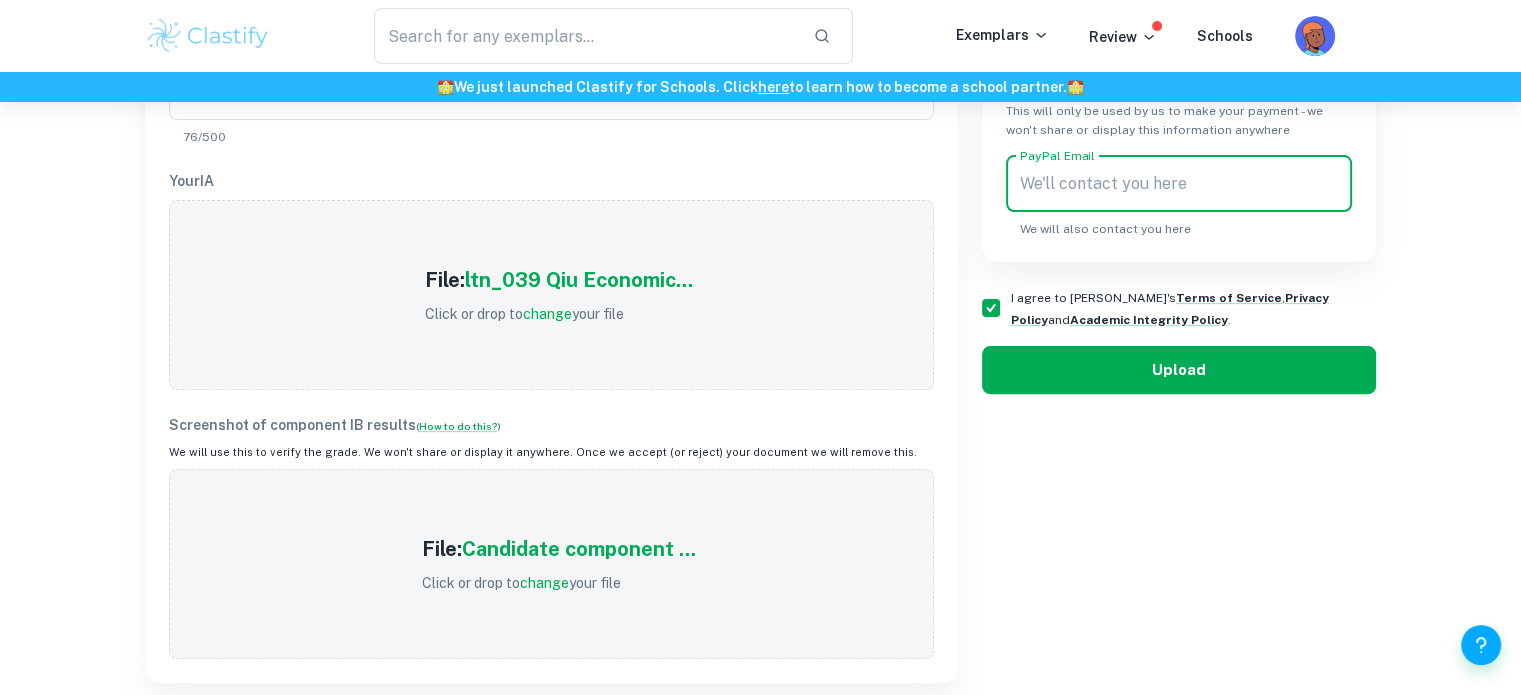 click on "Upload" at bounding box center [1179, 370] 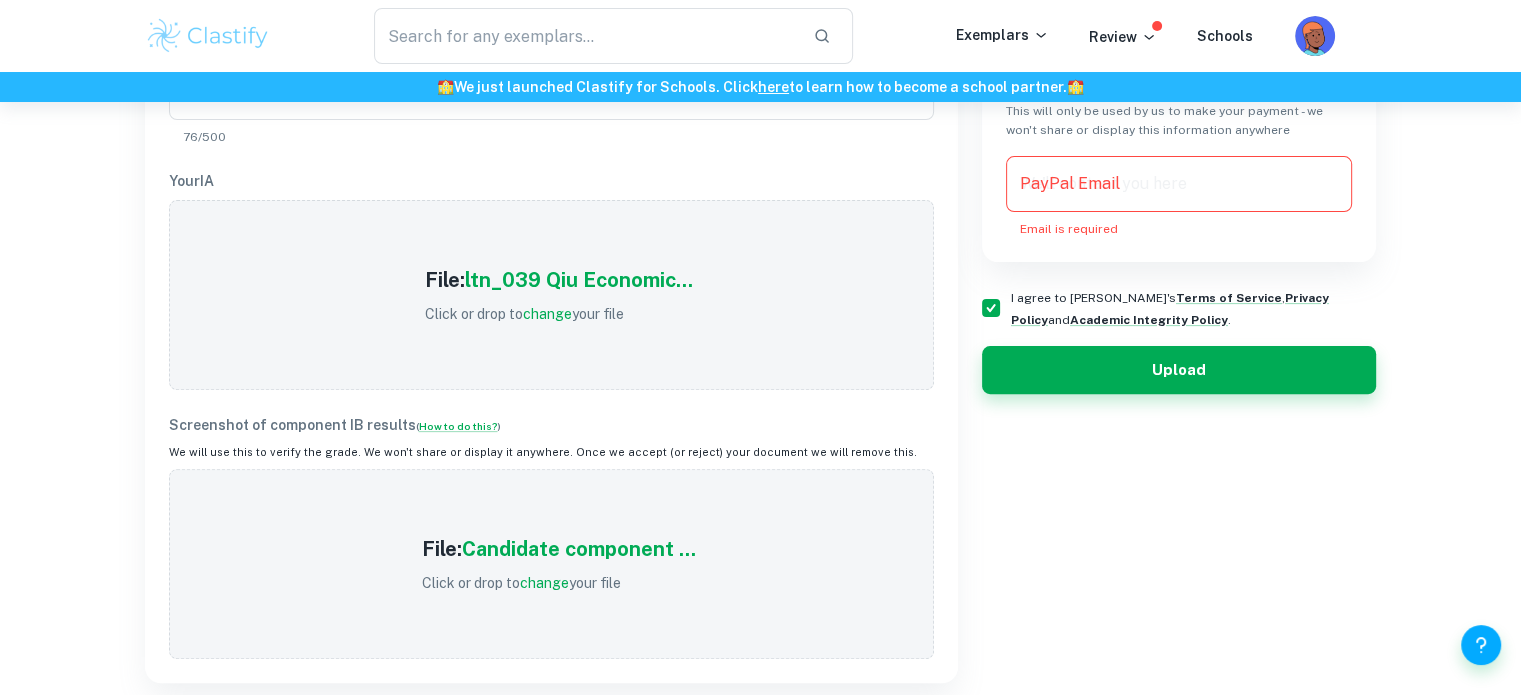 click on "PayPal Email PayPal Email Email is required" at bounding box center (1179, 197) 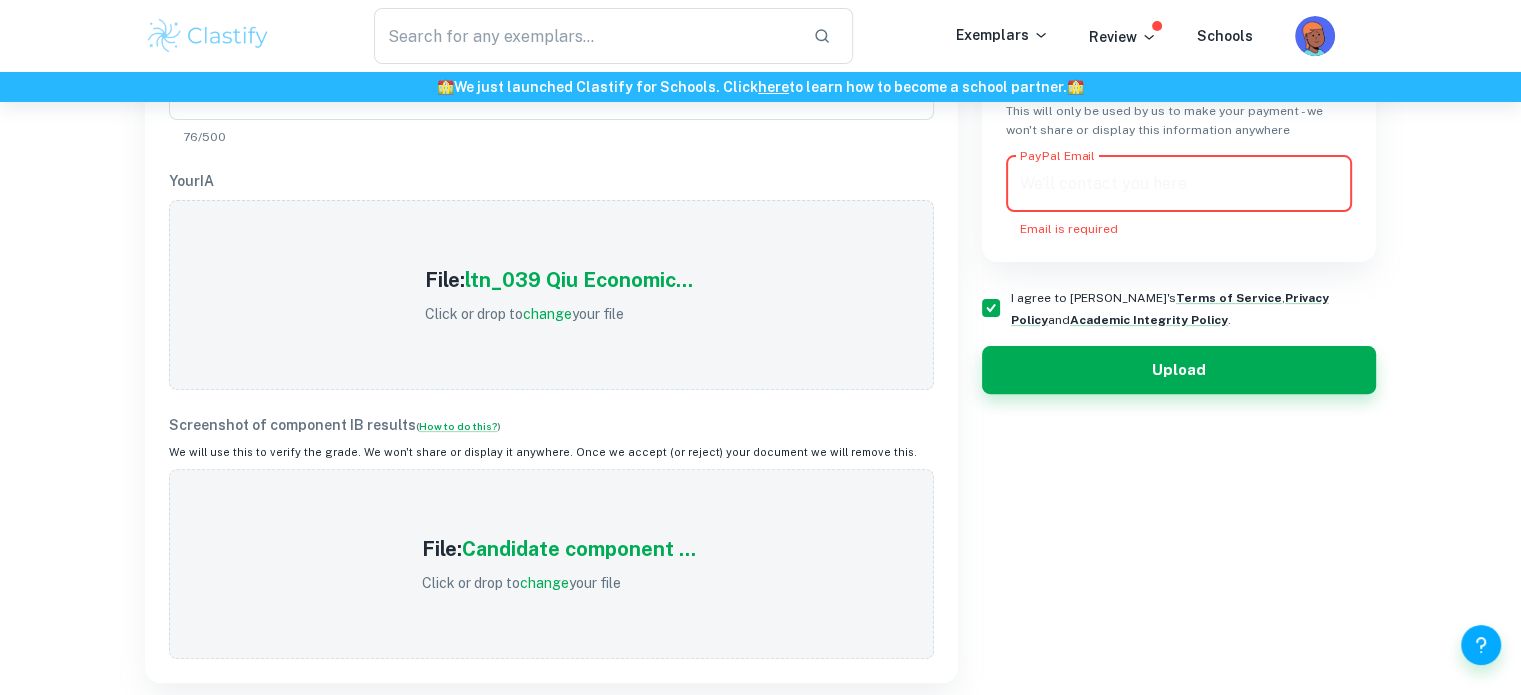 drag, startPoint x: 1084, startPoint y: 195, endPoint x: 1096, endPoint y: 213, distance: 21.633308 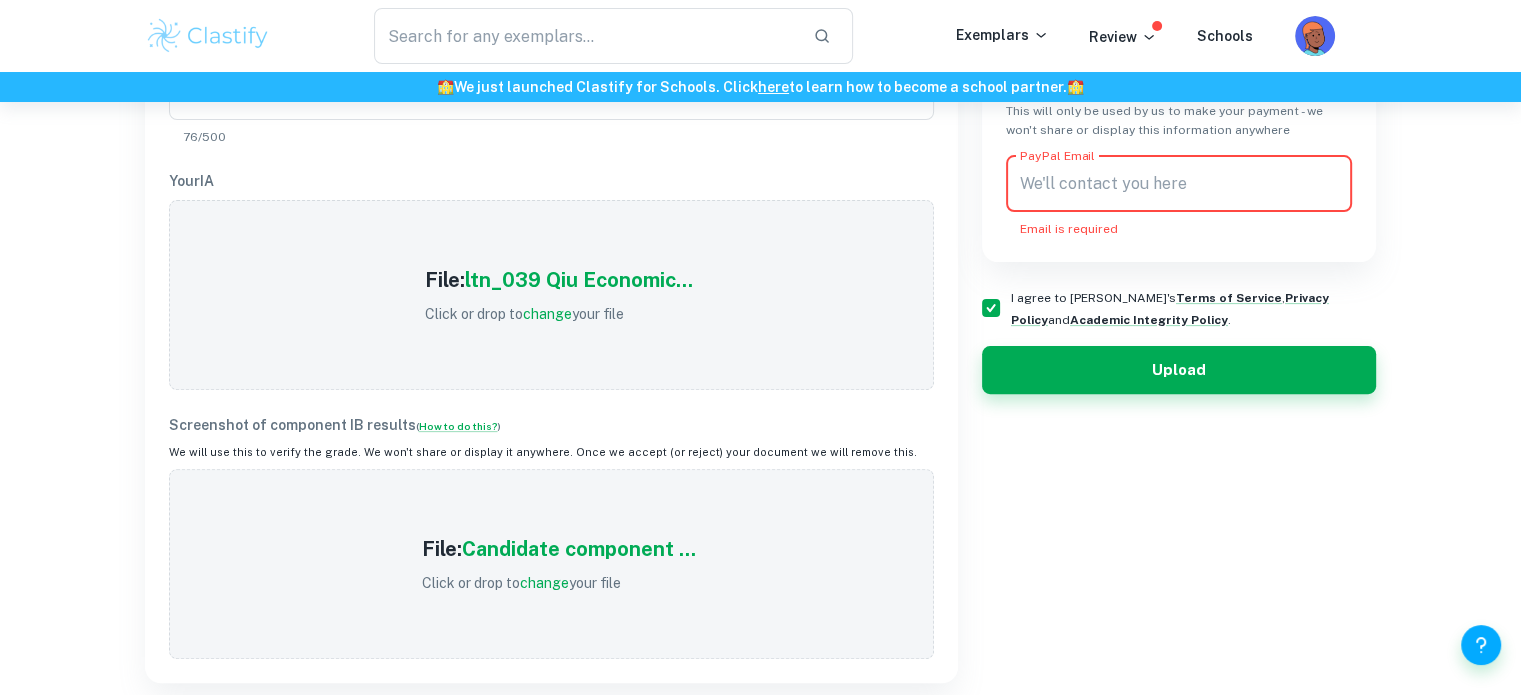 click on "PayPal Email" at bounding box center [1179, 184] 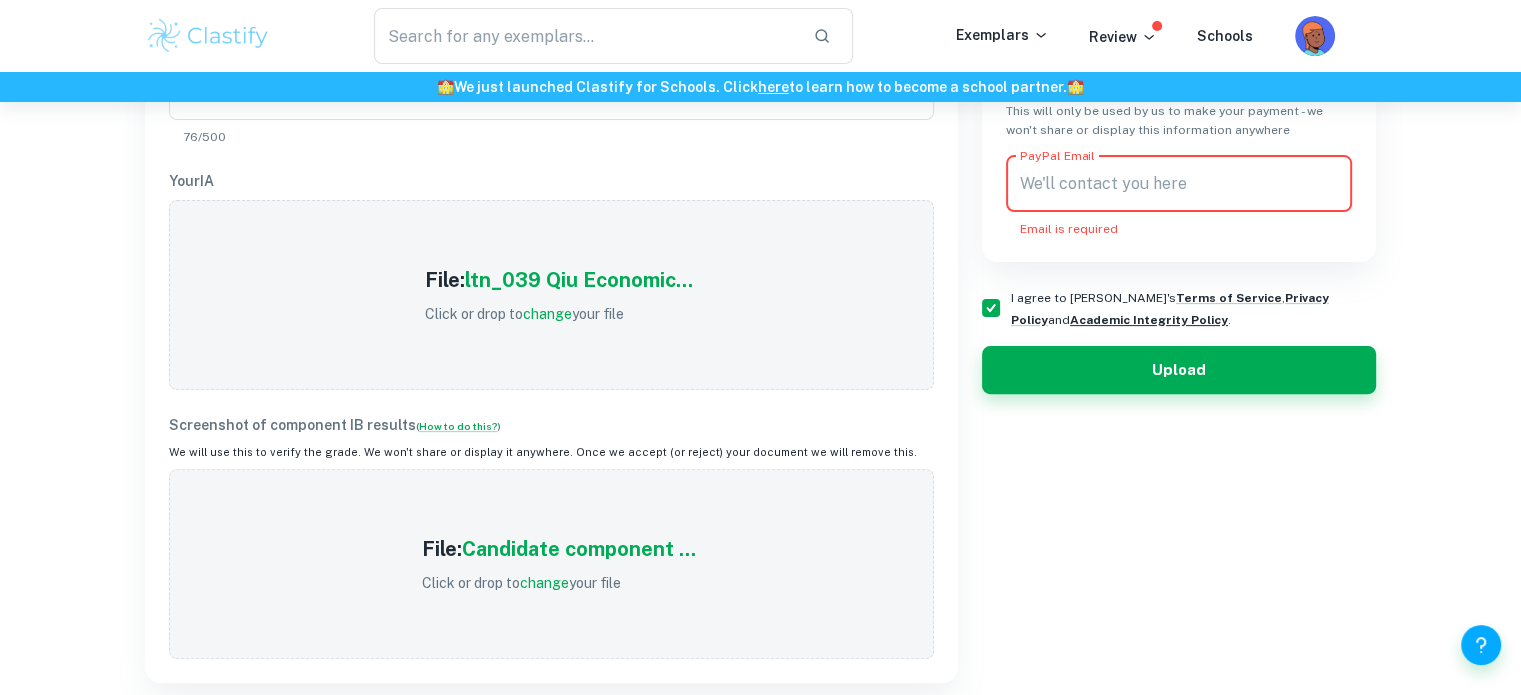 type on "[EMAIL_ADDRESS][DOMAIN_NAME]" 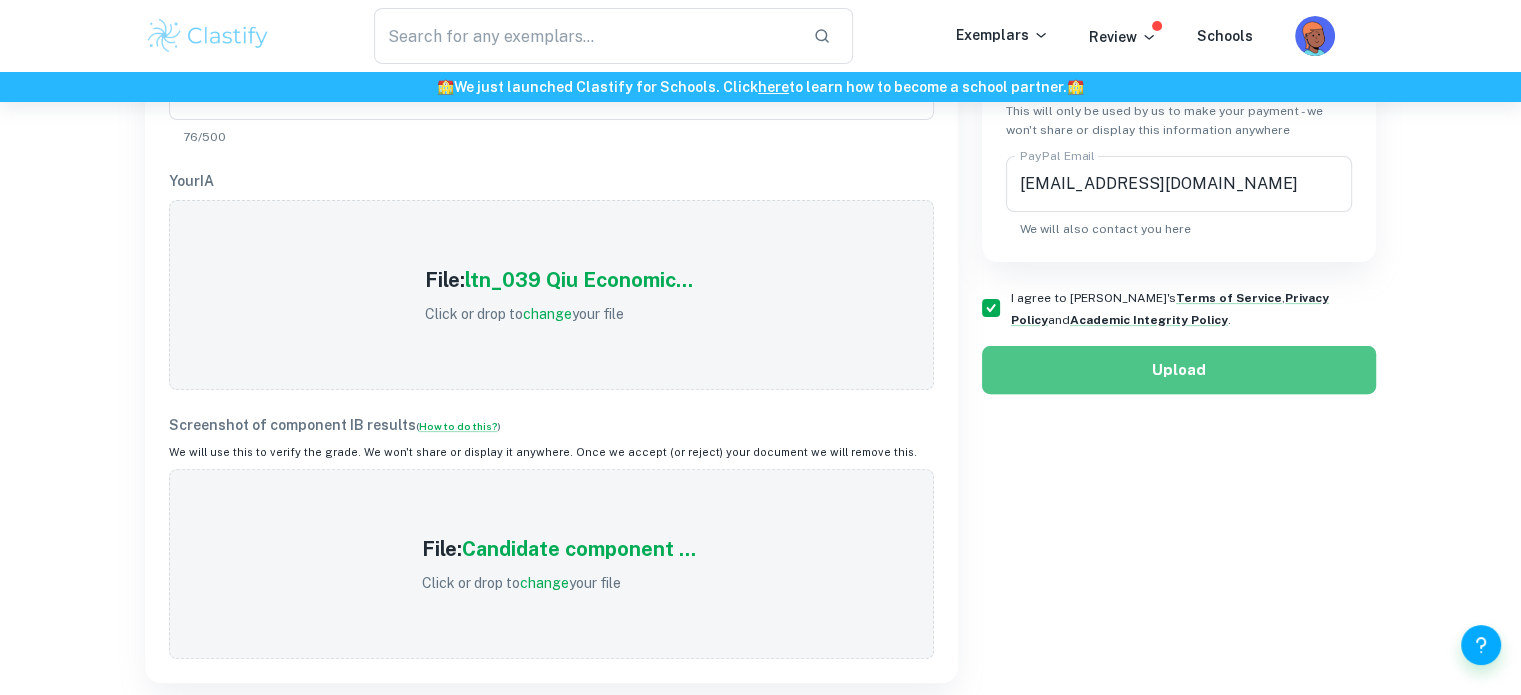 click on "Upload" at bounding box center [1179, 370] 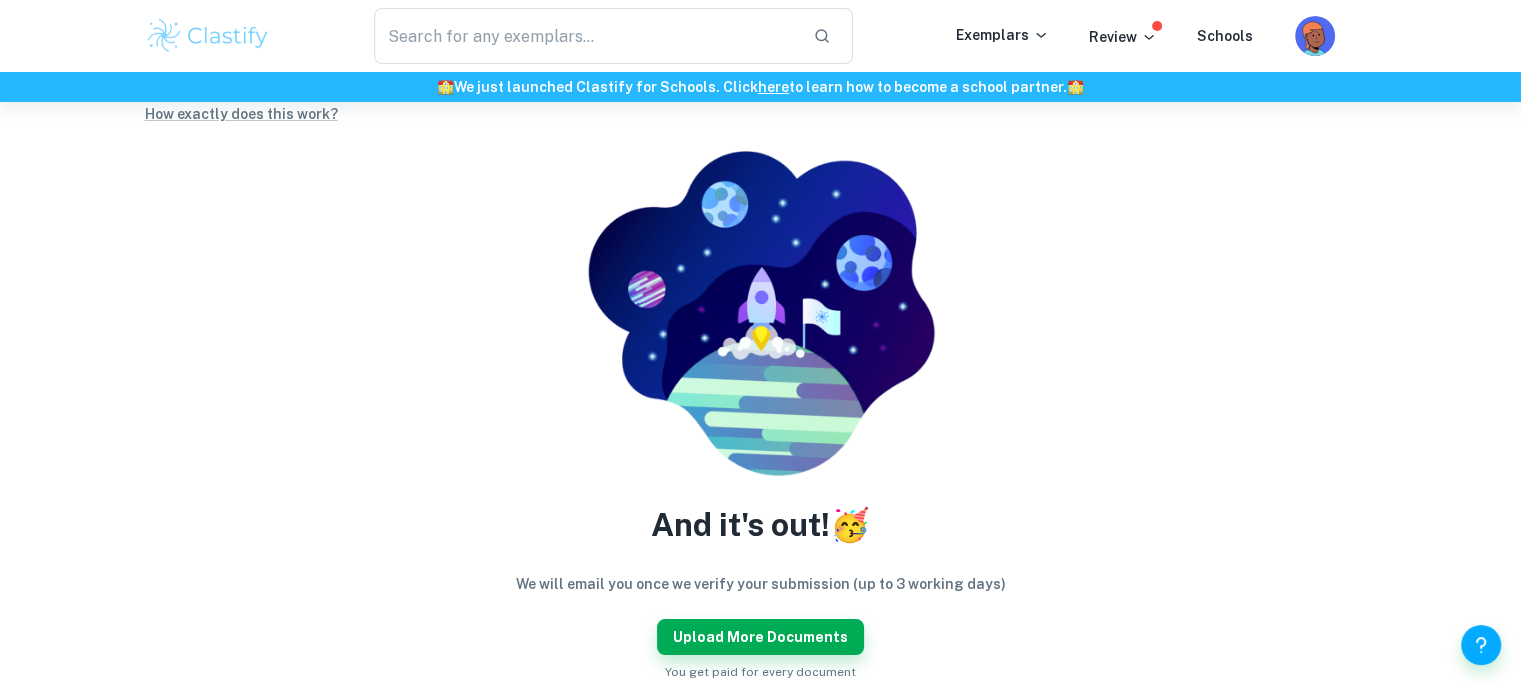 scroll, scrollTop: 0, scrollLeft: 0, axis: both 